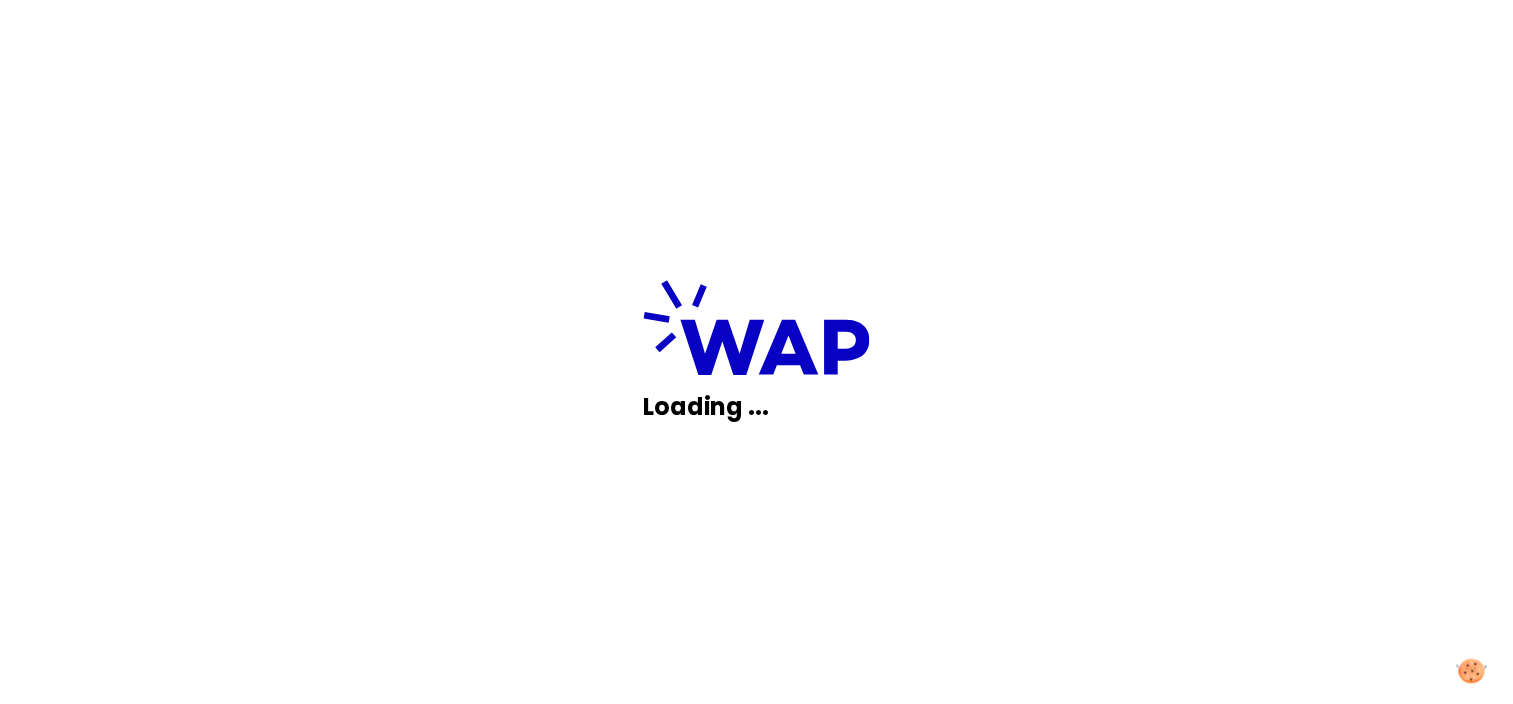 scroll, scrollTop: 0, scrollLeft: 0, axis: both 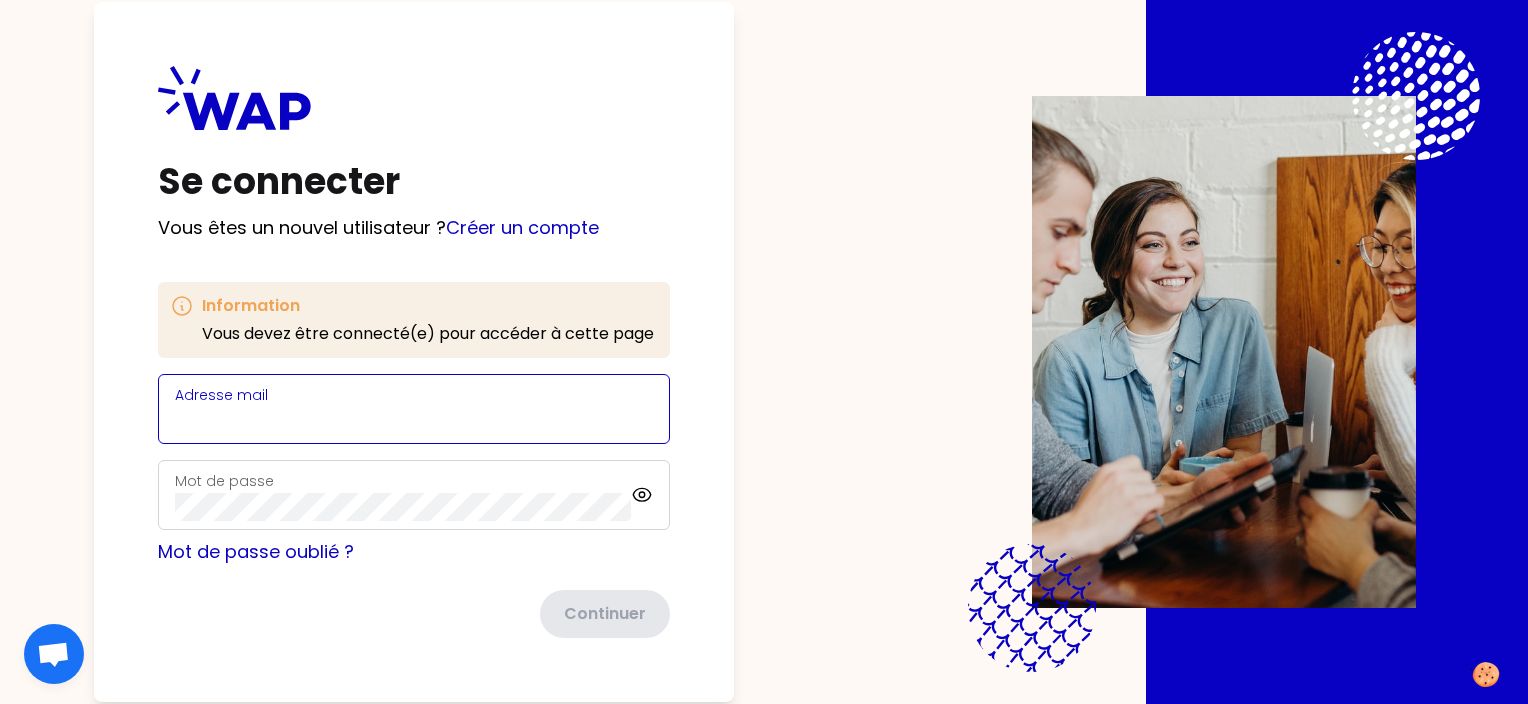 type on "[EMAIL_ADDRESS][PERSON_NAME][DOMAIN_NAME]" 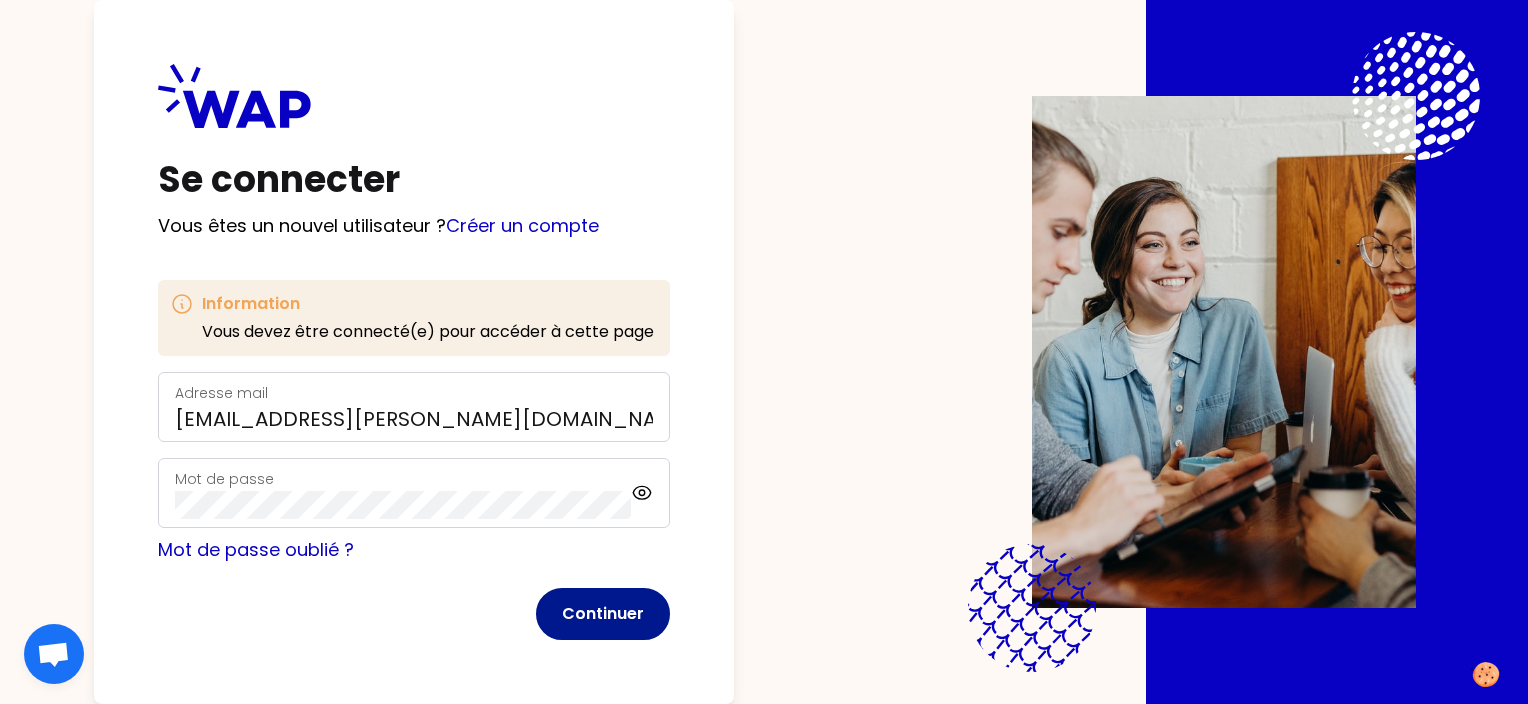 click on "Continuer" at bounding box center (603, 614) 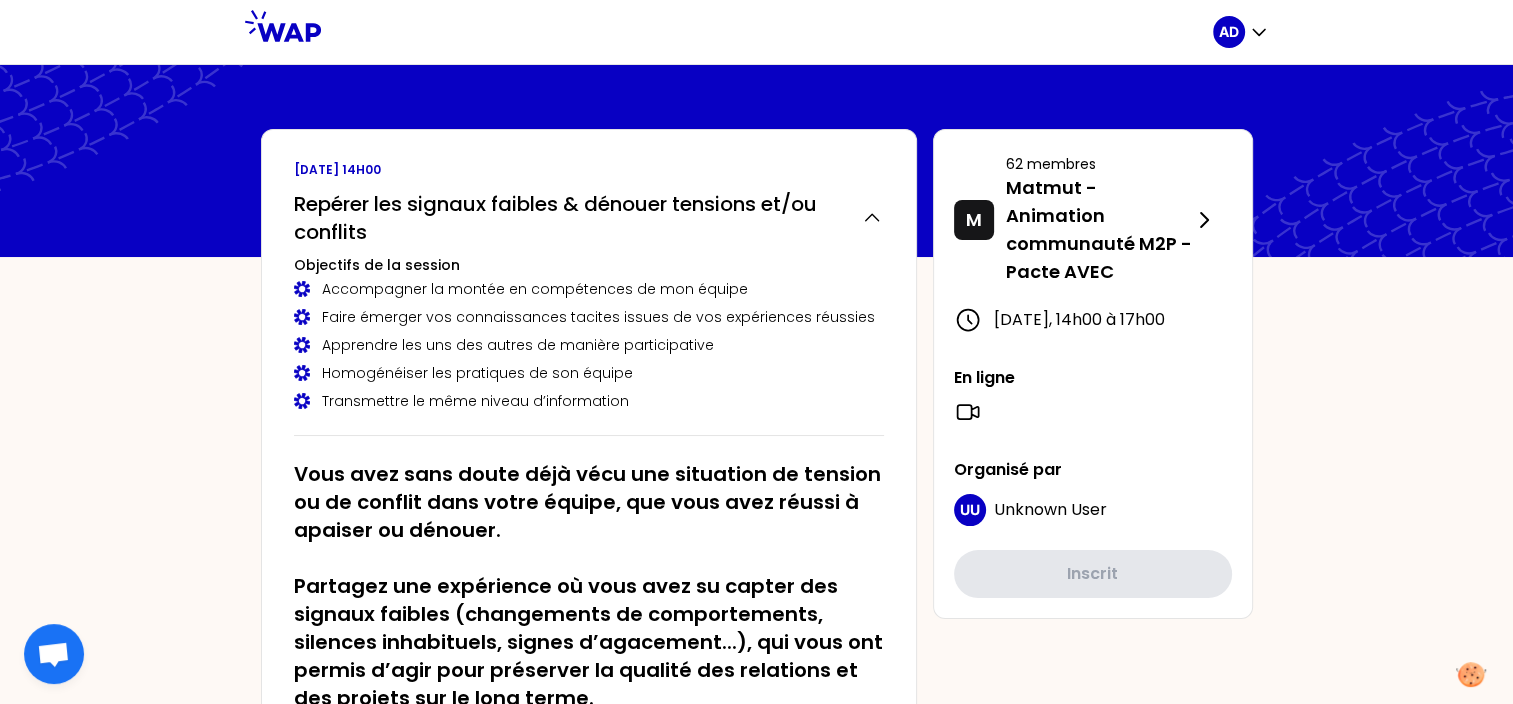 click on "Vous avez sans doute déjà vécu une situation de tension ou de conflit dans votre équipe, que vous avez réussi à apaiser ou dénouer.
Partagez une expérience où vous avez su capter des signaux faibles (changements de comportements, silences inhabituels, signes d’agacement...), qui vous ont permis d’agir pour préserver la qualité des relations et des projets sur le long terme." at bounding box center (589, 586) 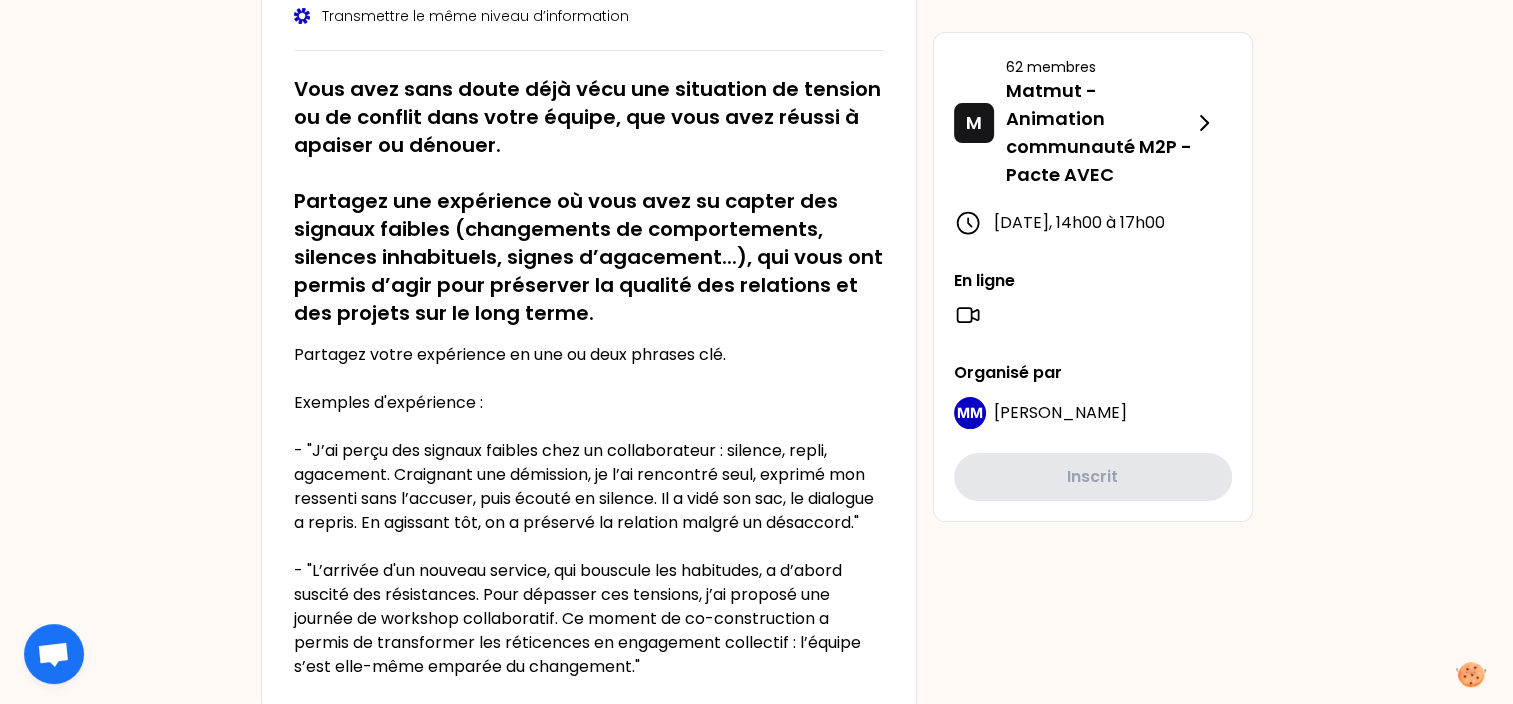 scroll, scrollTop: 0, scrollLeft: 0, axis: both 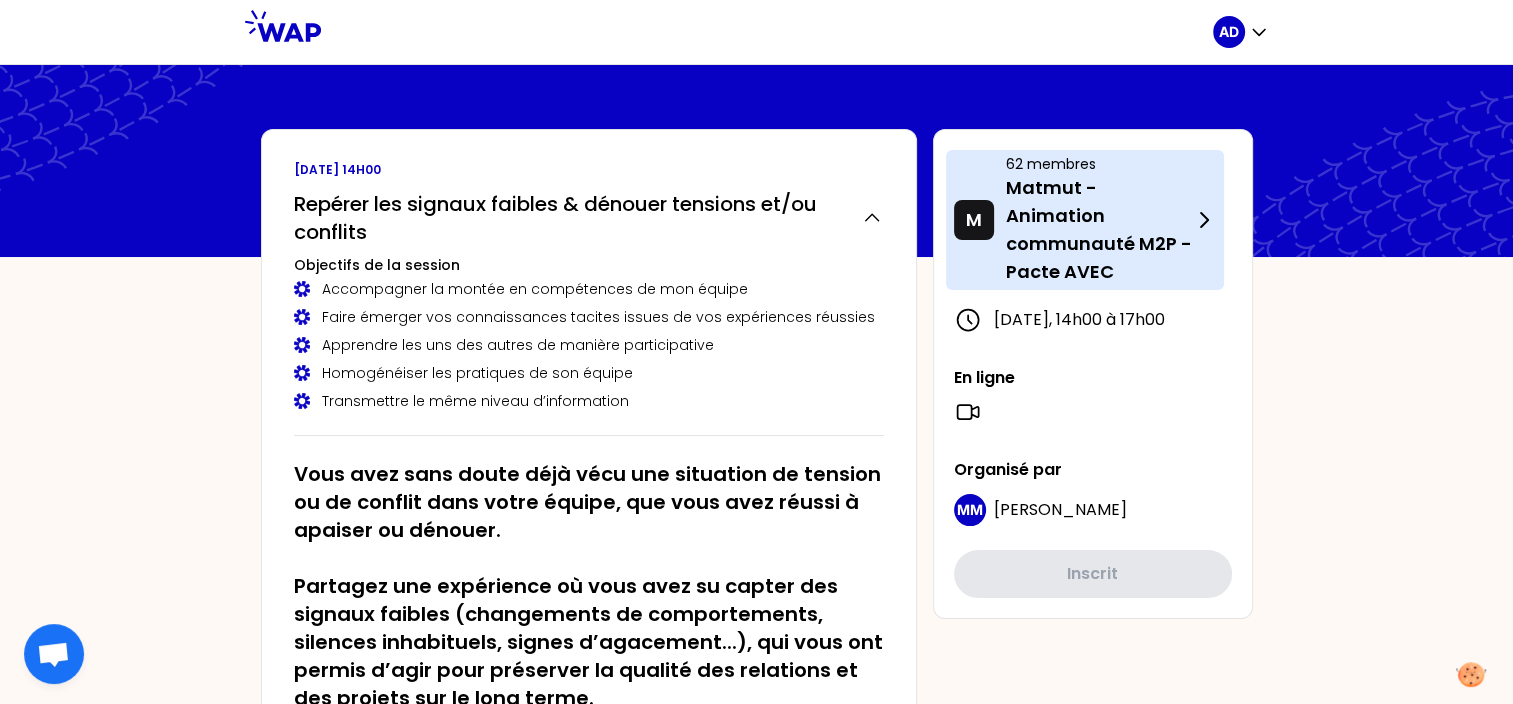 click on "Matmut - Animation communauté M2P - Pacte AVEC" at bounding box center (1099, 230) 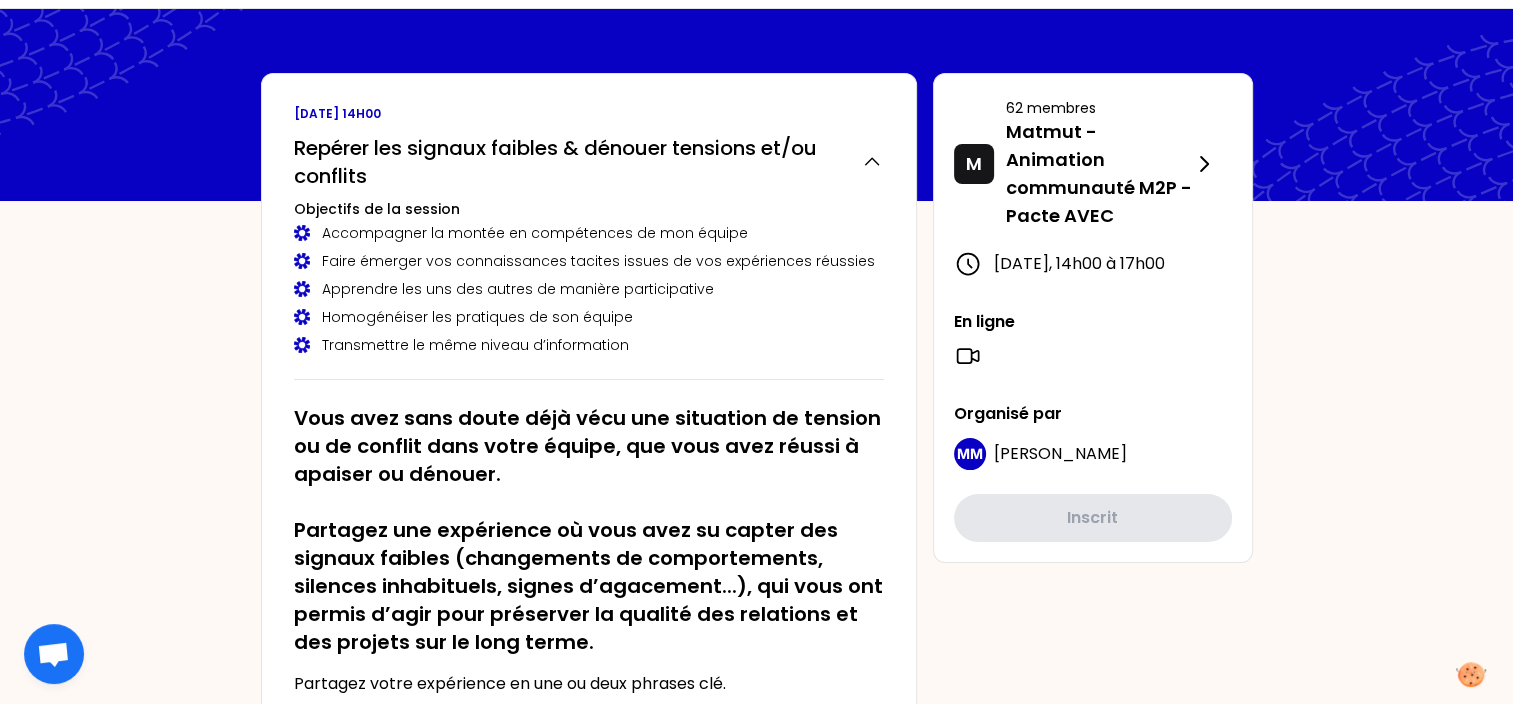 scroll, scrollTop: 0, scrollLeft: 0, axis: both 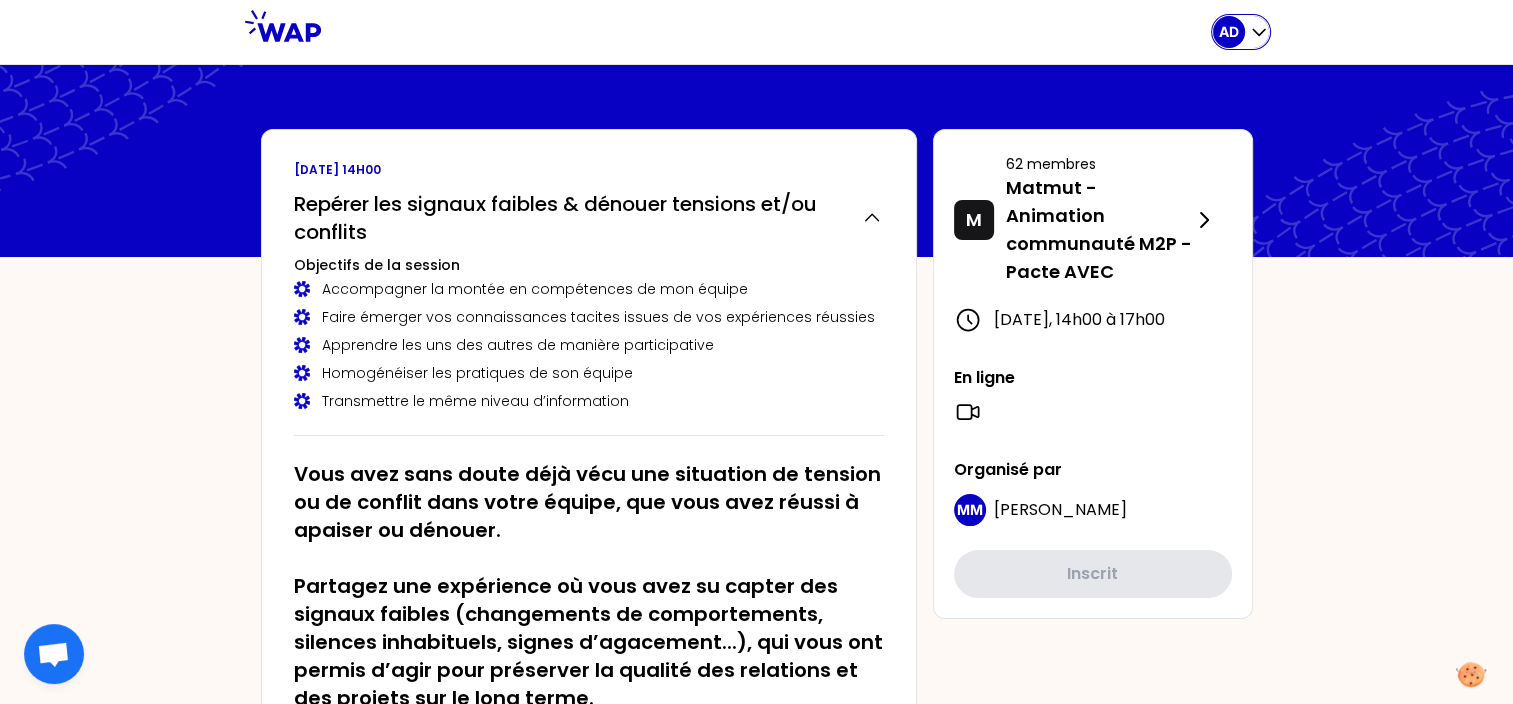 click on "AD" at bounding box center (1229, 32) 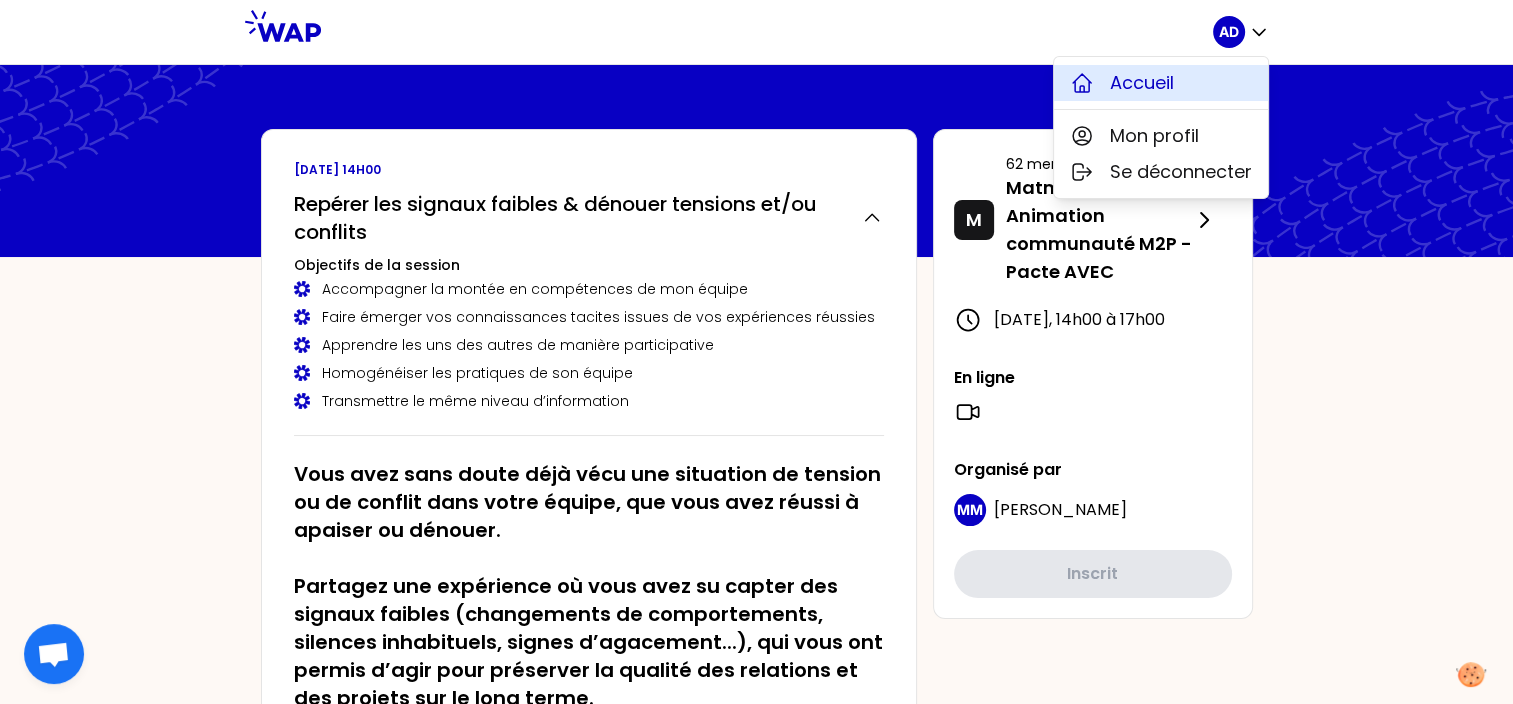 click on "Accueil" at bounding box center (1161, 83) 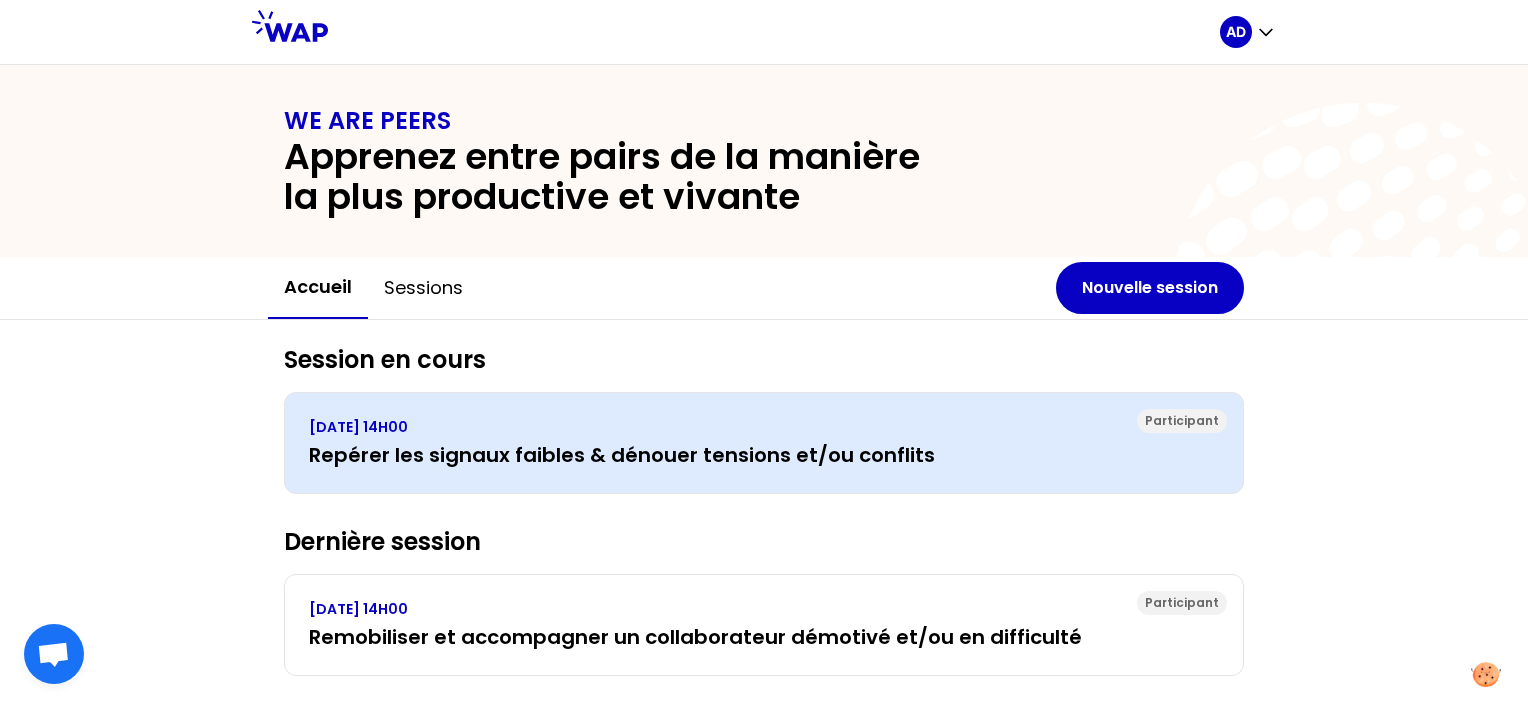 click on "Repérer les signaux faibles & dénouer tensions et/ou conflits" at bounding box center (764, 455) 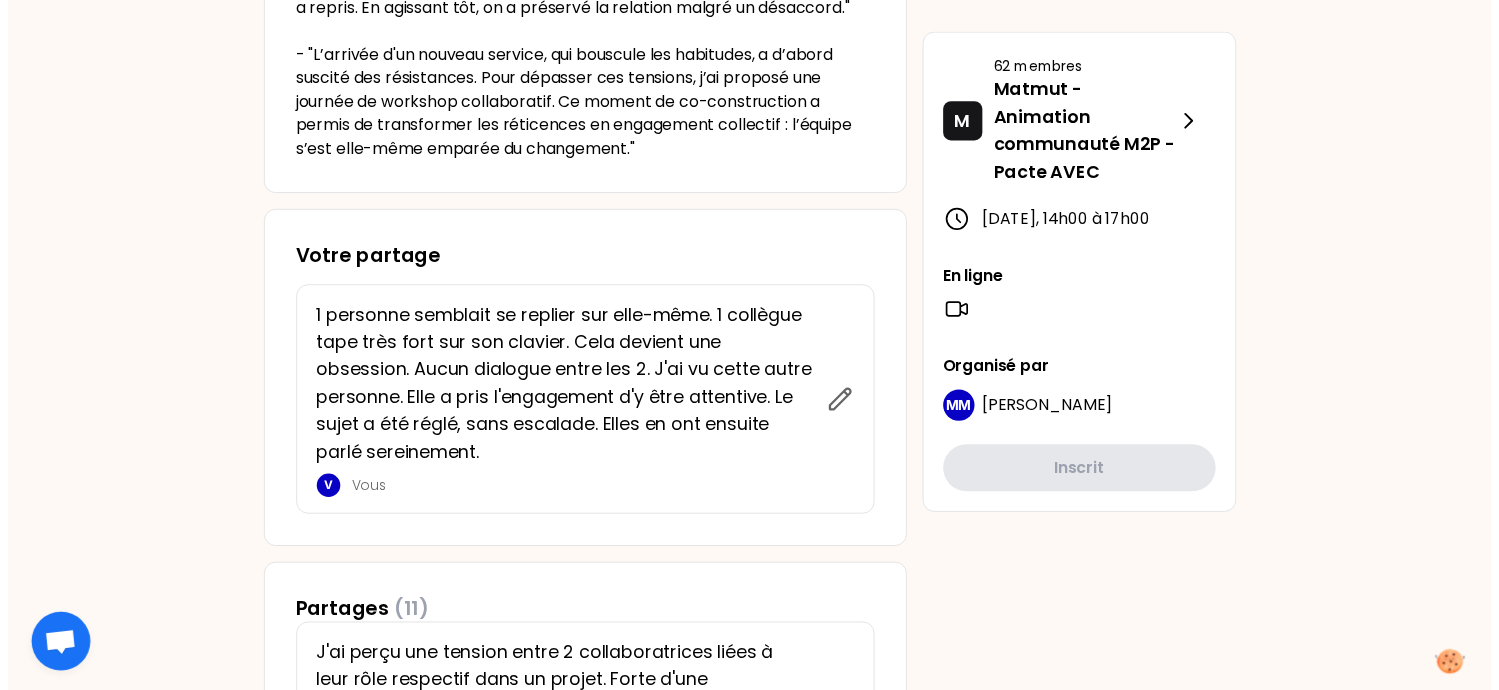 scroll, scrollTop: 1300, scrollLeft: 0, axis: vertical 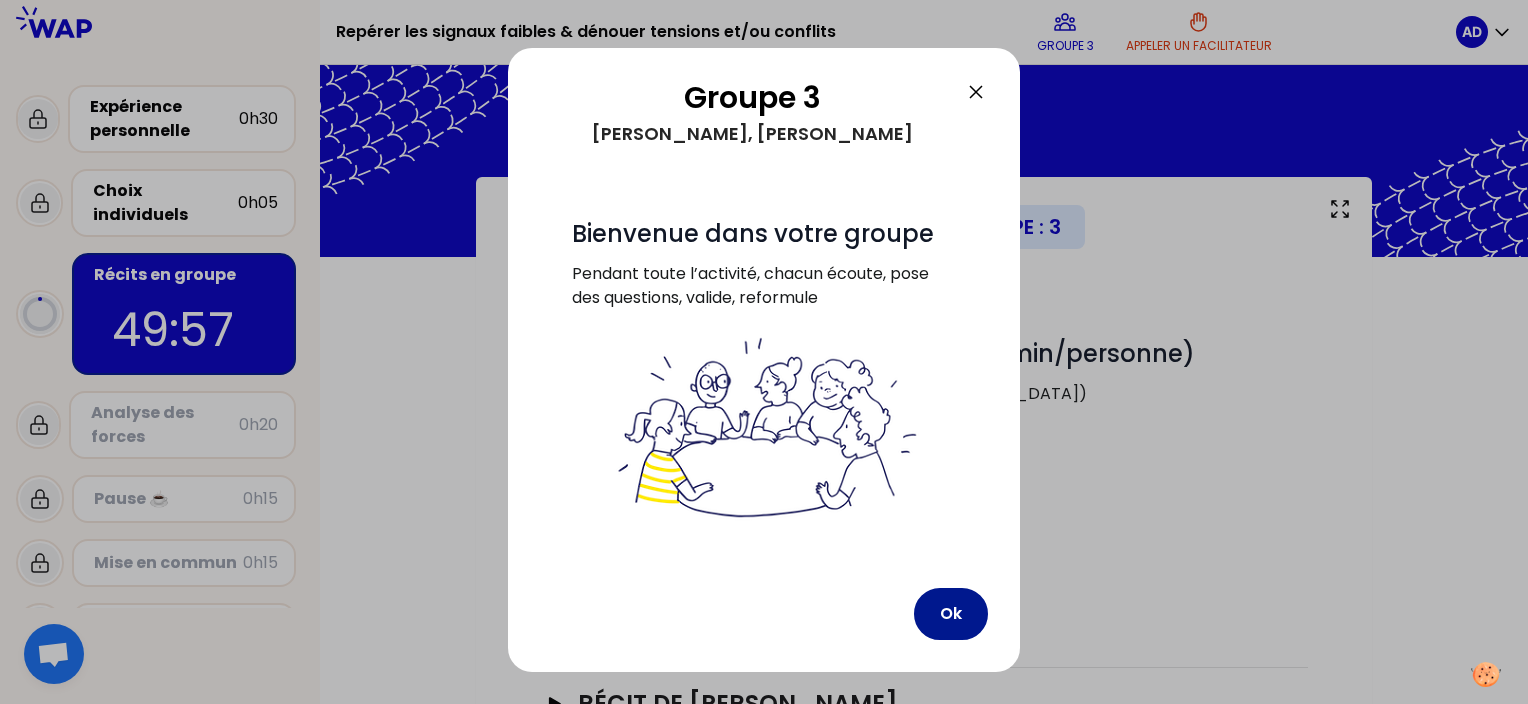 click on "Ok" at bounding box center [951, 614] 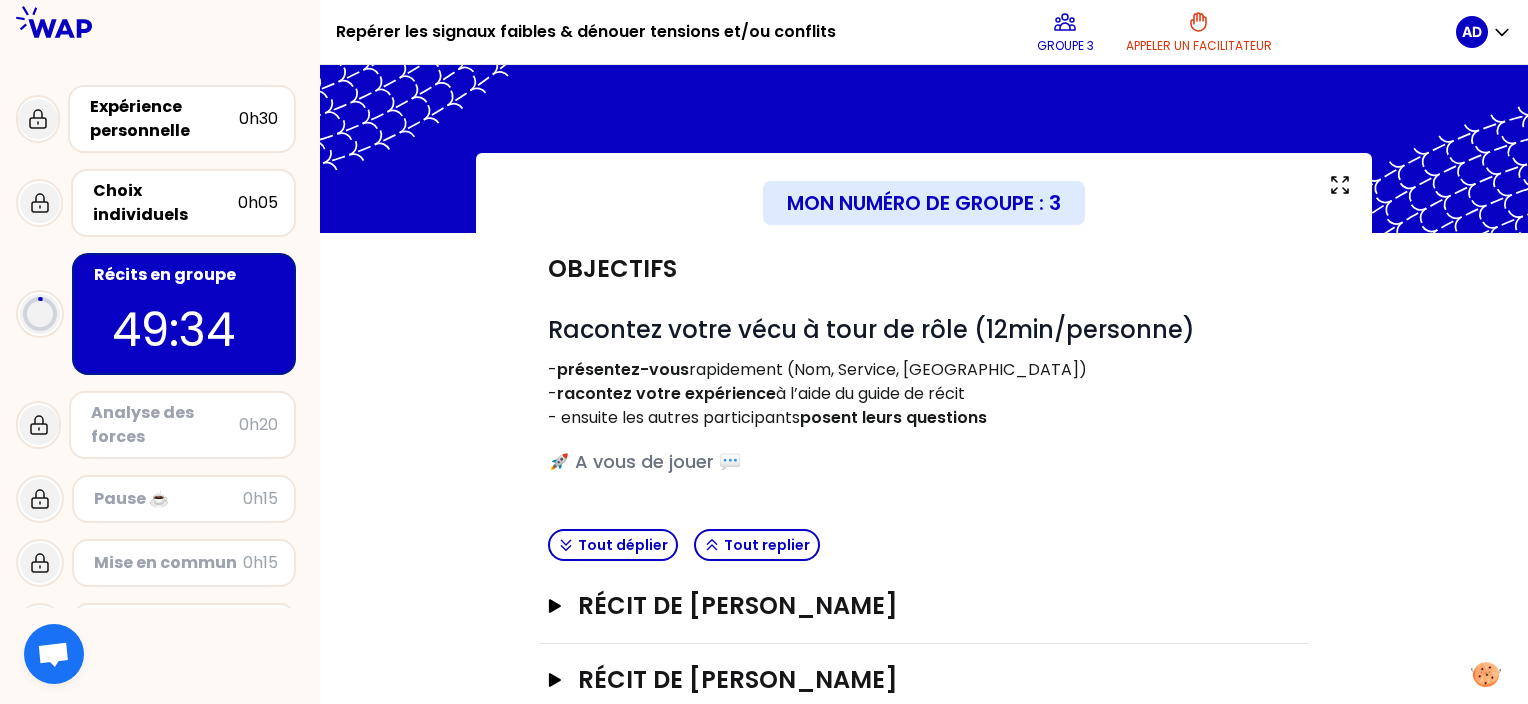 scroll, scrollTop: 100, scrollLeft: 0, axis: vertical 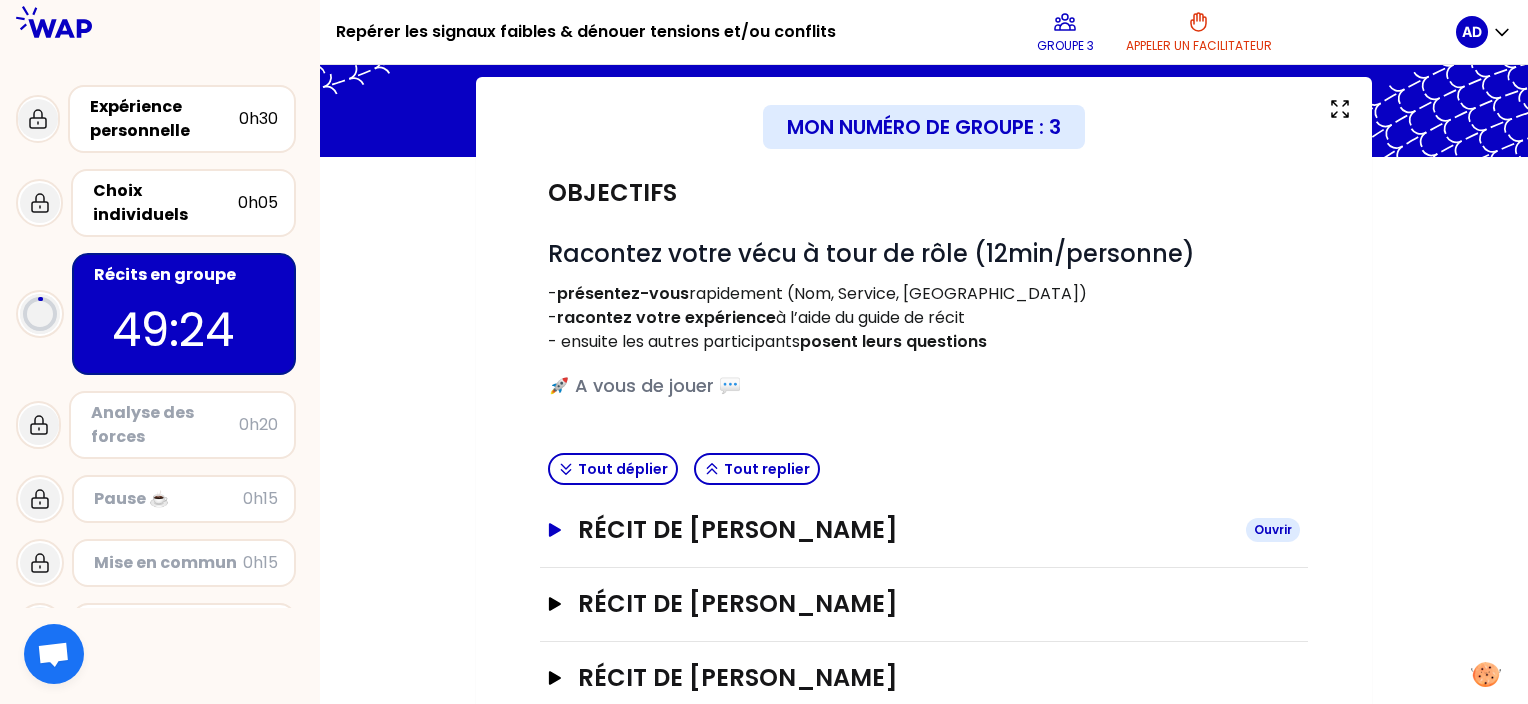 click 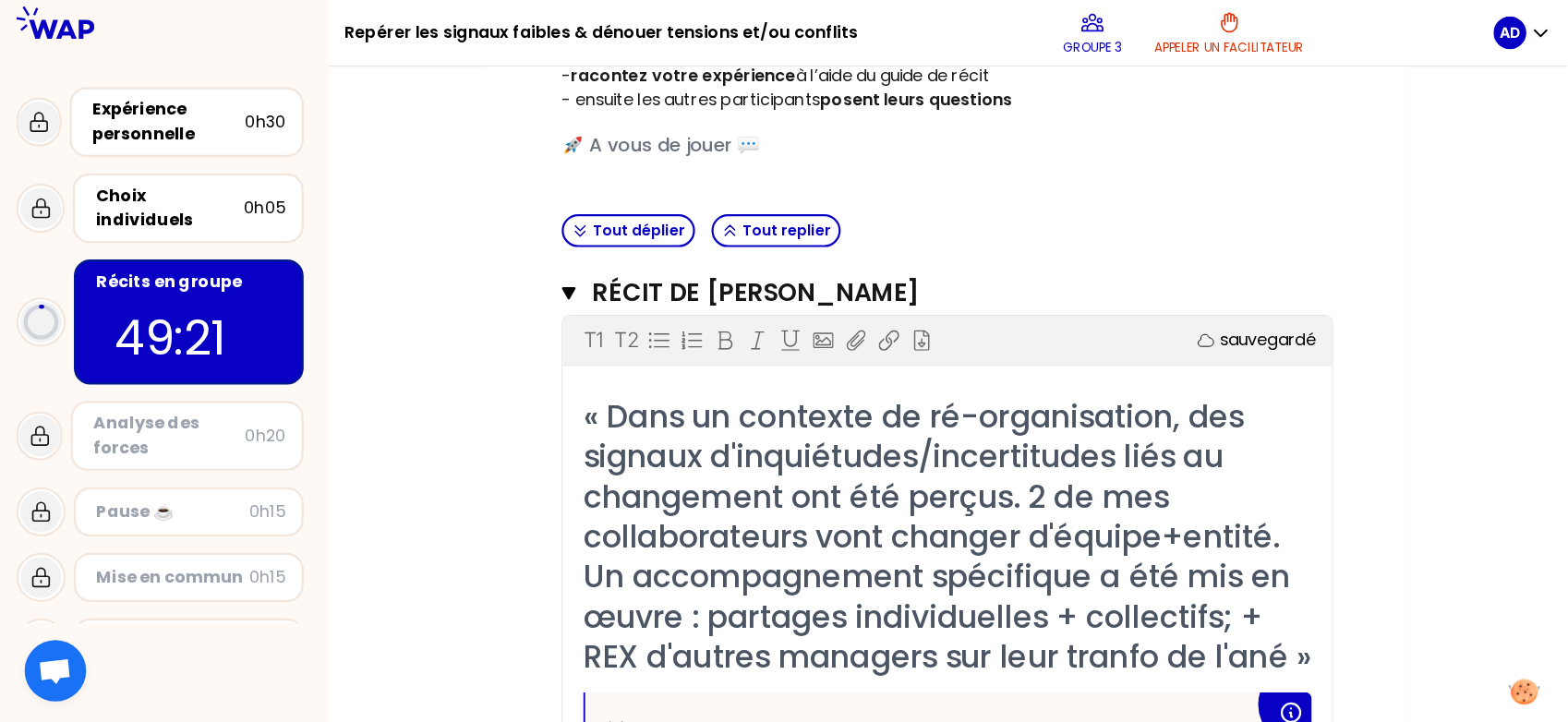 scroll, scrollTop: 410, scrollLeft: 0, axis: vertical 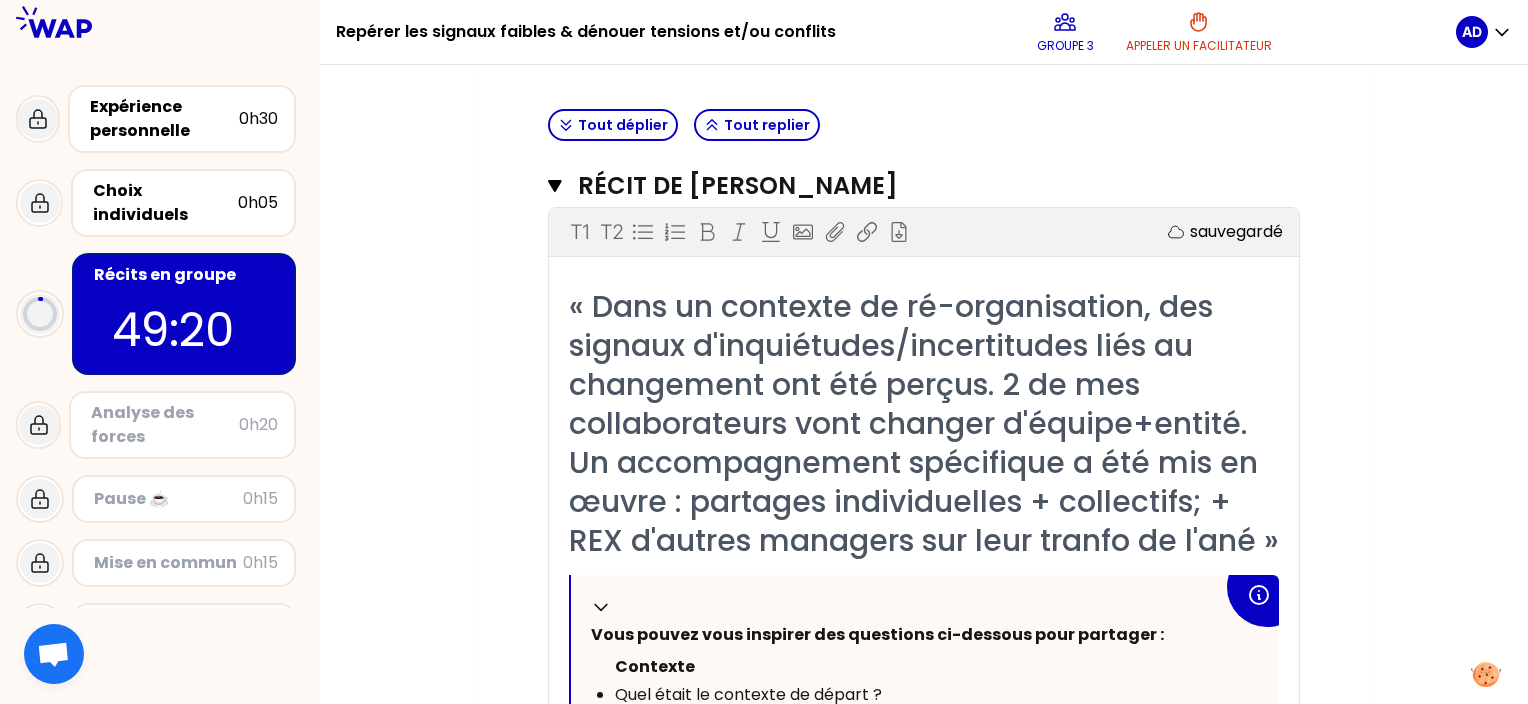 type 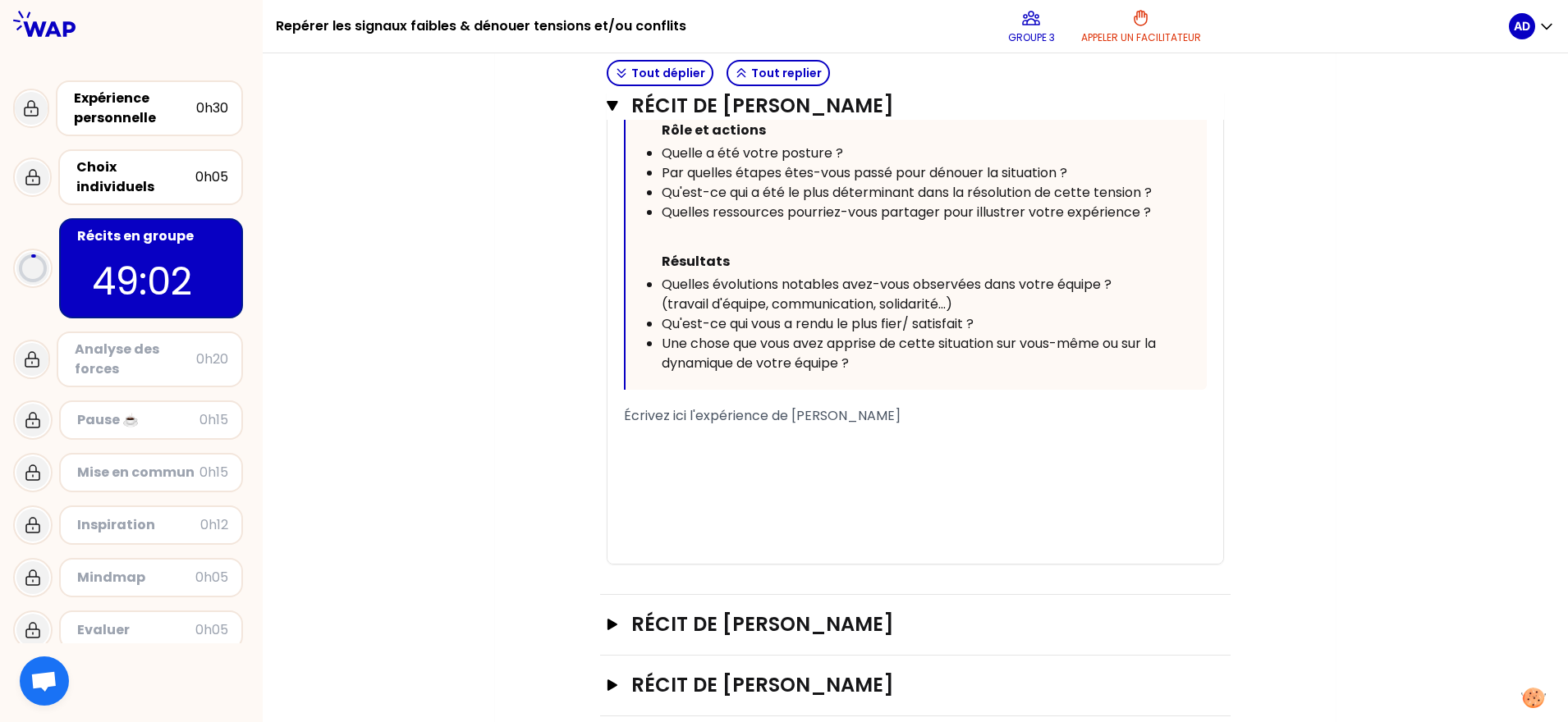 scroll, scrollTop: 1012, scrollLeft: 0, axis: vertical 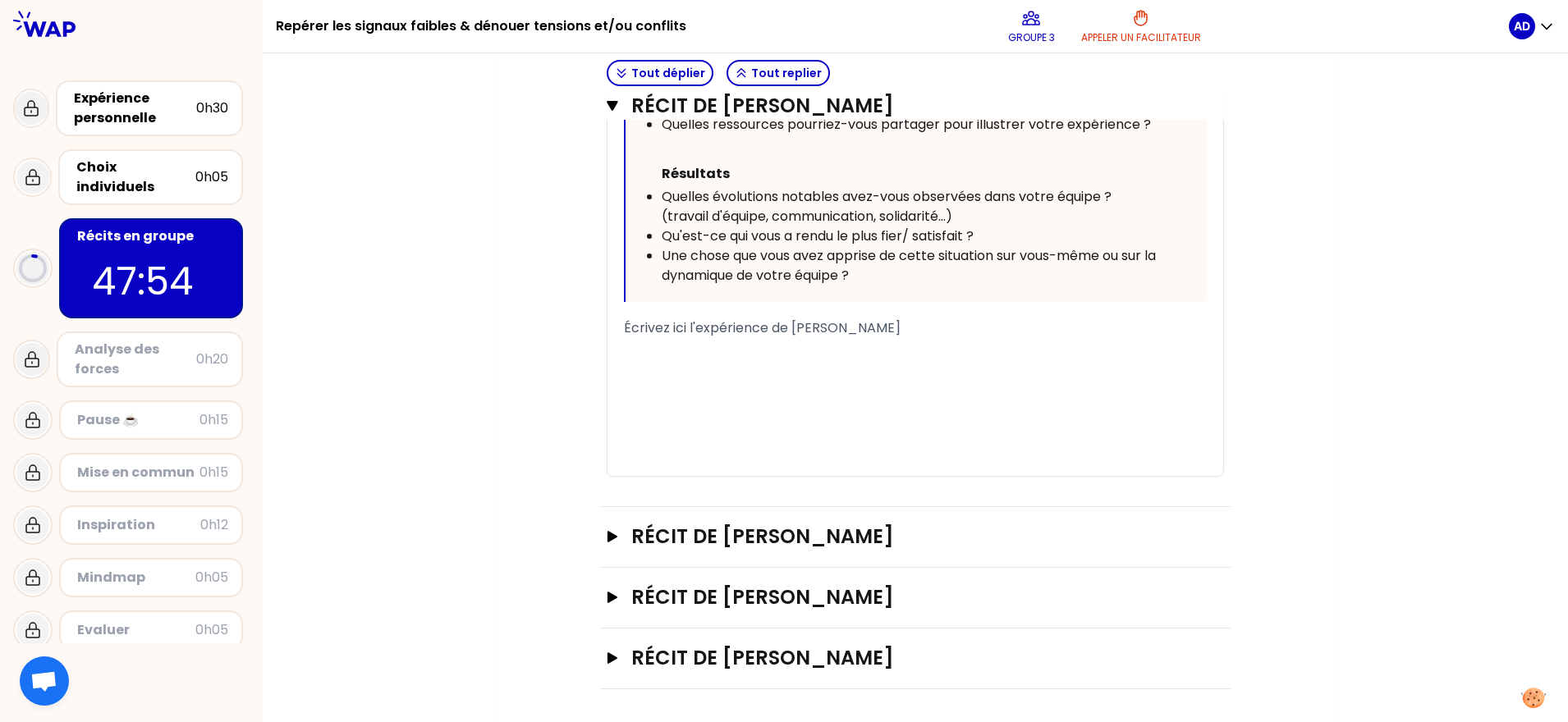 click on "Résultats Quelles évolutions notables avez-vous observées dans votre équipe ? (travail d'équipe, communication, solidarité...) Qu'est-ce qui vous a rendu le plus fier/ satisfait ?  Une chose que vous avez apprise de cette situation sur vous-même ou sur la dynamique de votre équipe ?" at bounding box center [901, 223] 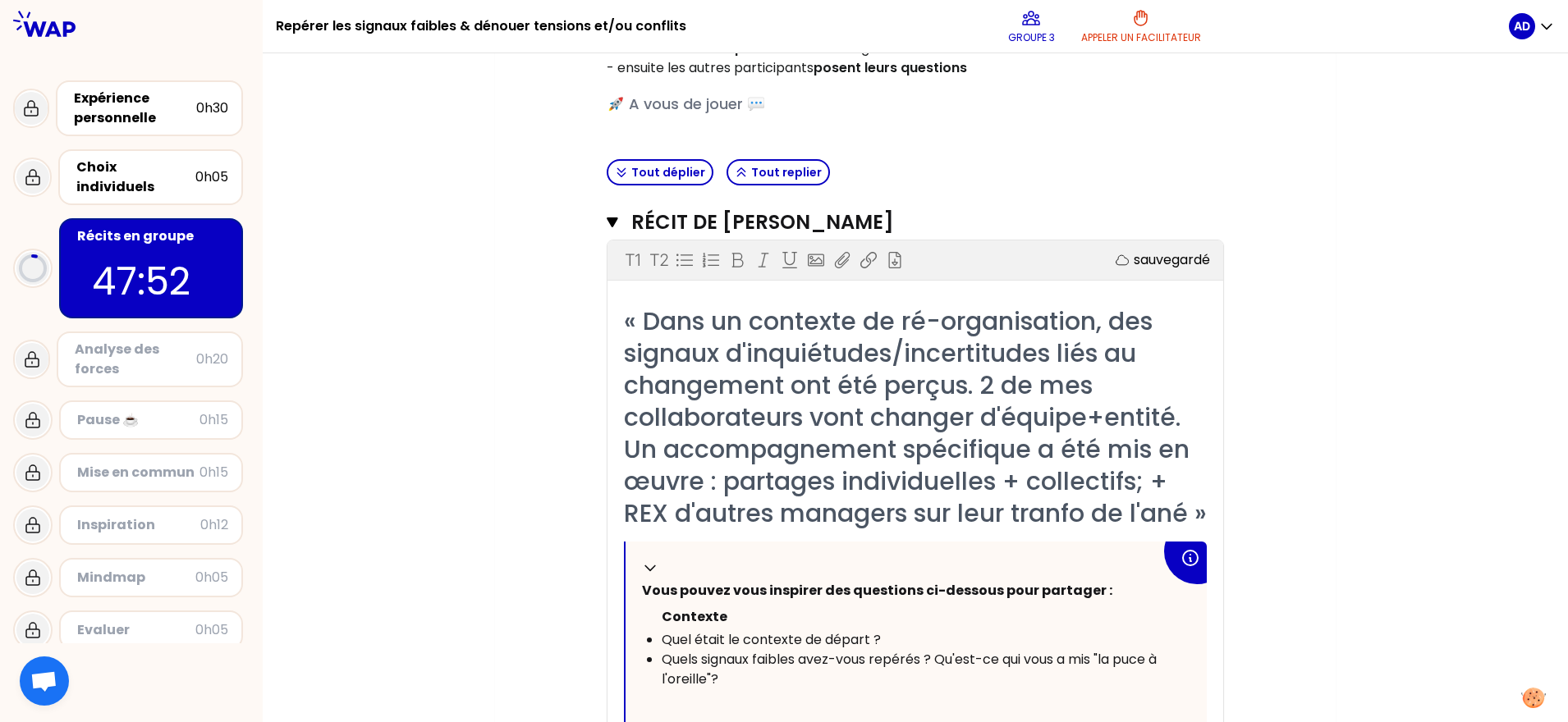 scroll, scrollTop: 397, scrollLeft: 0, axis: vertical 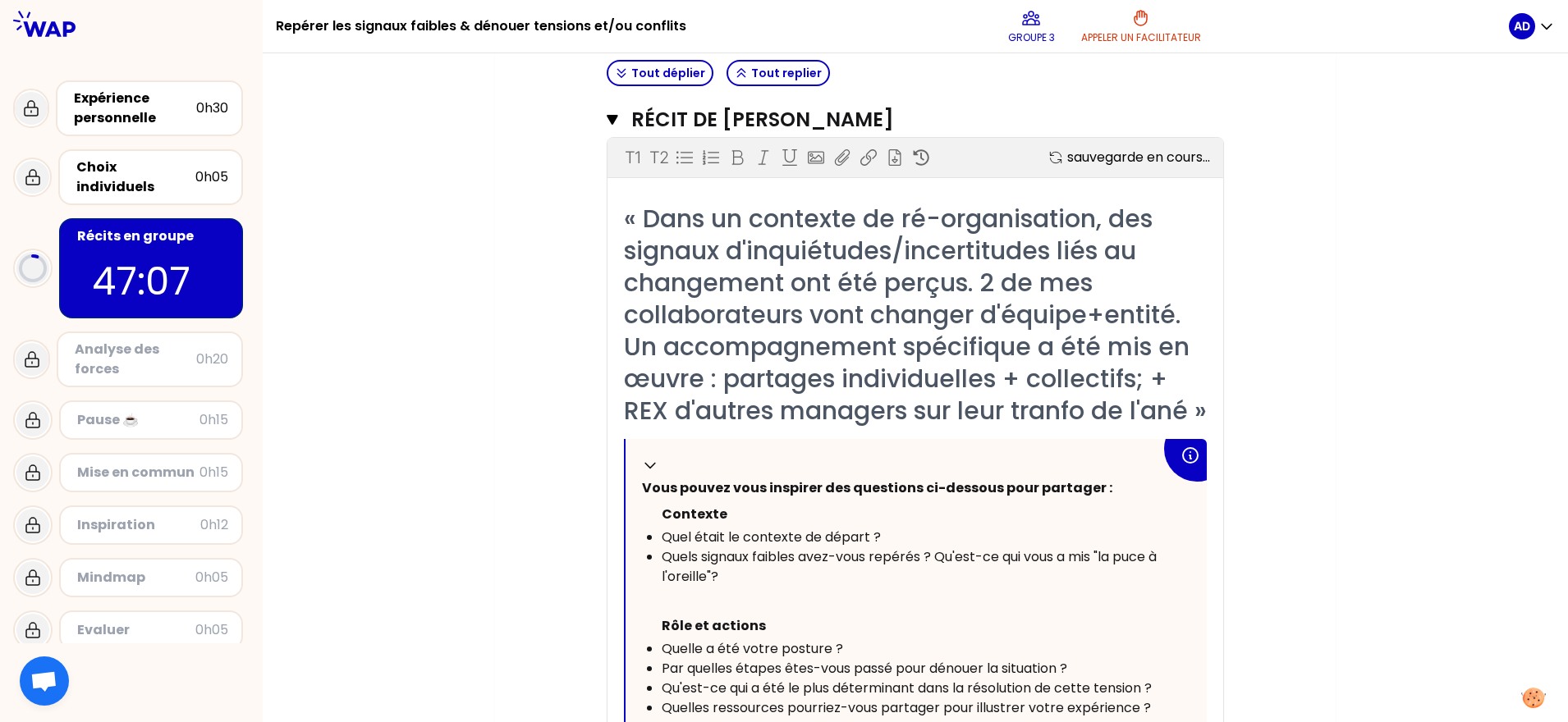 click on "Objectifs # Racontez votre vécu à tour de rôle (12min/personne) -  présentez-vous  rapidement (Nom, Service, Rôle) -  racontez votre expérience  à l’aide du guide de récit - ensuite les autres participants  posent leurs questions # 🚀 A vous de jouer 💬 Tout déplier Tout replier Récit de Aurélien BAPE Fermer T1 T2 Exporter sauvegarde en cours... « Dans un contexte de ré-organisation, des signaux d'inquiétudes/incertitudes liés au changement ont été perçus. 2 de mes collaborateurs vont changer d'équipe+entité. Un accompagnement spécifique a été mis en œuvre : partages individuelles + collectifs; + REX d'autres managers sur leur tranfo de l'ané » Replier Vous pouvez vous inspirer des questions ci-dessous pour partager : Contexte Quel était le contexte de départ ?  Quels signaux faibles avez-vous repérés ? Qu'est-ce qui vous a mis "la puce à l'oreille"?    Rôle et actions Quelle a été votre posture ?  Par quelles étapes êtes-vous passé pour dénouer la situation ?  ﻿" at bounding box center [915, 543] 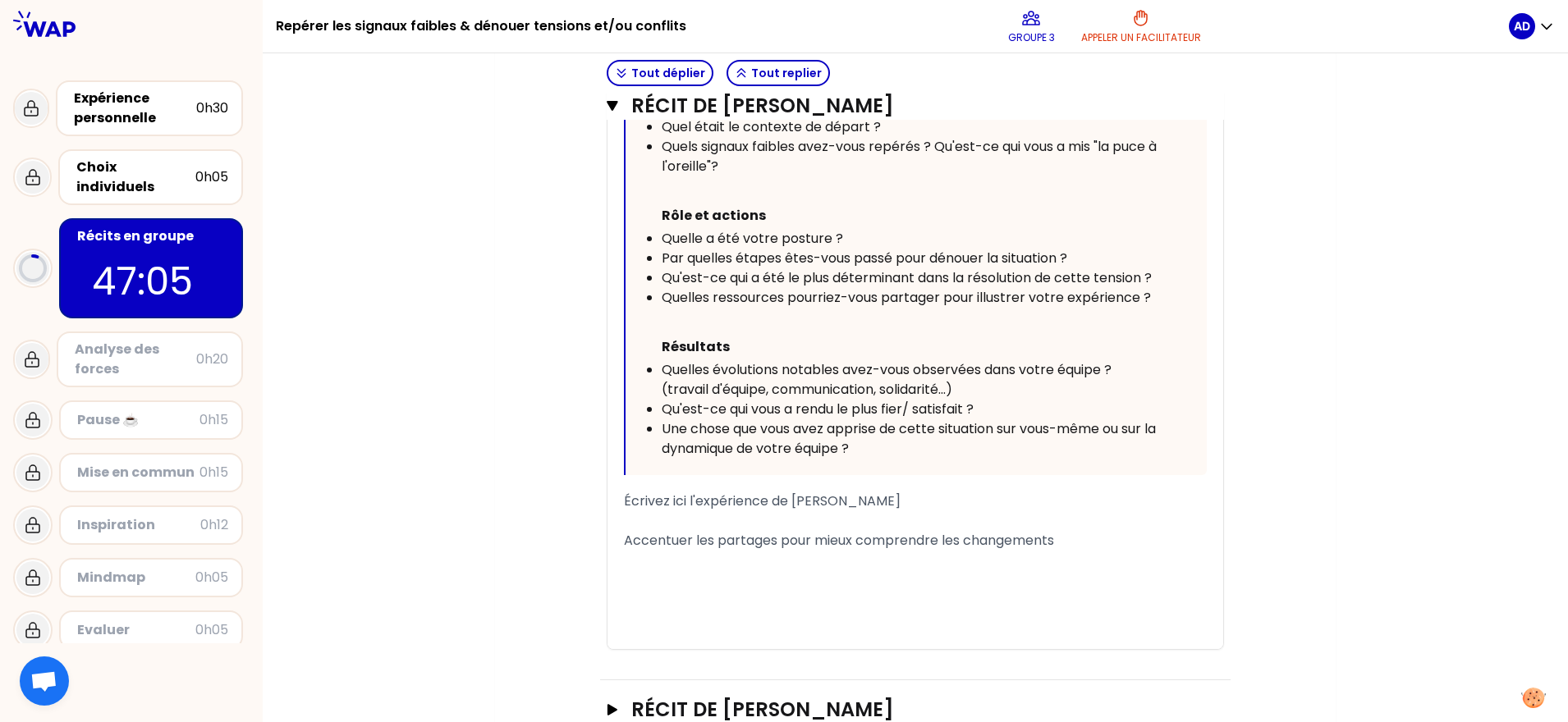 scroll, scrollTop: 910, scrollLeft: 0, axis: vertical 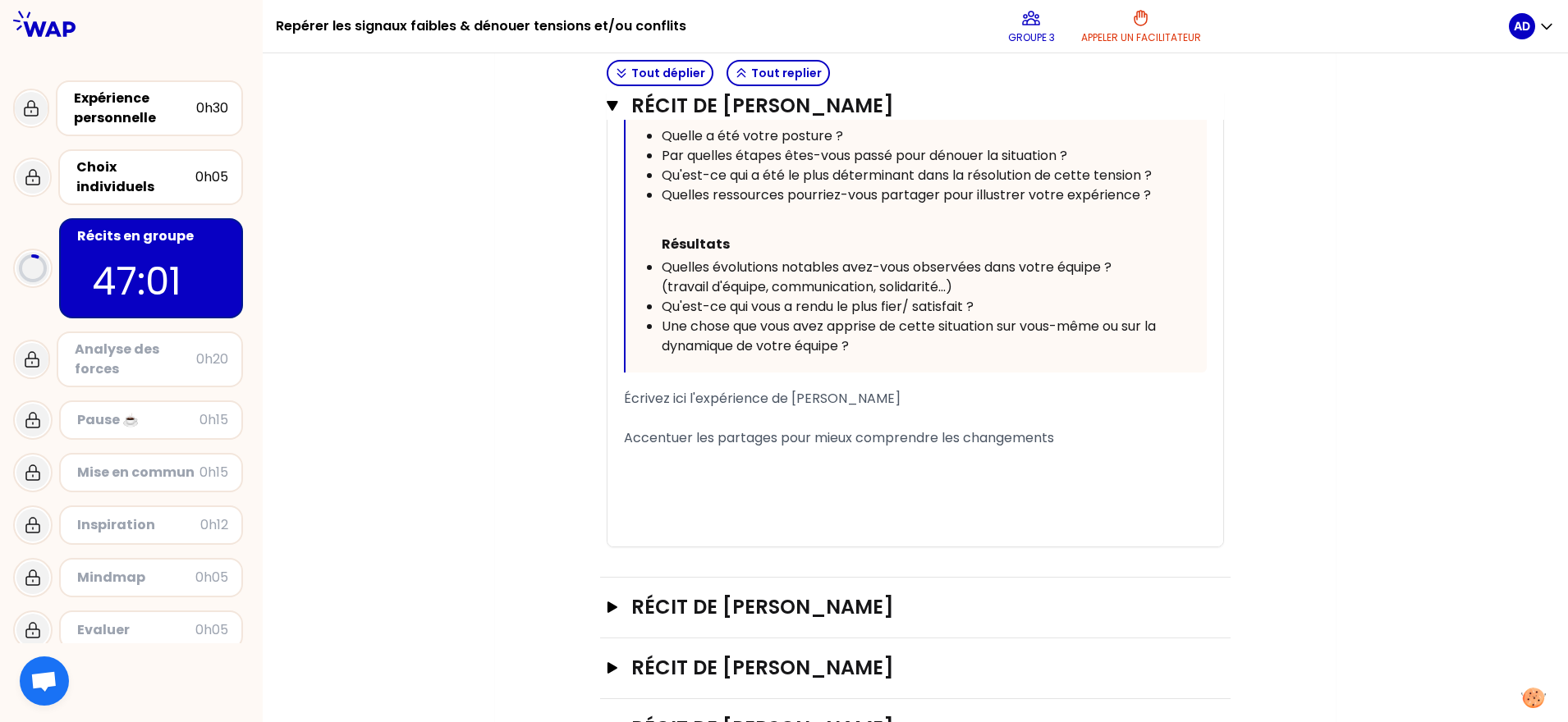 click on "Écrivez ici l'expérience de Aurélien BAPE" at bounding box center (762, 398) 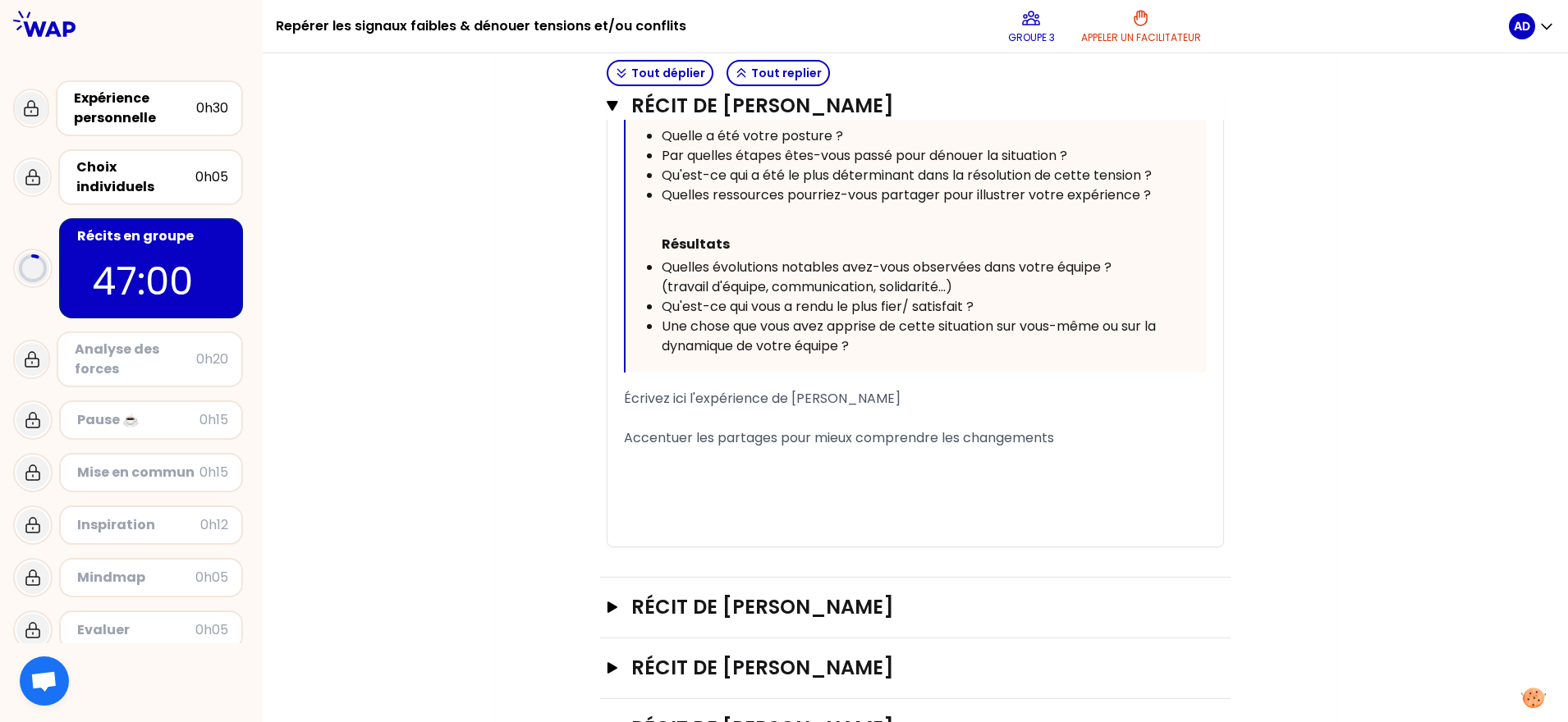 click on "Écrivez ici l'expérience de Aurélien BAPE" at bounding box center (762, 398) 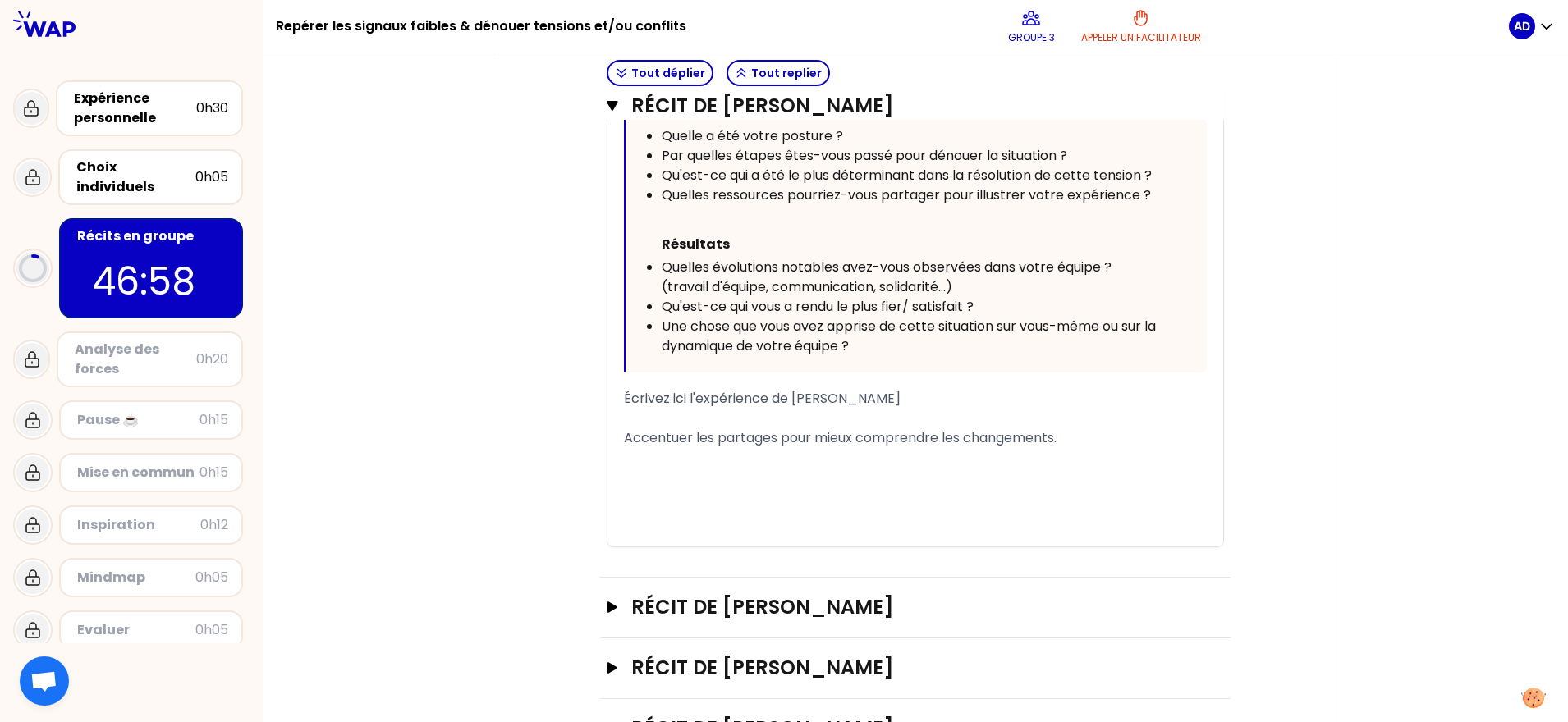 click on "Accentuer les partages pour mieux comprendre les changements." at bounding box center (840, 437) 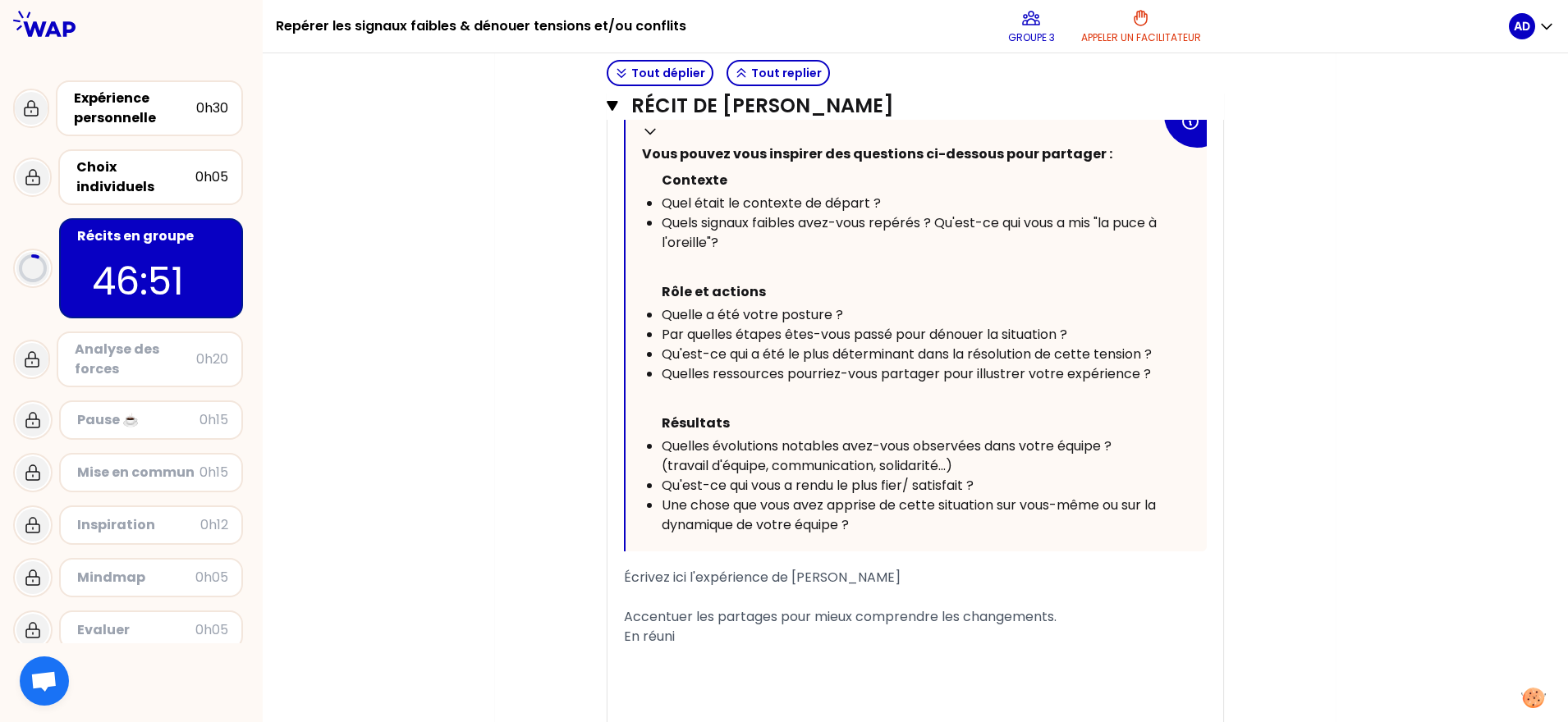 scroll, scrollTop: 807, scrollLeft: 0, axis: vertical 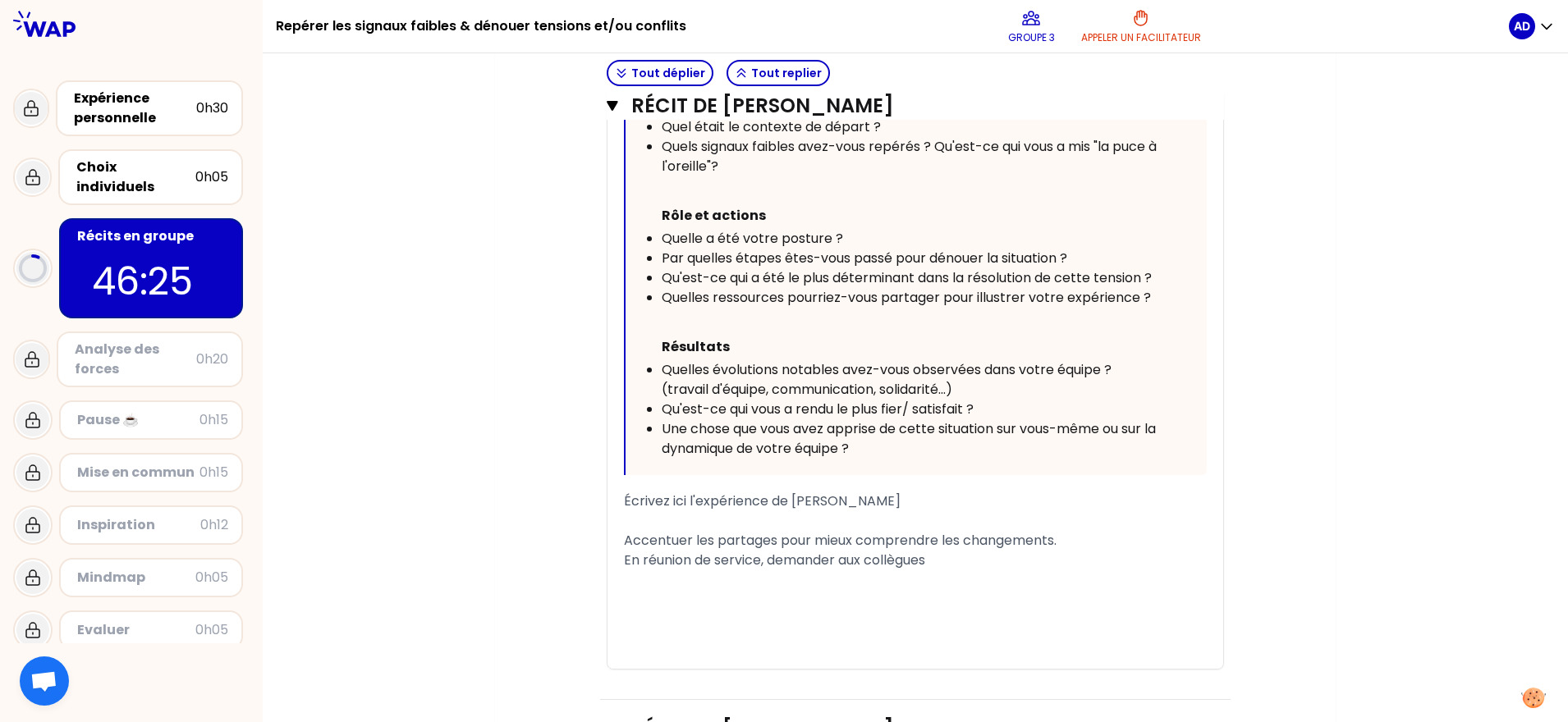 click on "Mon numéro de groupe : 3 Objectifs # Racontez votre vécu à tour de rôle (12min/personne) -  présentez-vous  rapidement (Nom, Service, Rôle) -  racontez votre expérience  à l’aide du guide de récit - ensuite les autres participants  posent leurs questions # 🚀 A vous de jouer 💬 Tout déplier Tout replier Récit de Aurélien BAPE Fermer T1 T2 Exporter sauvegardé « Dans un contexte de ré-organisation, des signaux d'inquiétudes/incertitudes liés au changement ont été perçus. 2 de mes collaborateurs vont changer d'équipe+entité. Un accompagnement spécifique a été mis en œuvre : partages individuelles + collectifs; + REX d'autres managers sur leur tranfo de l'ané » Replier Vous pouvez vous inspirer des questions ci-dessous pour partager : Contexte Quel était le contexte de départ ?  Quels signaux faibles avez-vous repérés ? Qu'est-ce qui vous a mis "la puce à l'oreille"?    Rôle et actions Quelle a été votre posture ?  ﻿ Résultats ﻿ ﻿ ﻿ ﻿ ﻿ ﻿ Ouvrir Ouvrir" at bounding box center [915, 126] 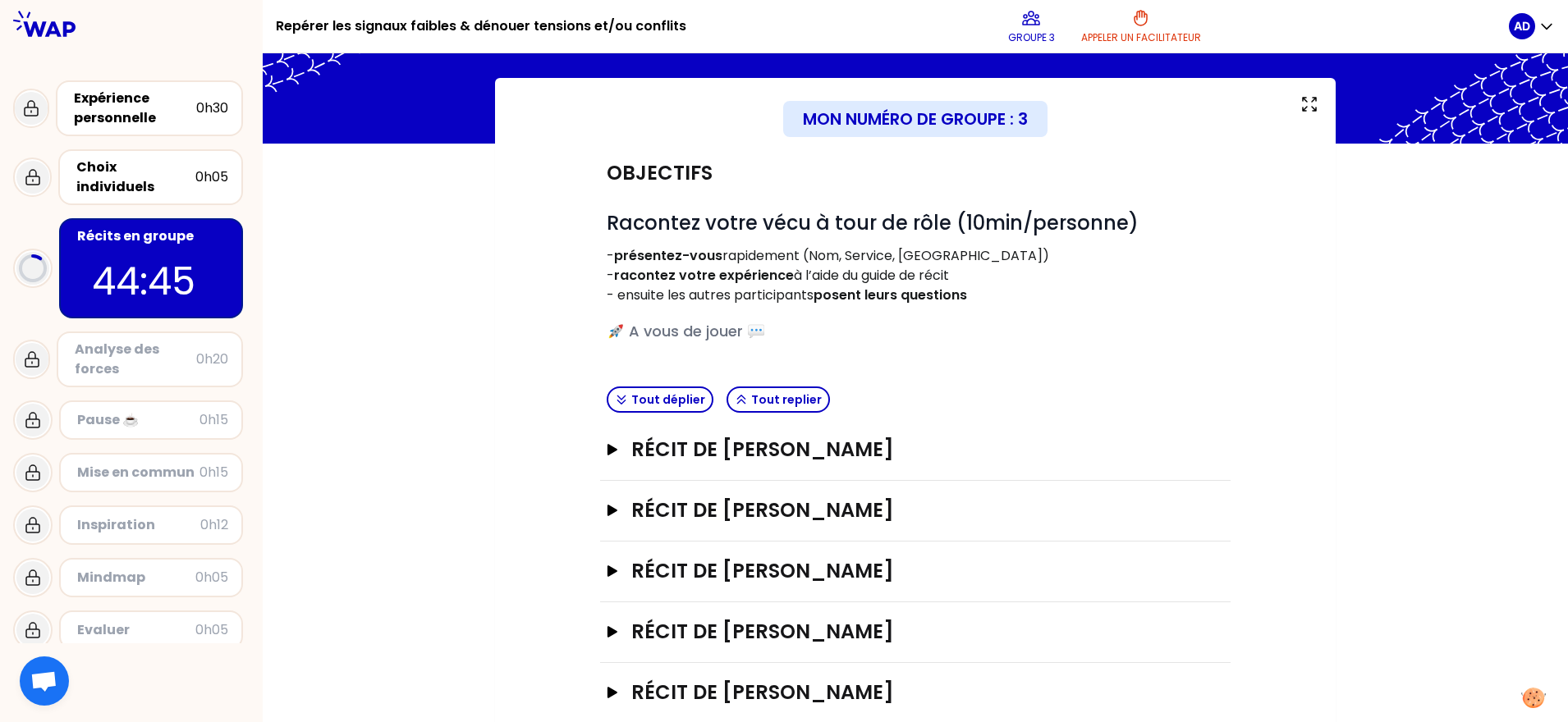 scroll, scrollTop: 102, scrollLeft: 0, axis: vertical 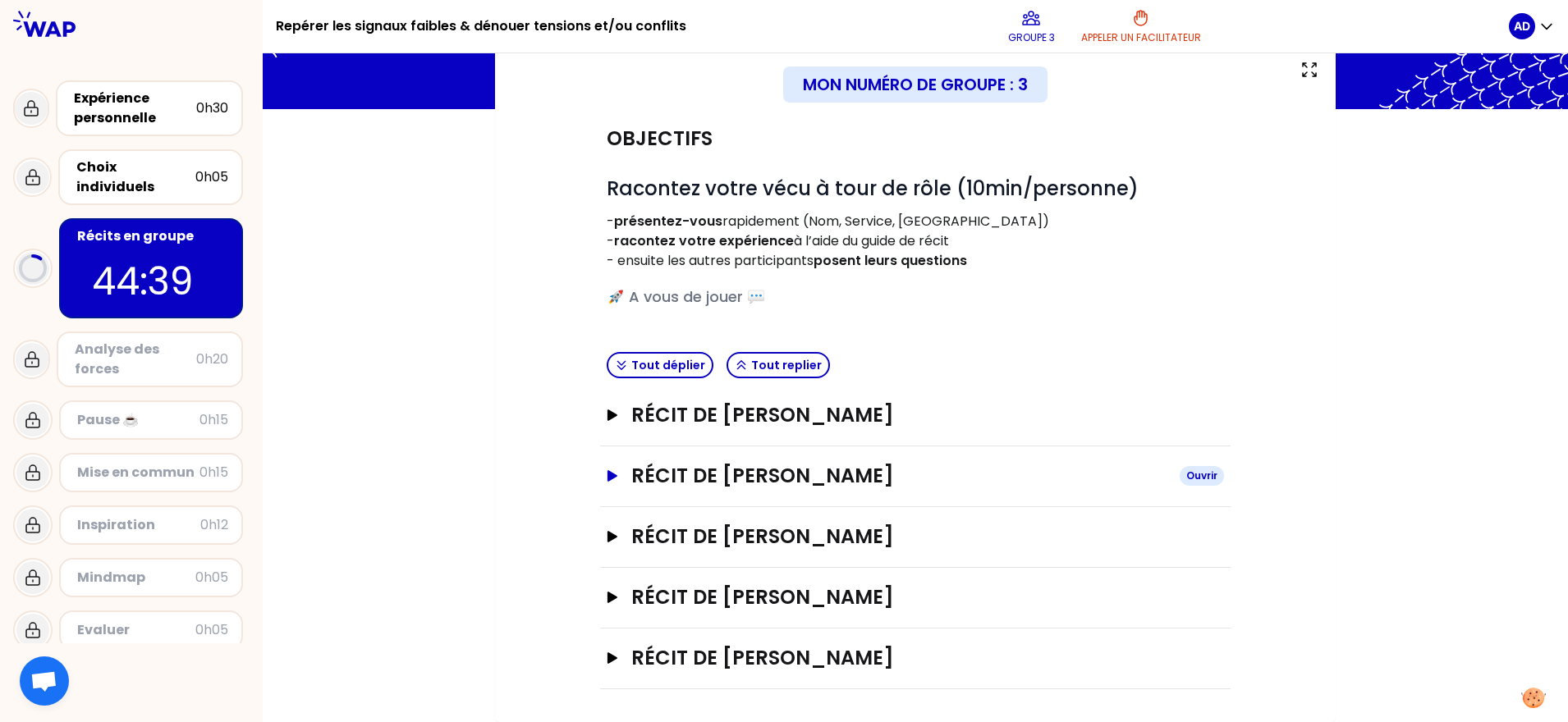 click 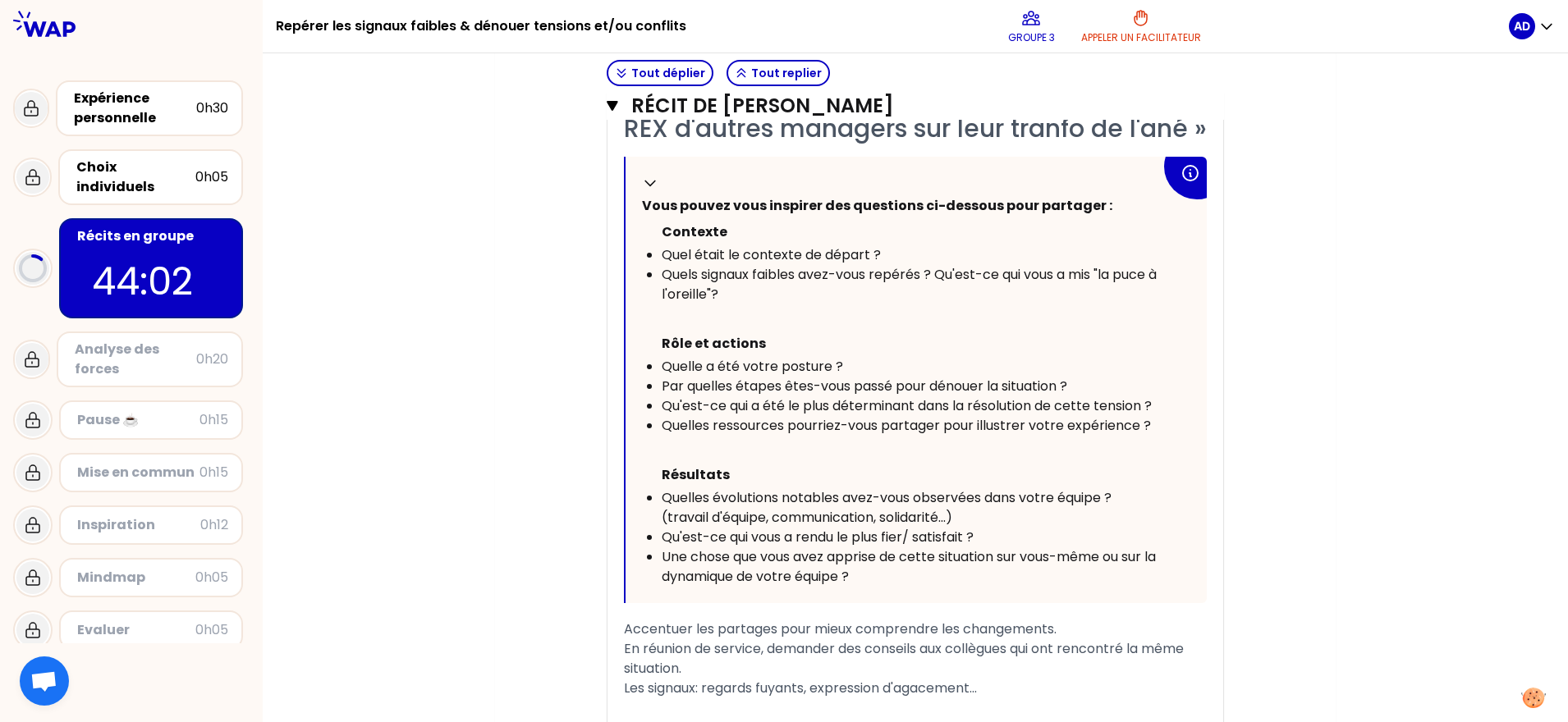 scroll, scrollTop: 785, scrollLeft: 0, axis: vertical 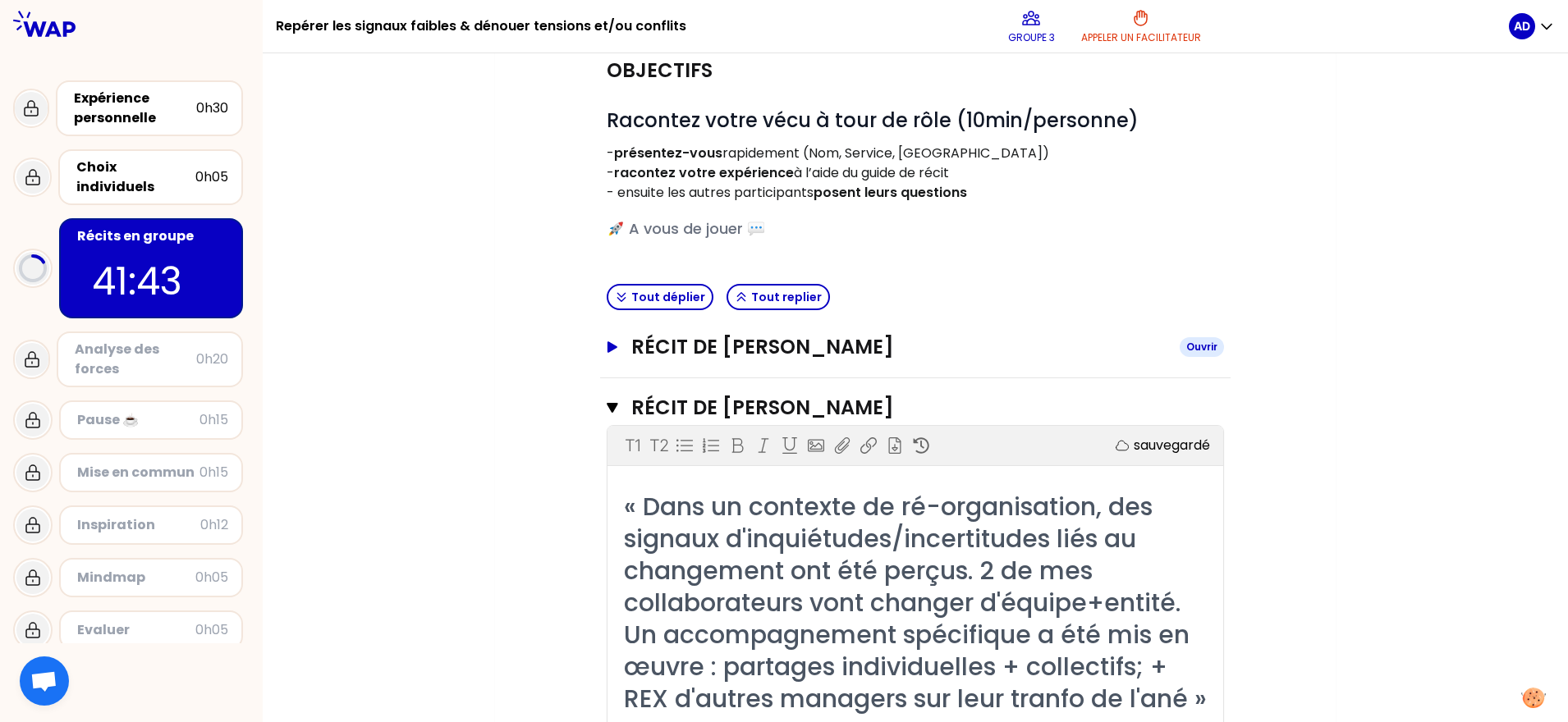 click 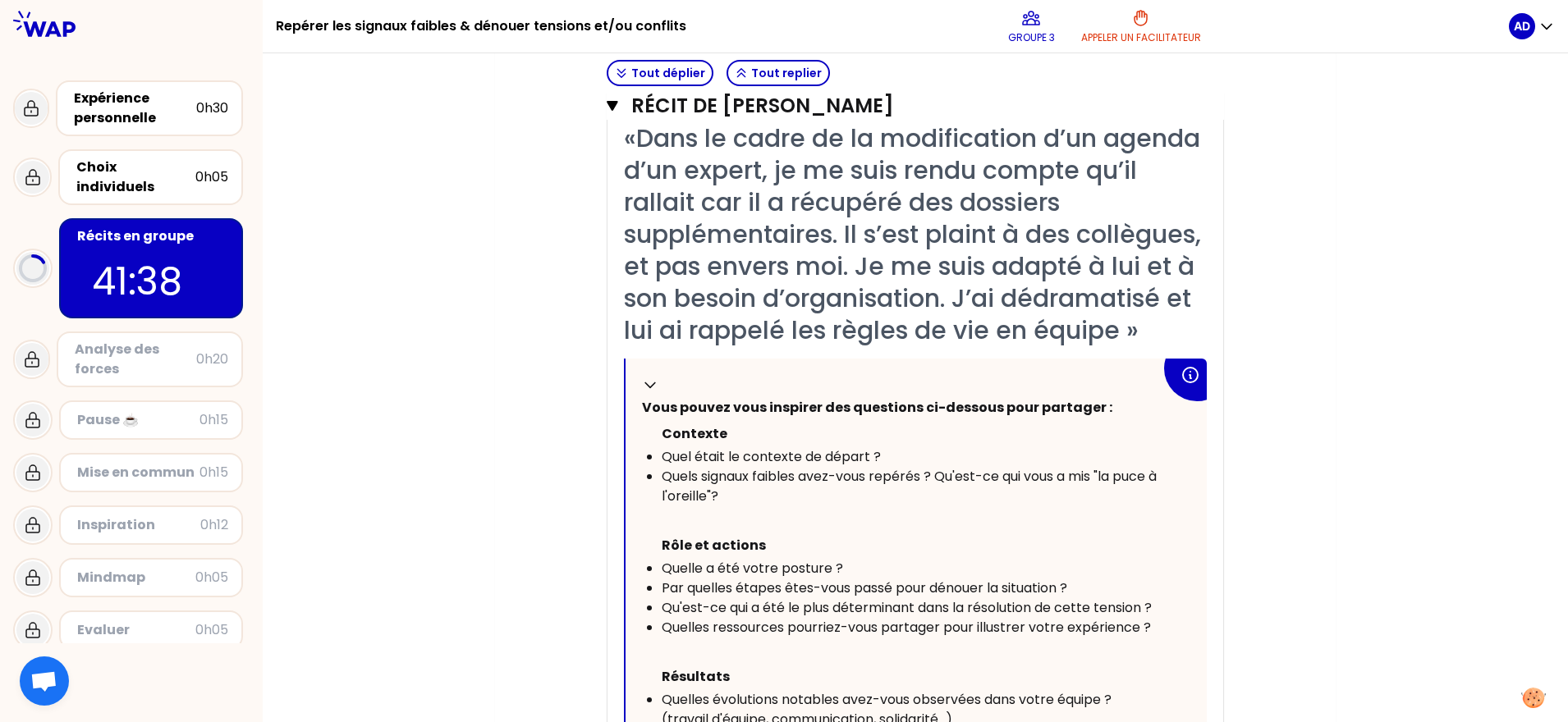 scroll, scrollTop: 375, scrollLeft: 0, axis: vertical 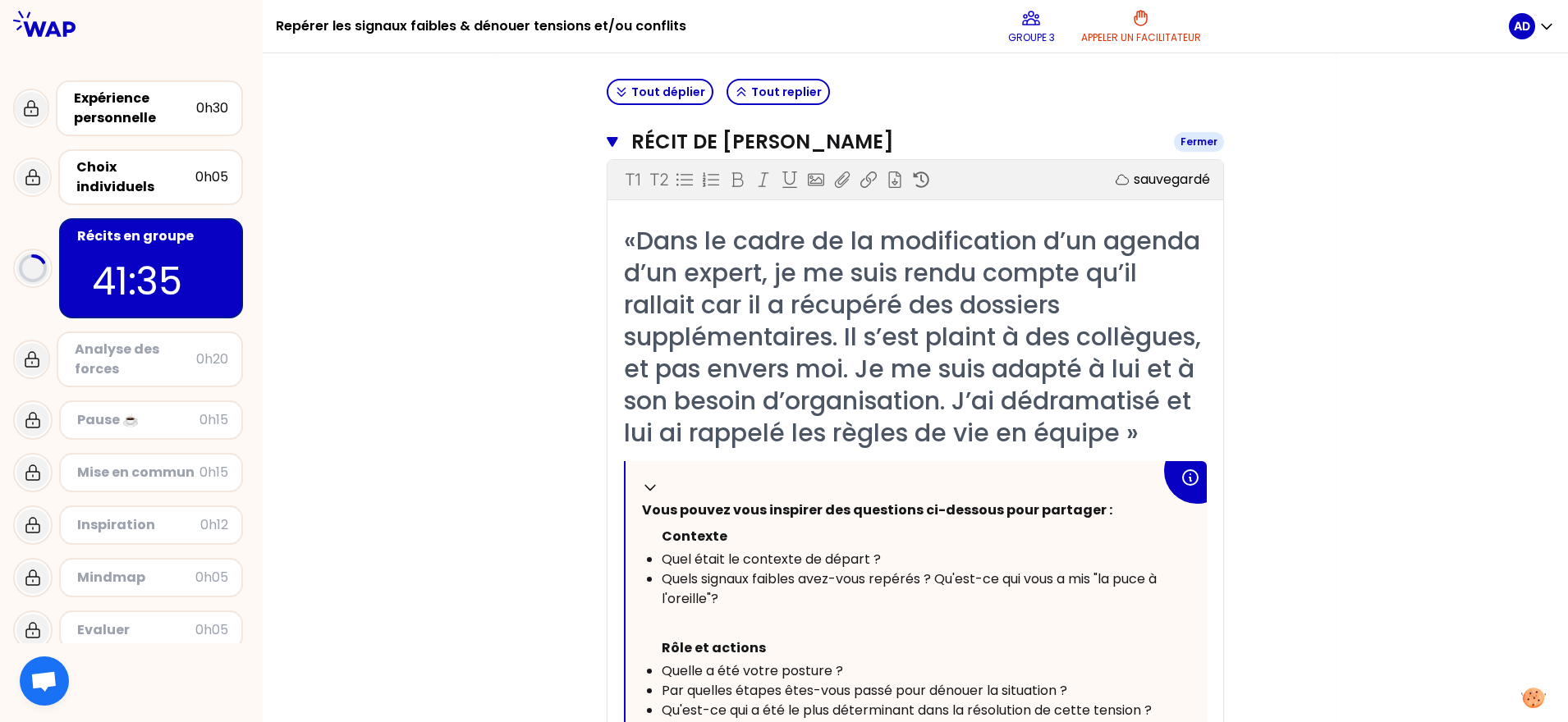 click 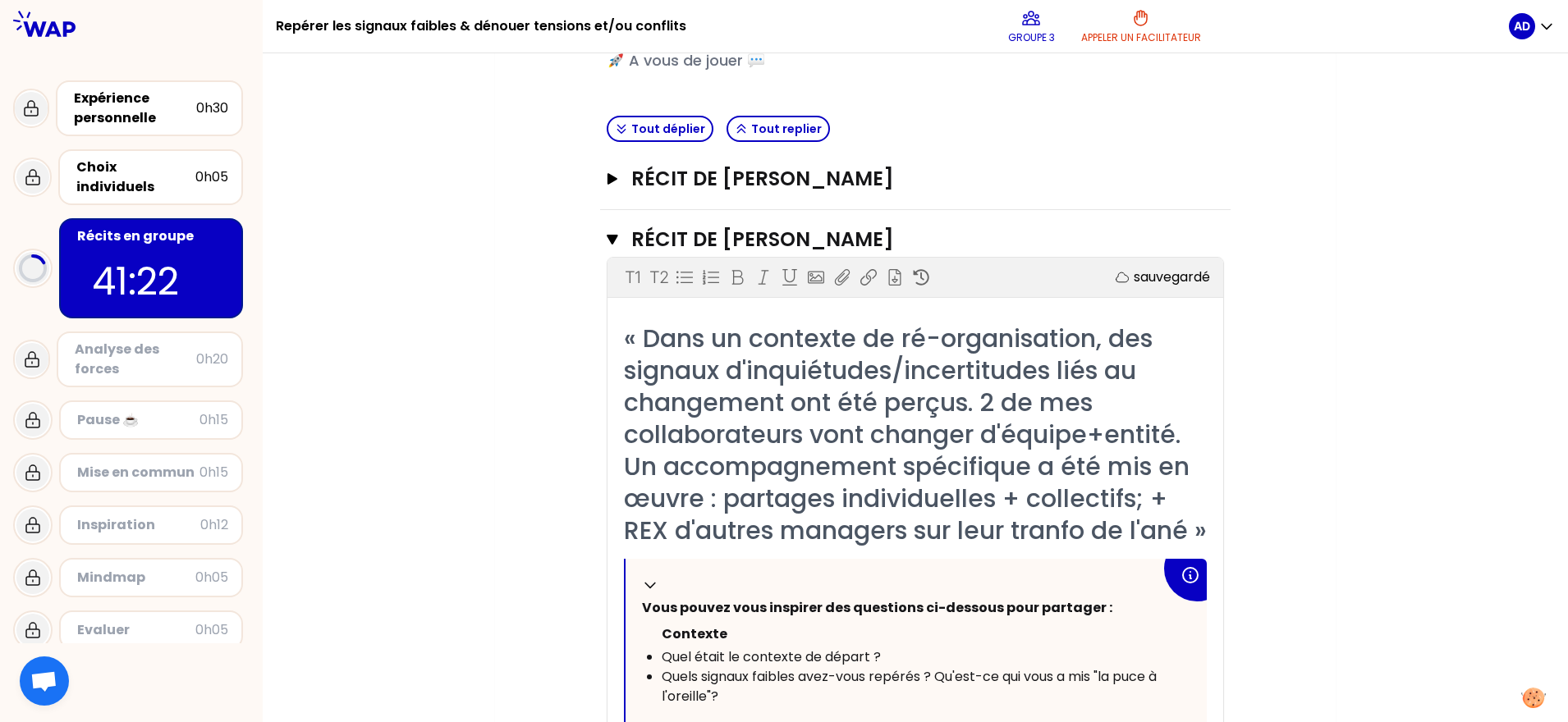 scroll, scrollTop: 272, scrollLeft: 0, axis: vertical 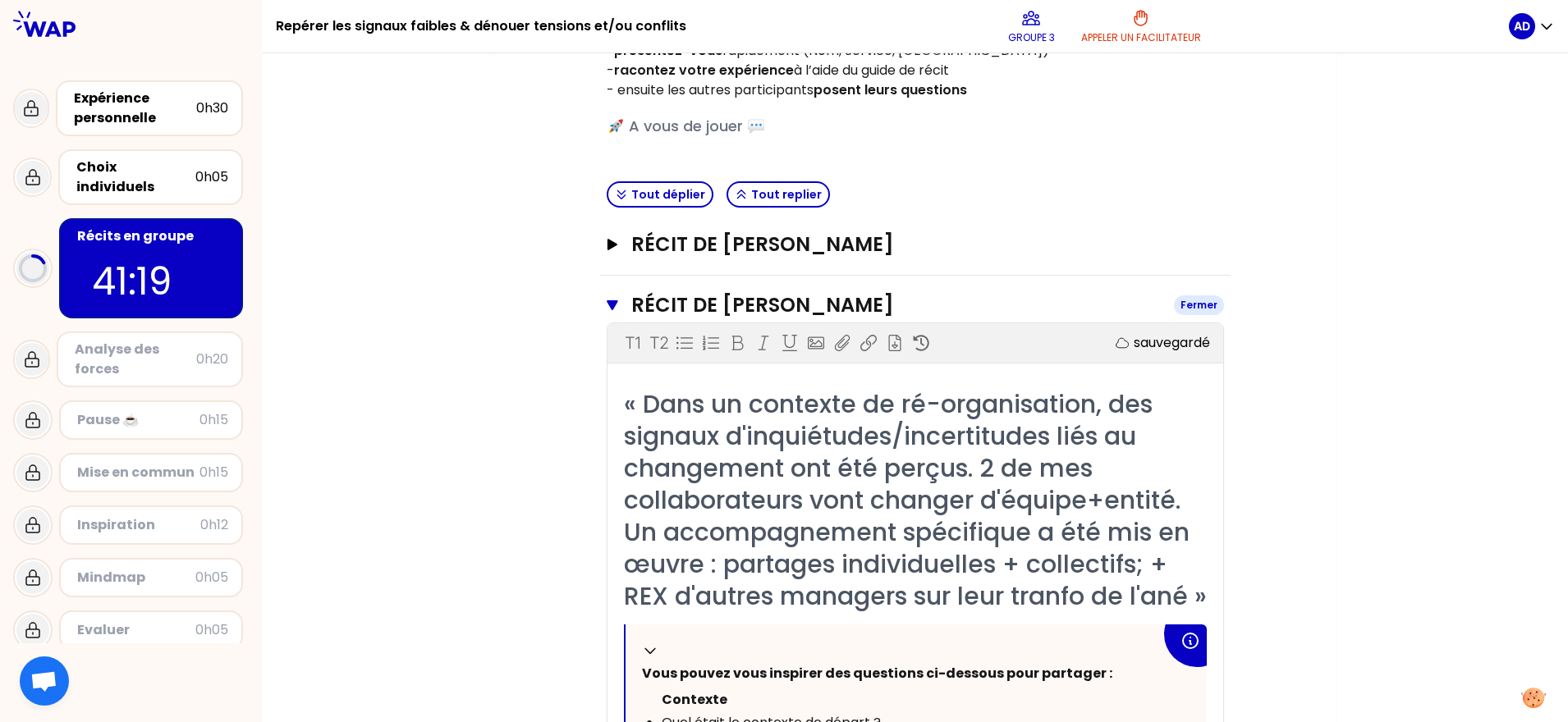 click 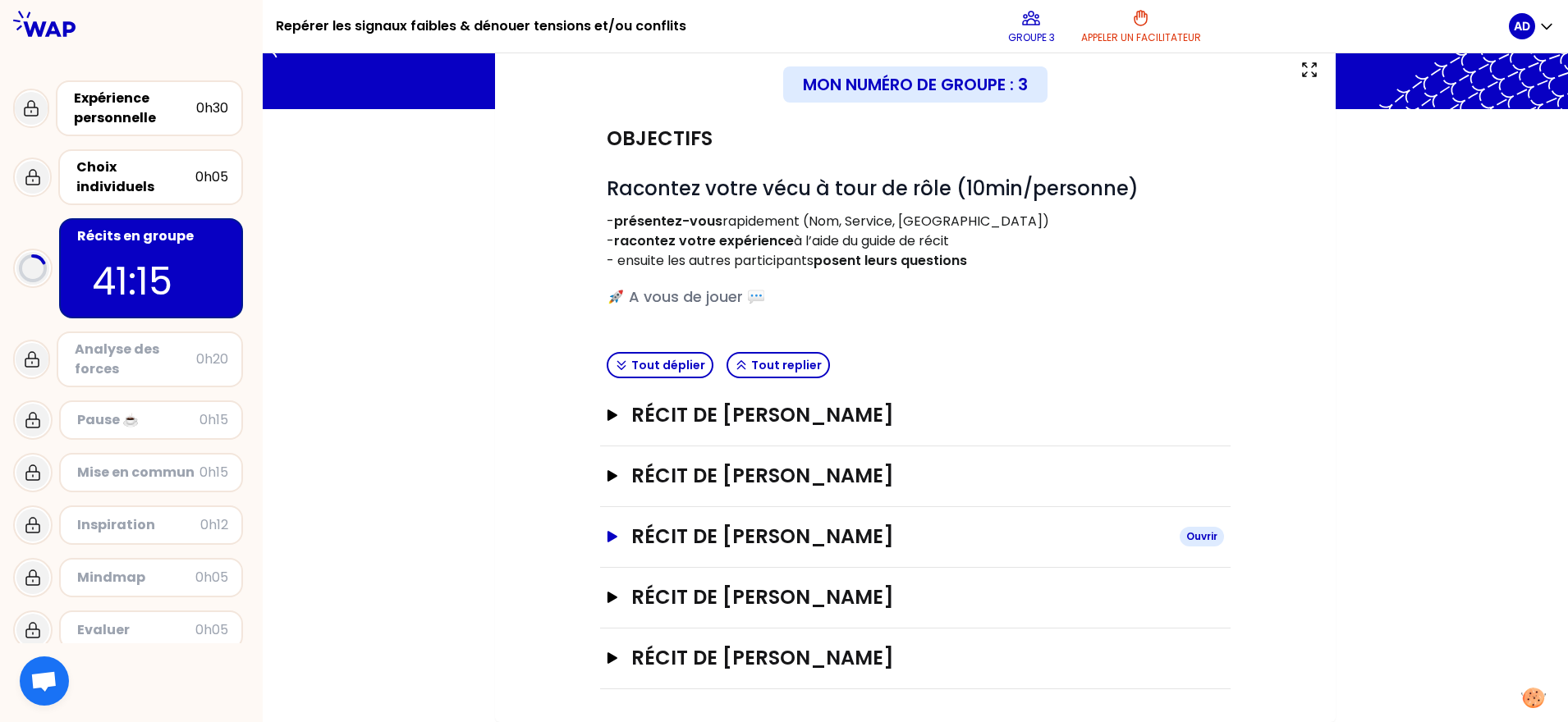 click on "Récit de Isabelle FEVRIER Ouvrir" at bounding box center (915, 537) 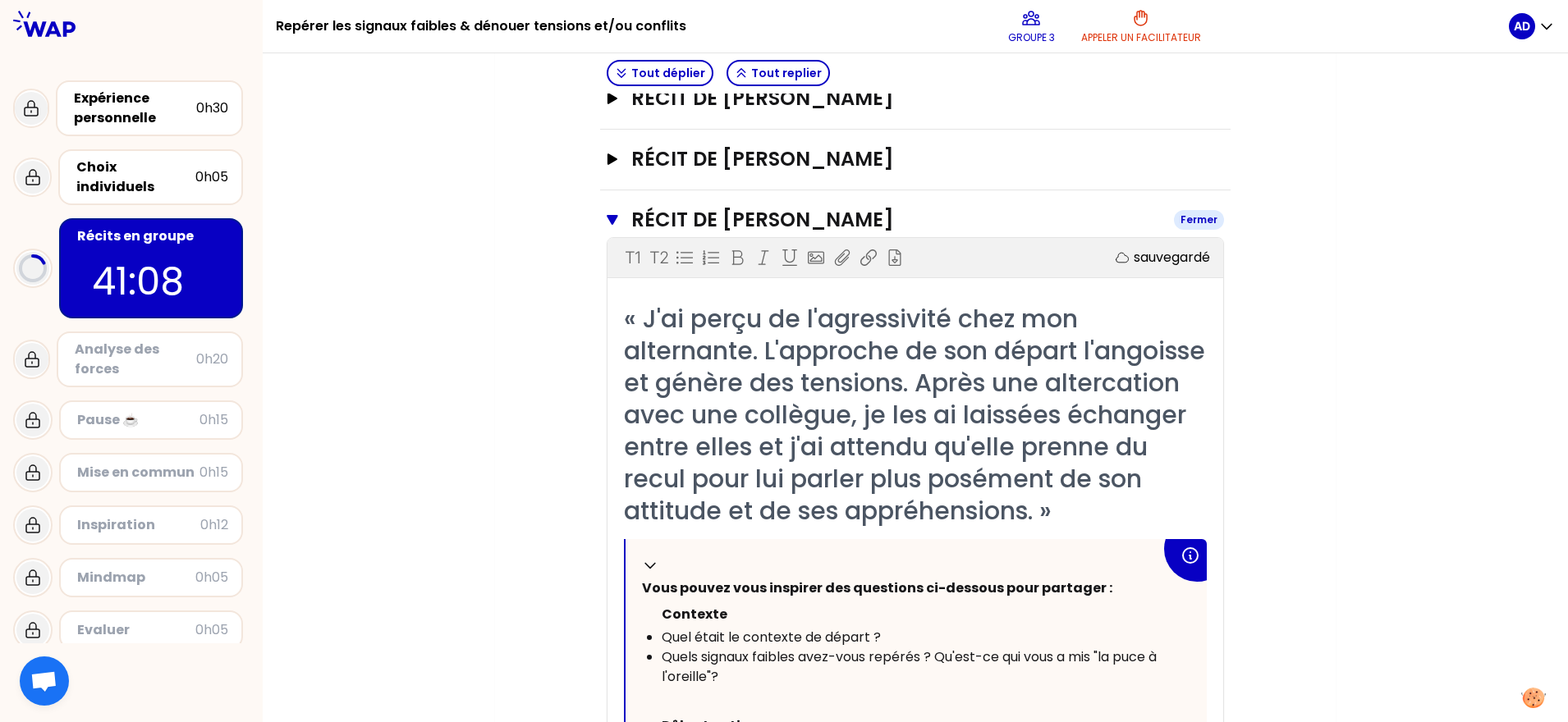 scroll, scrollTop: 409, scrollLeft: 0, axis: vertical 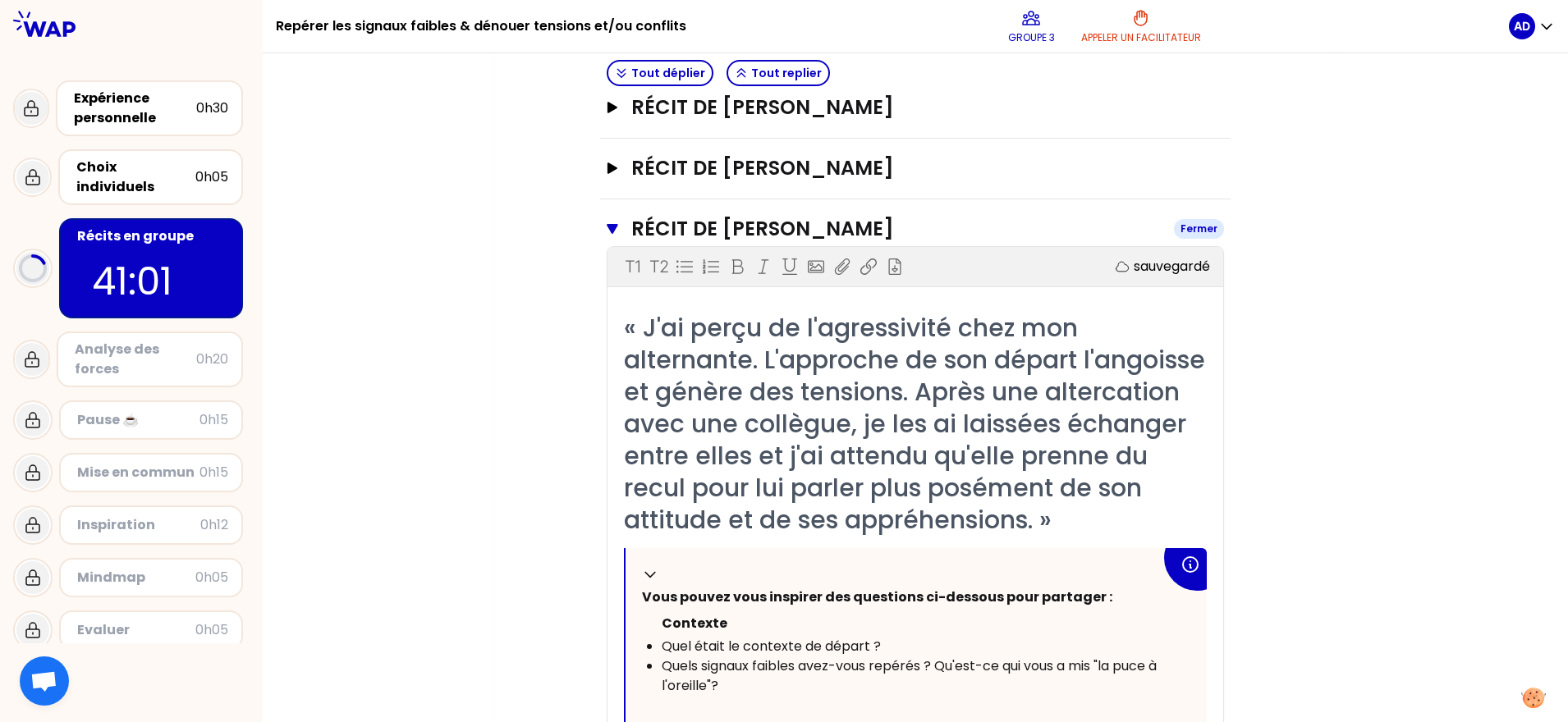 click on "Récit de Isabelle FEVRIER Fermer" at bounding box center (915, 229) 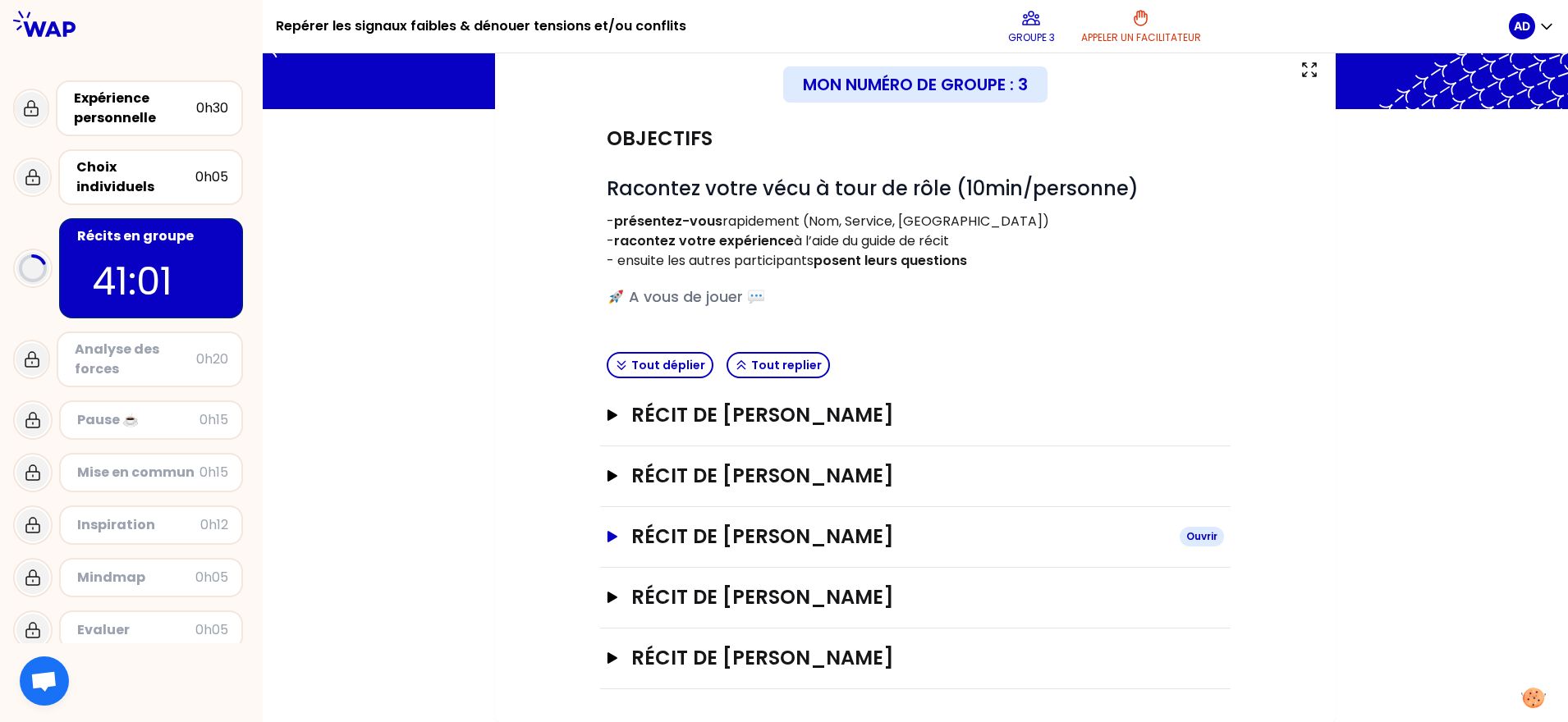 scroll, scrollTop: 102, scrollLeft: 0, axis: vertical 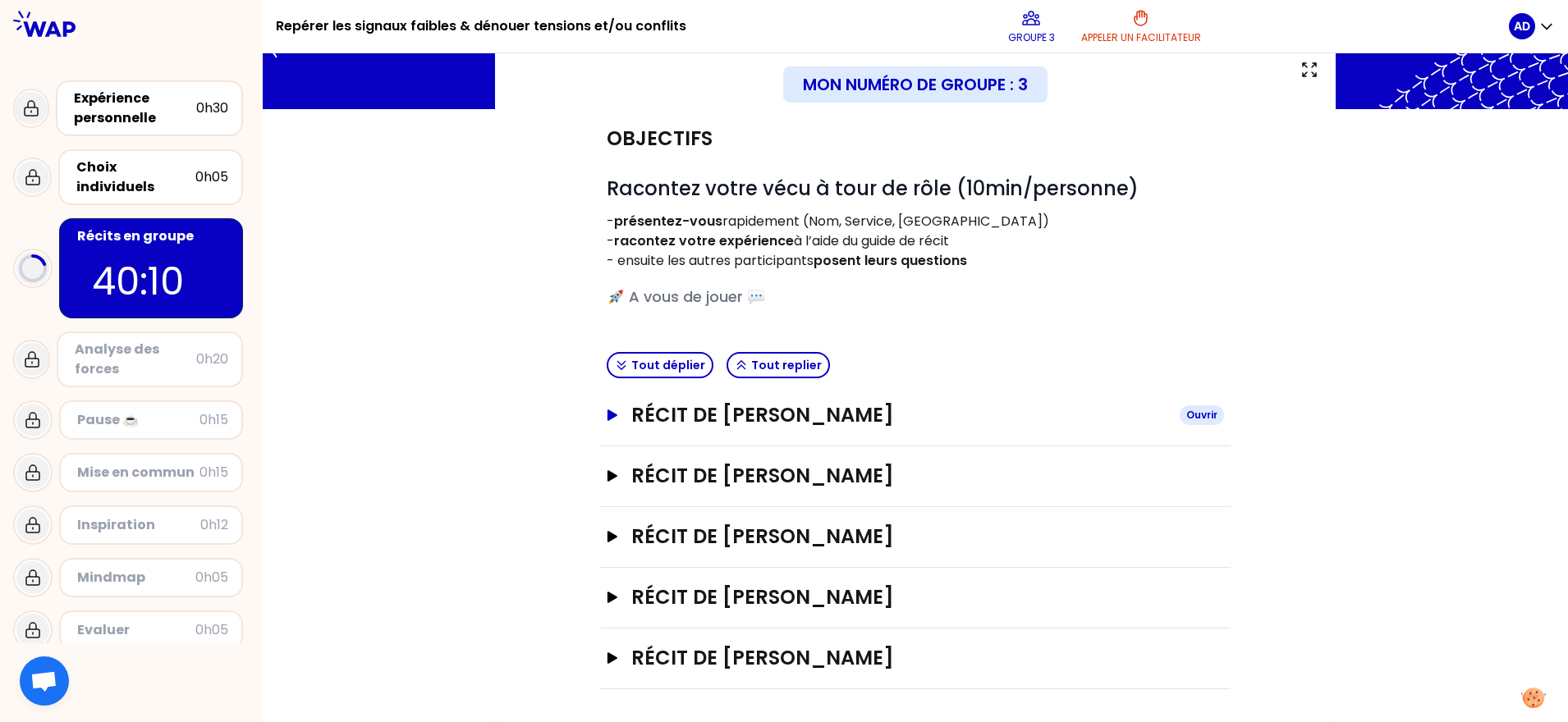 click 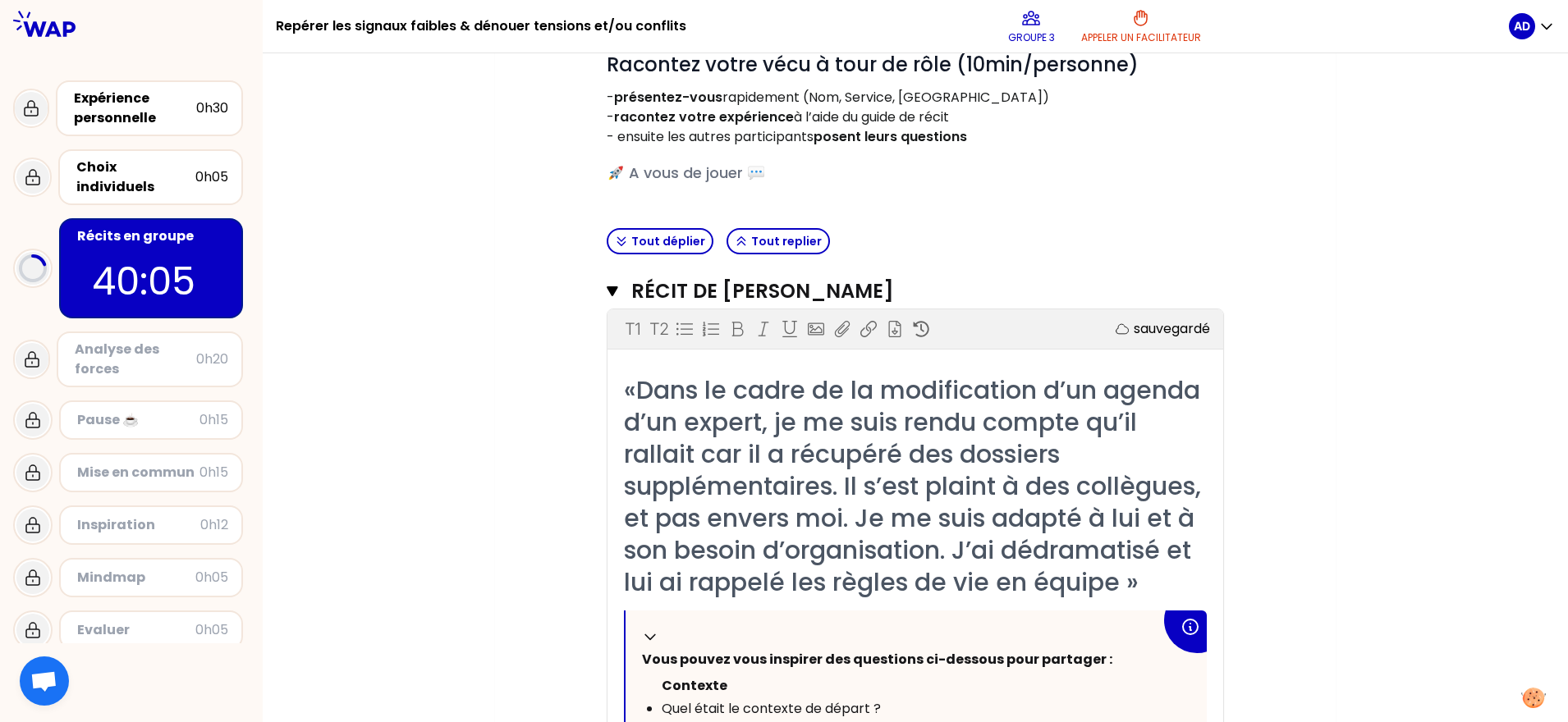 scroll, scrollTop: 204, scrollLeft: 0, axis: vertical 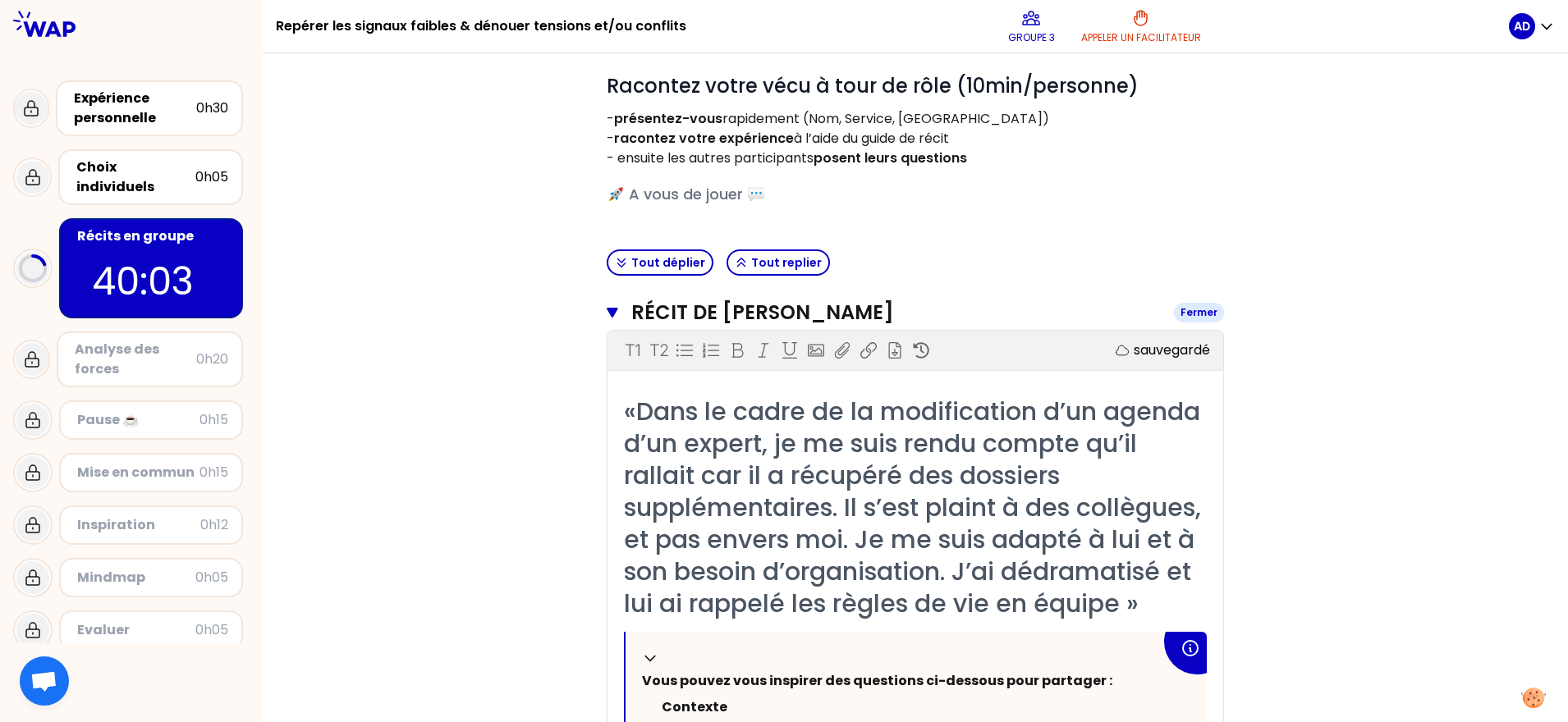 click 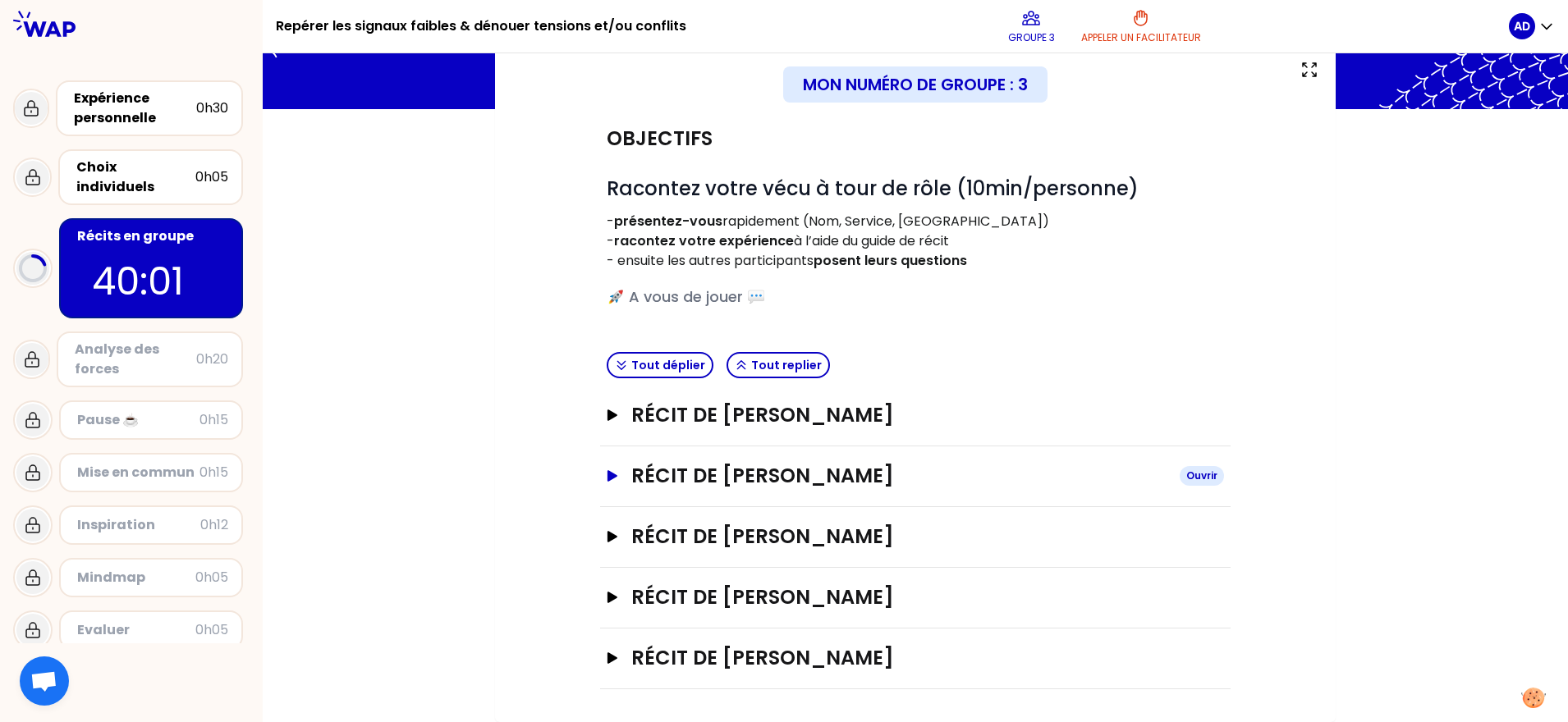 click on "Récit de Aurélien BAPE Ouvrir" at bounding box center (915, 476) 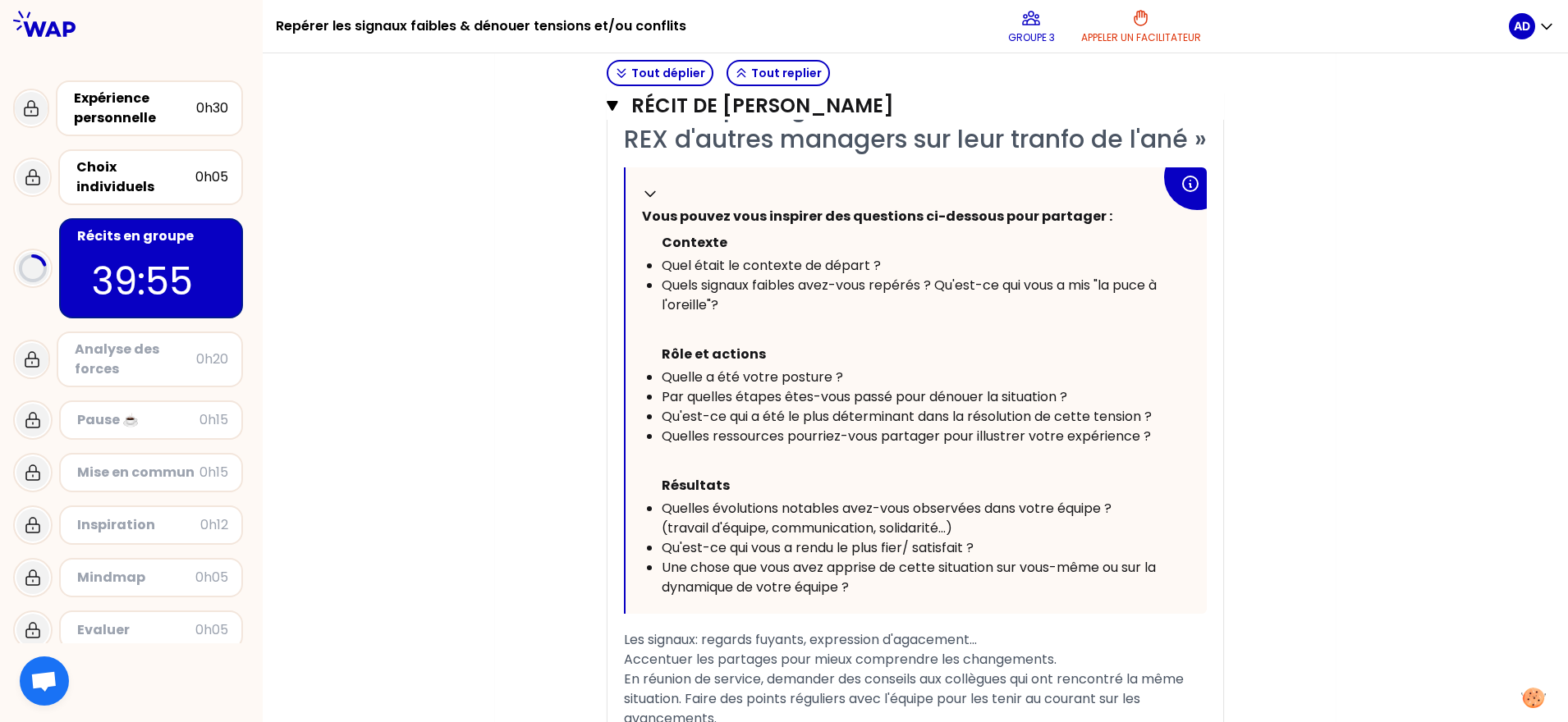 scroll, scrollTop: 717, scrollLeft: 0, axis: vertical 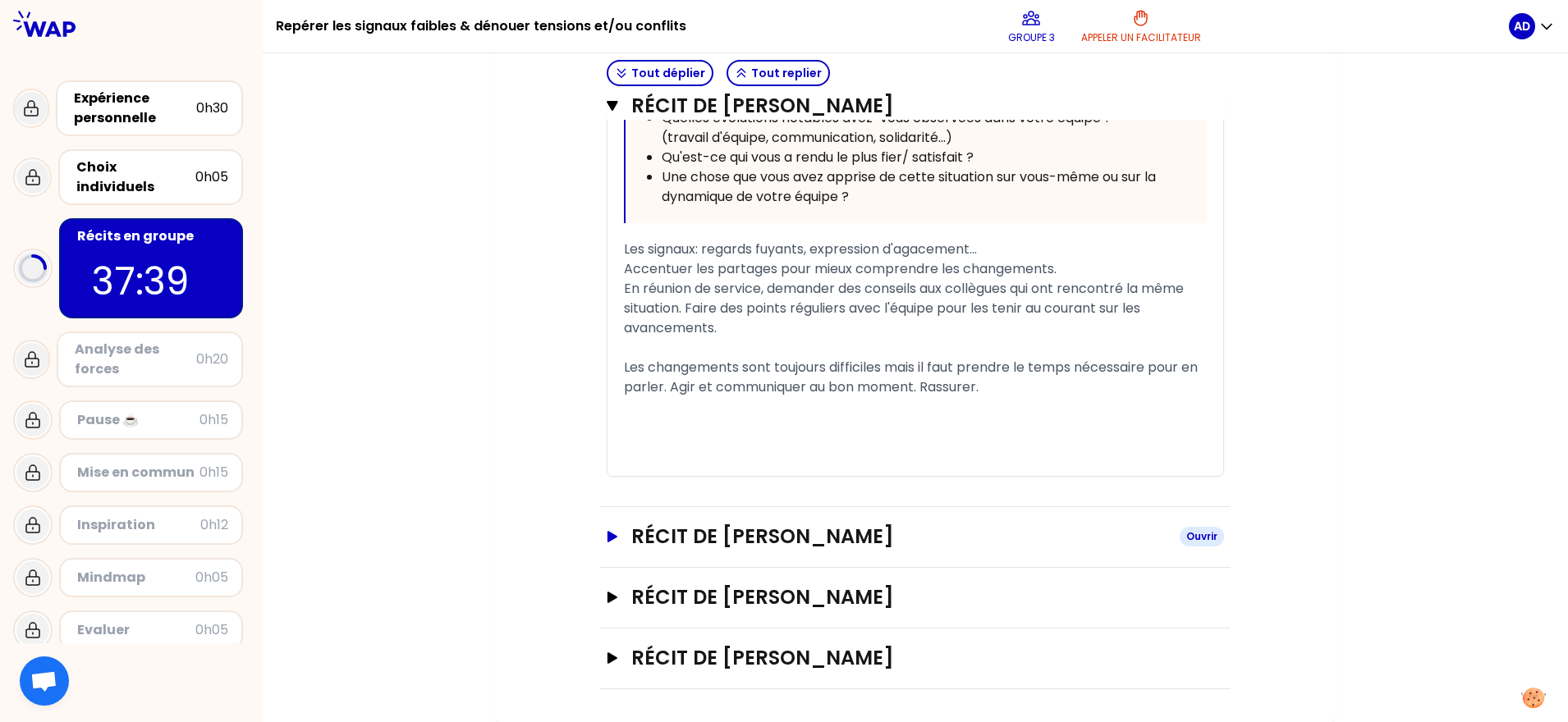 click 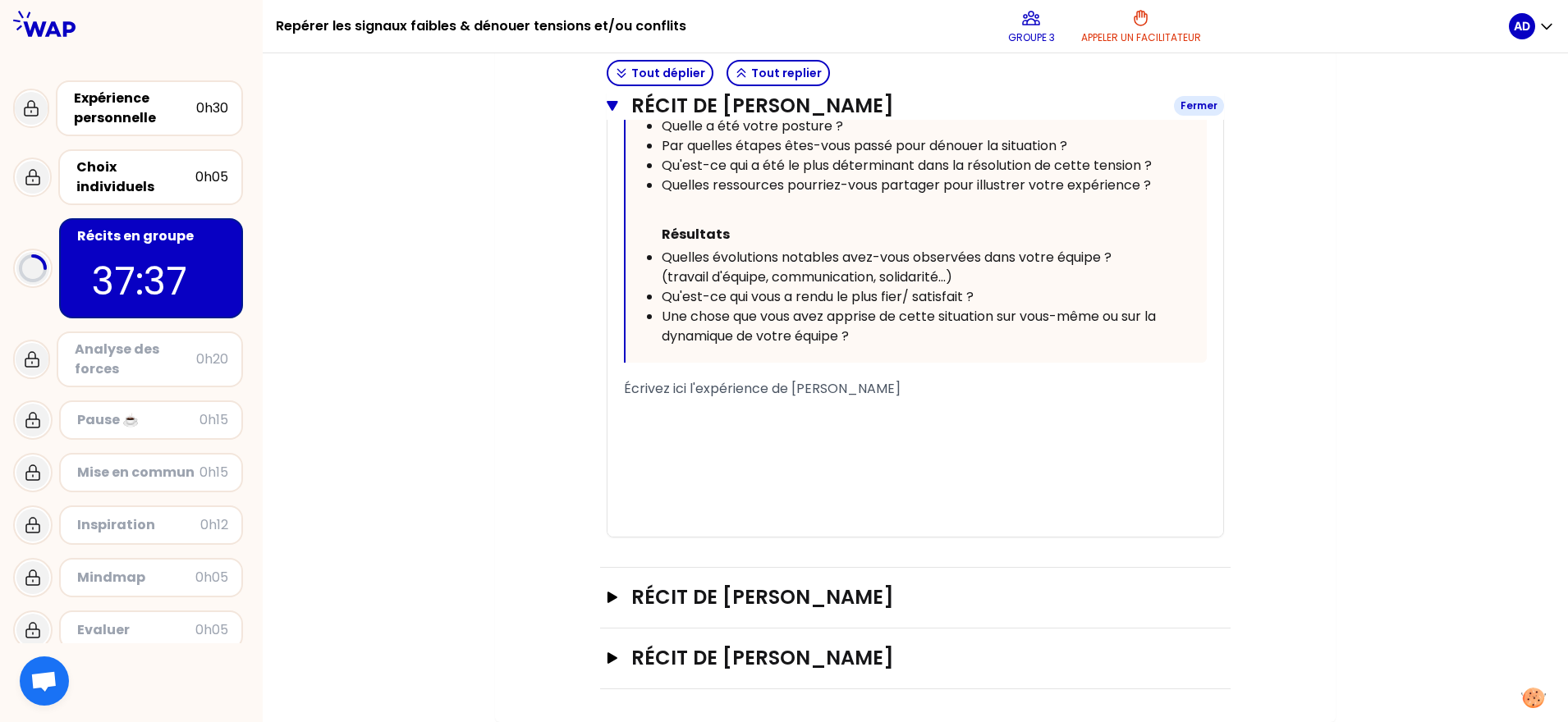 scroll, scrollTop: 2111, scrollLeft: 0, axis: vertical 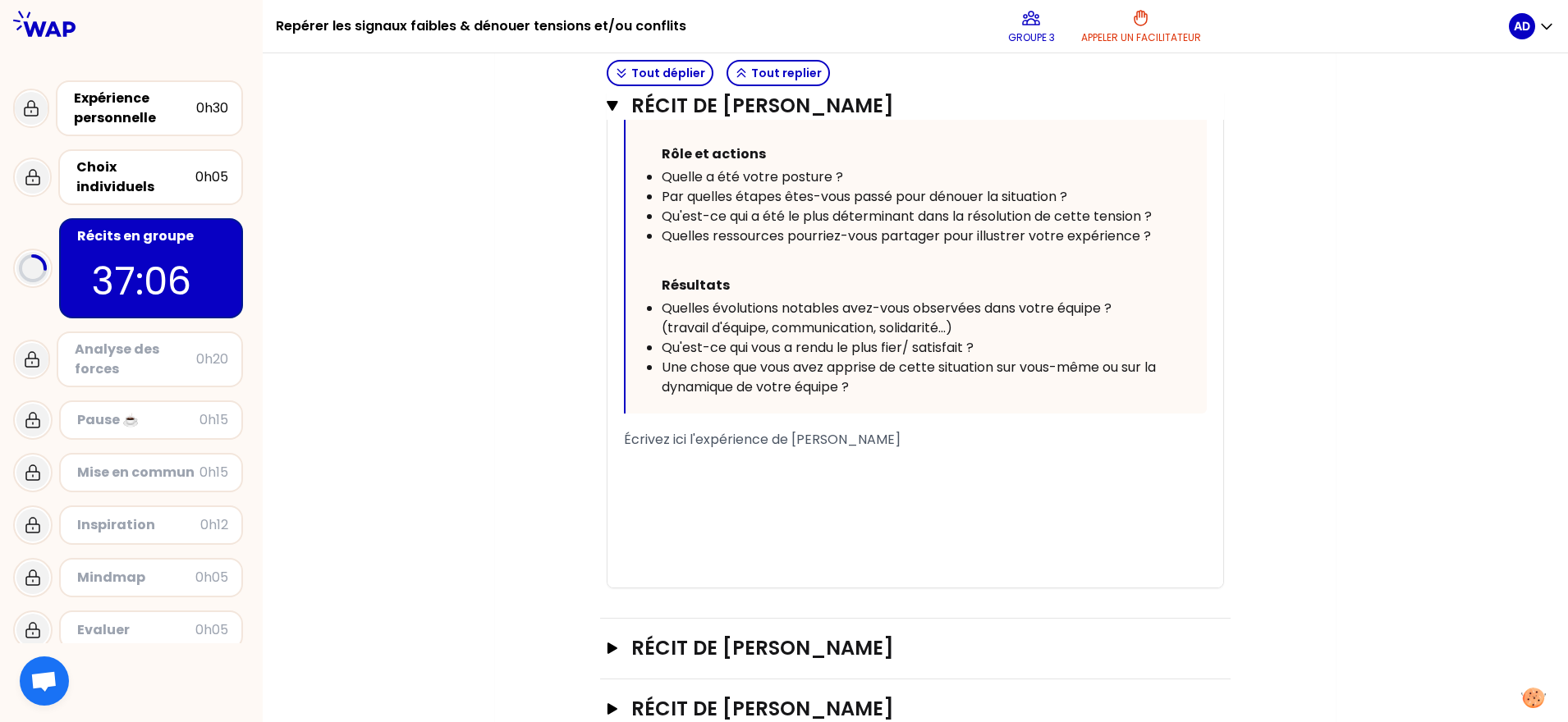 click on "Quelles ressources pourriez-vous partager pour illustrer votre expérience ?" at bounding box center (906, 235) 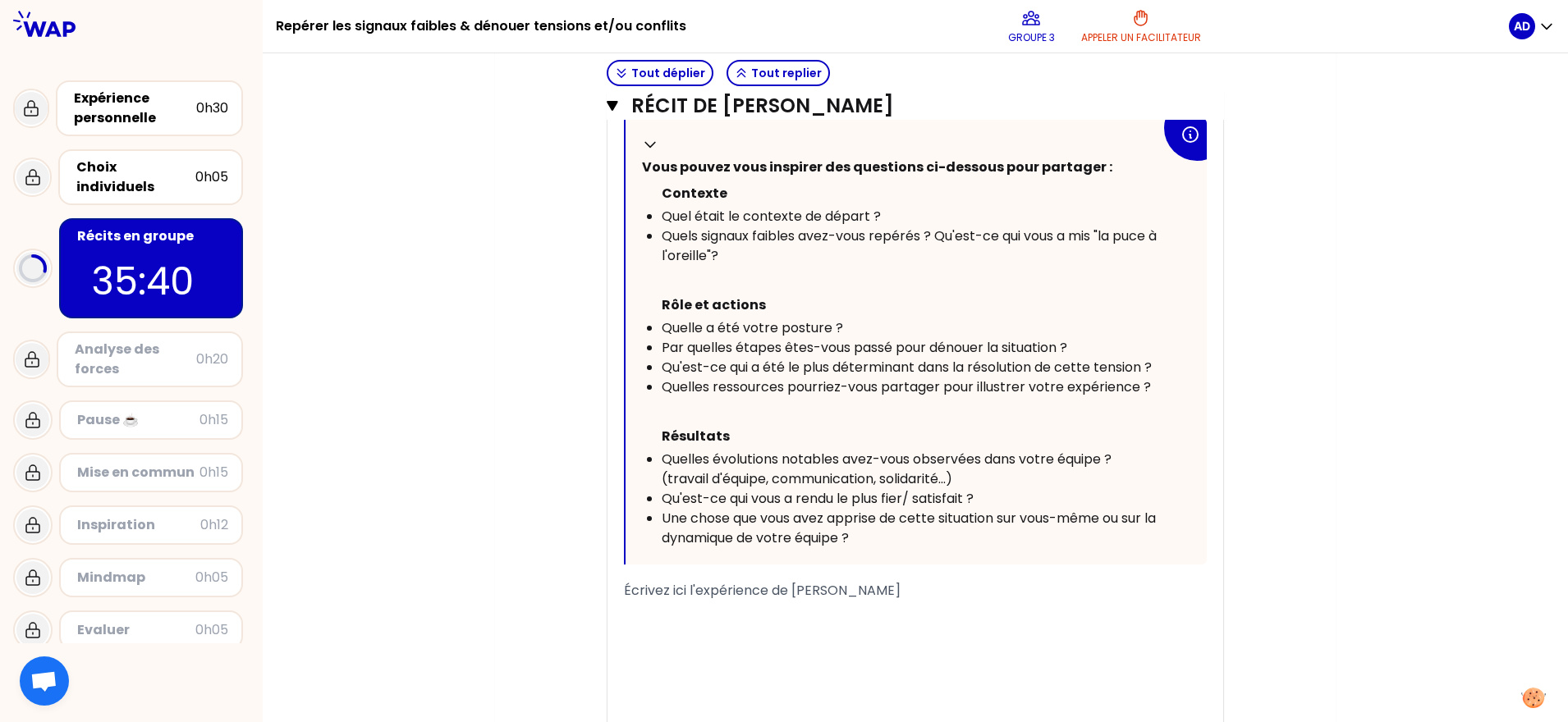 scroll, scrollTop: 1906, scrollLeft: 0, axis: vertical 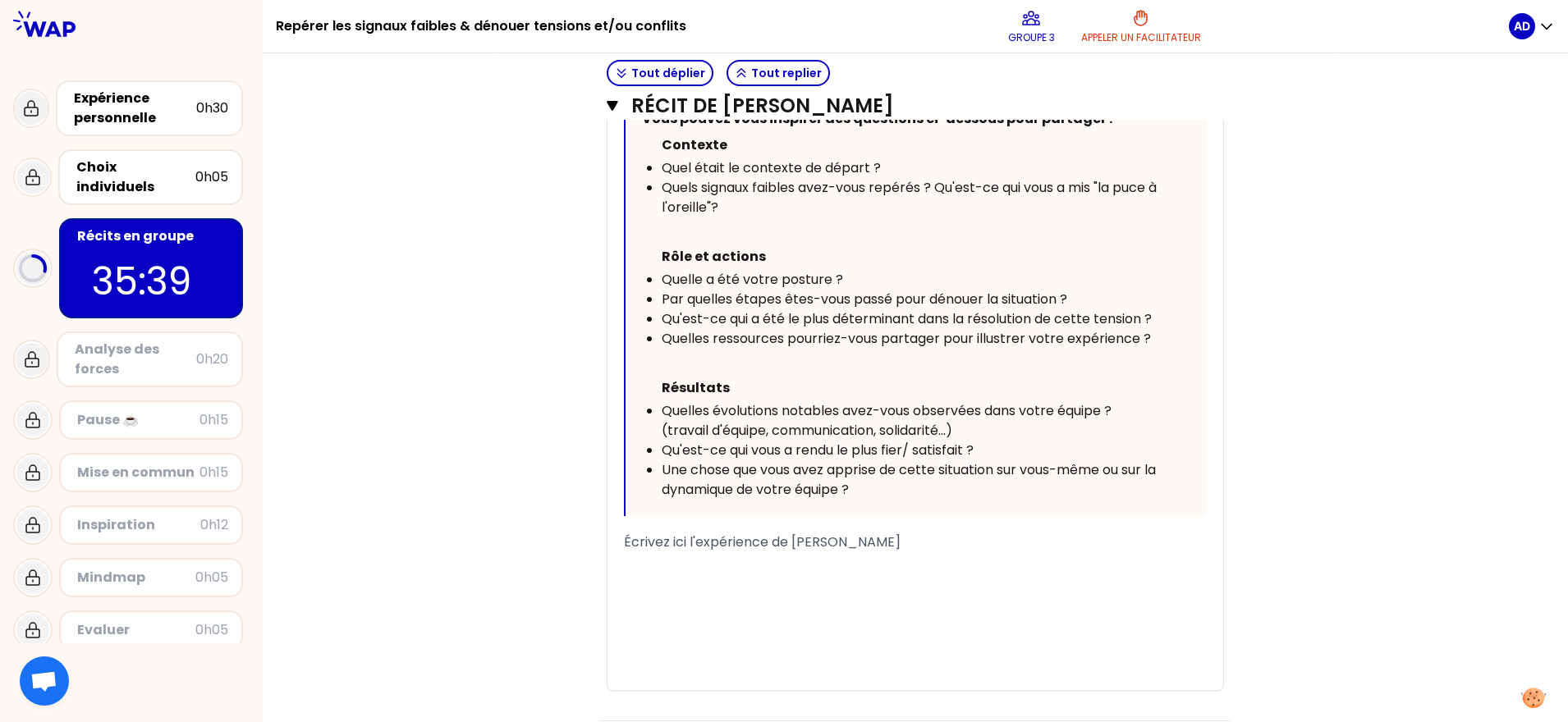 click on "Écrivez ici l'expérience de Isabelle FEVRIER" at bounding box center [762, 542] 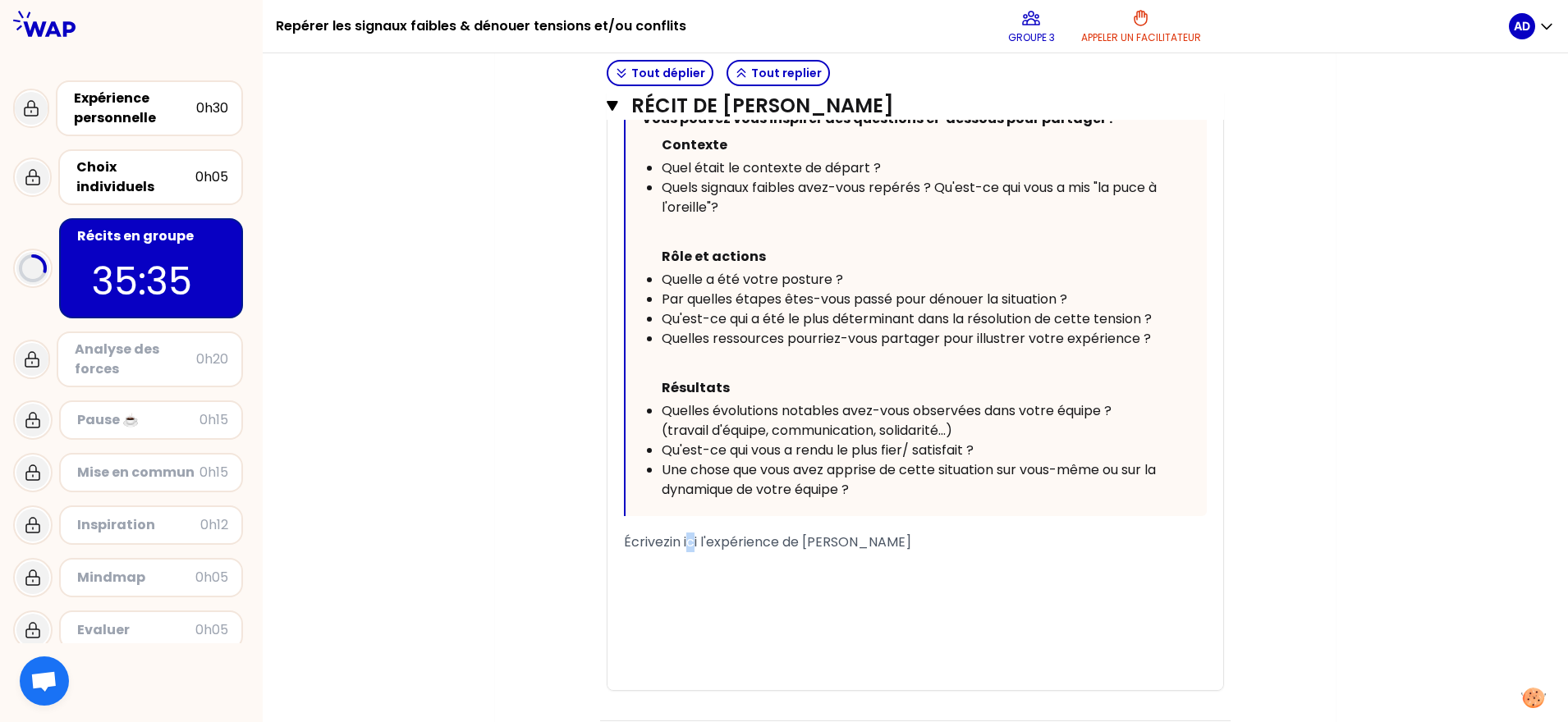 click on "Écrivezin ici l'expérience de Isabelle FEVRIER" at bounding box center (768, 542) 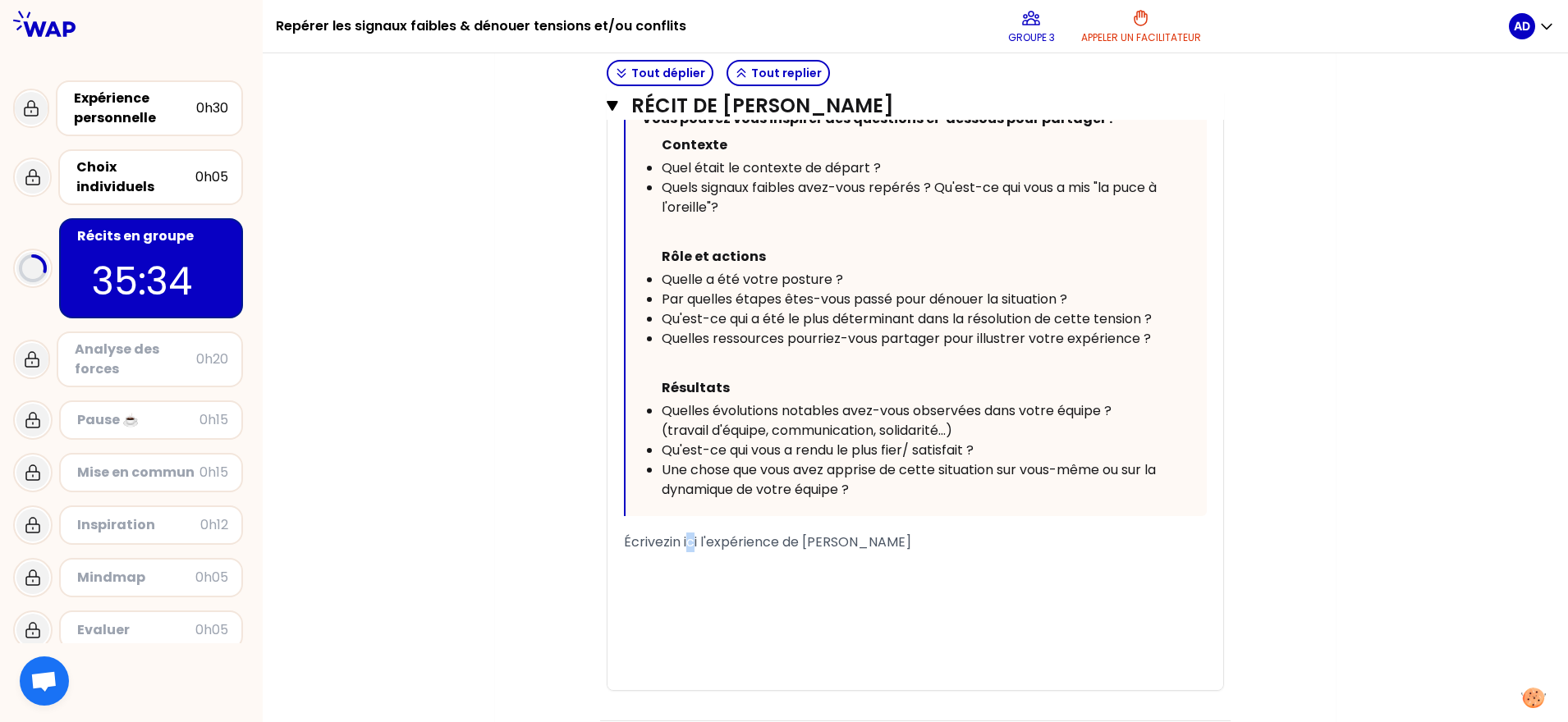 click on "Écrivezin ici l'expérience de Isabelle FEVRIER" at bounding box center (768, 542) 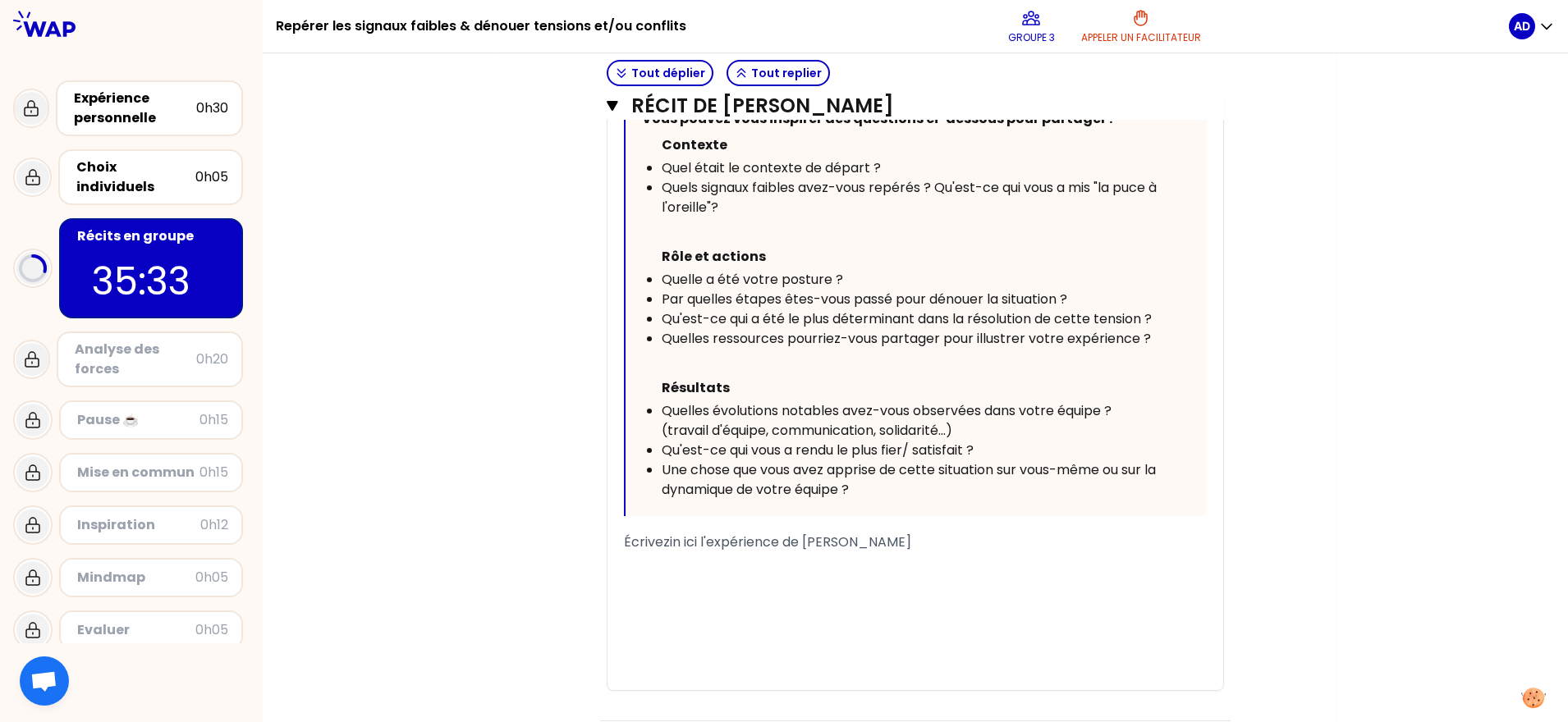 click on "﻿" at bounding box center [915, 582] 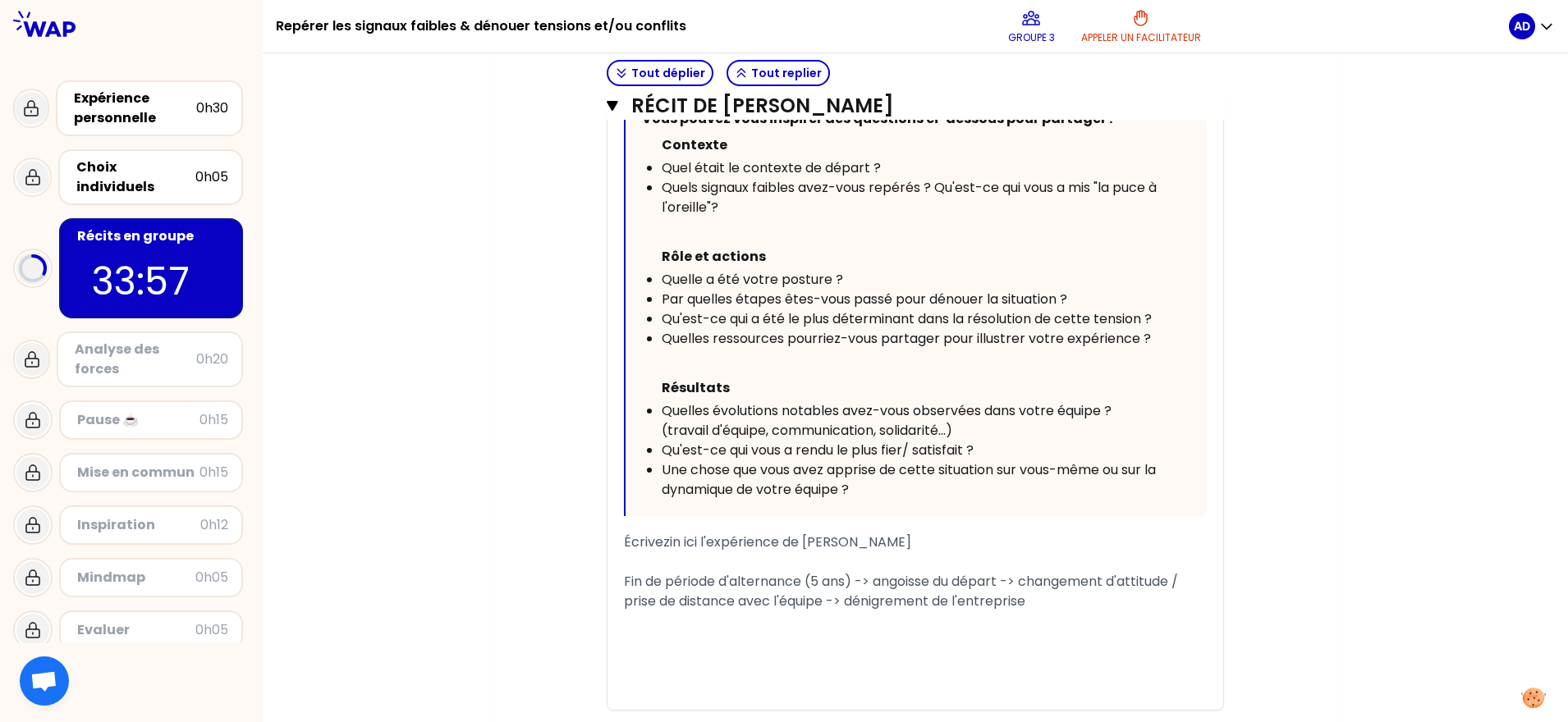 click on "Fin de période d'alternance (5 ans) -> angoisse du départ -> changement d'attitude / prise de distance avec l'équipe -> dénigrement de l'entreprise" at bounding box center [902, 591] 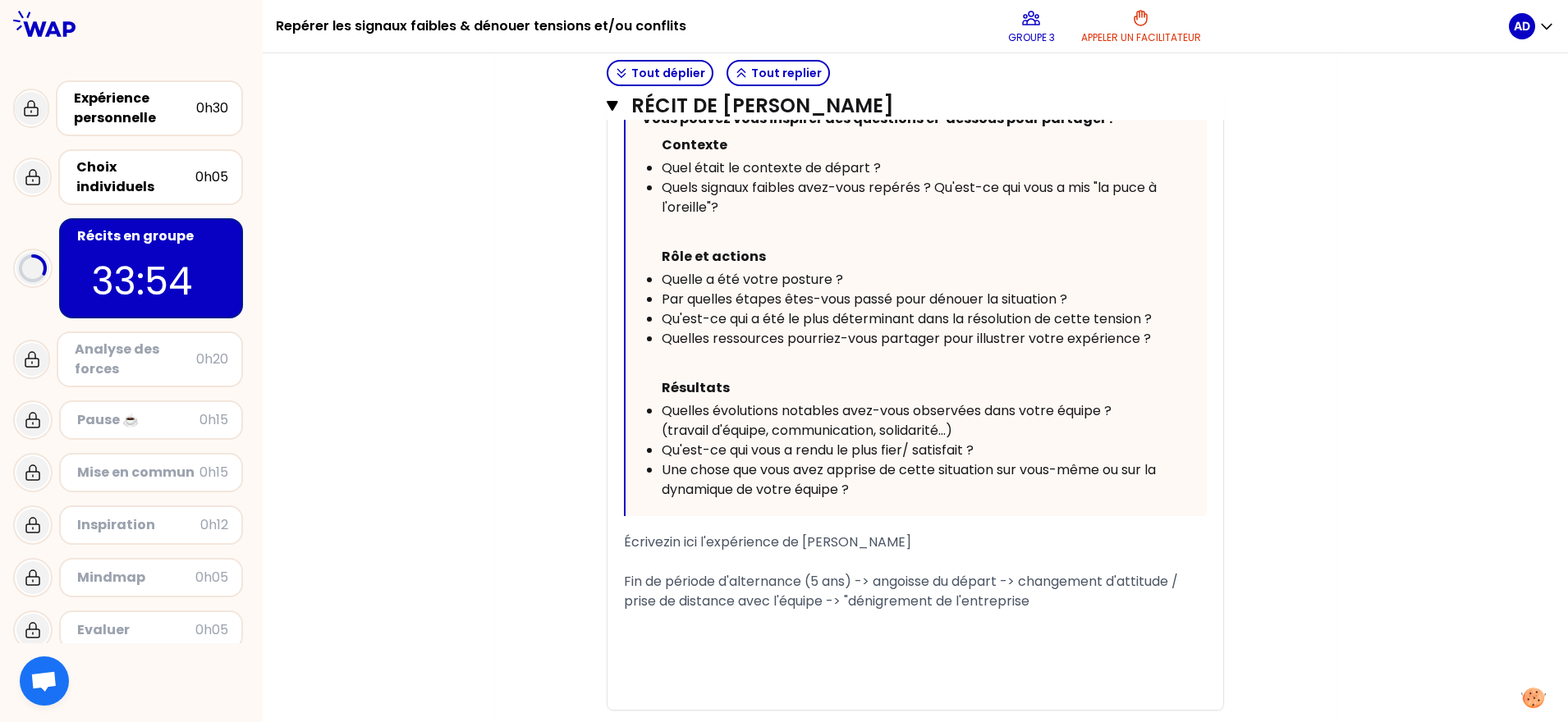 click on "Fin de période d'alternance (5 ans) -> angoisse du départ -> changement d'attitude / prise de distance avec l'équipe -> "dénigrement de l'entreprise" at bounding box center (902, 591) 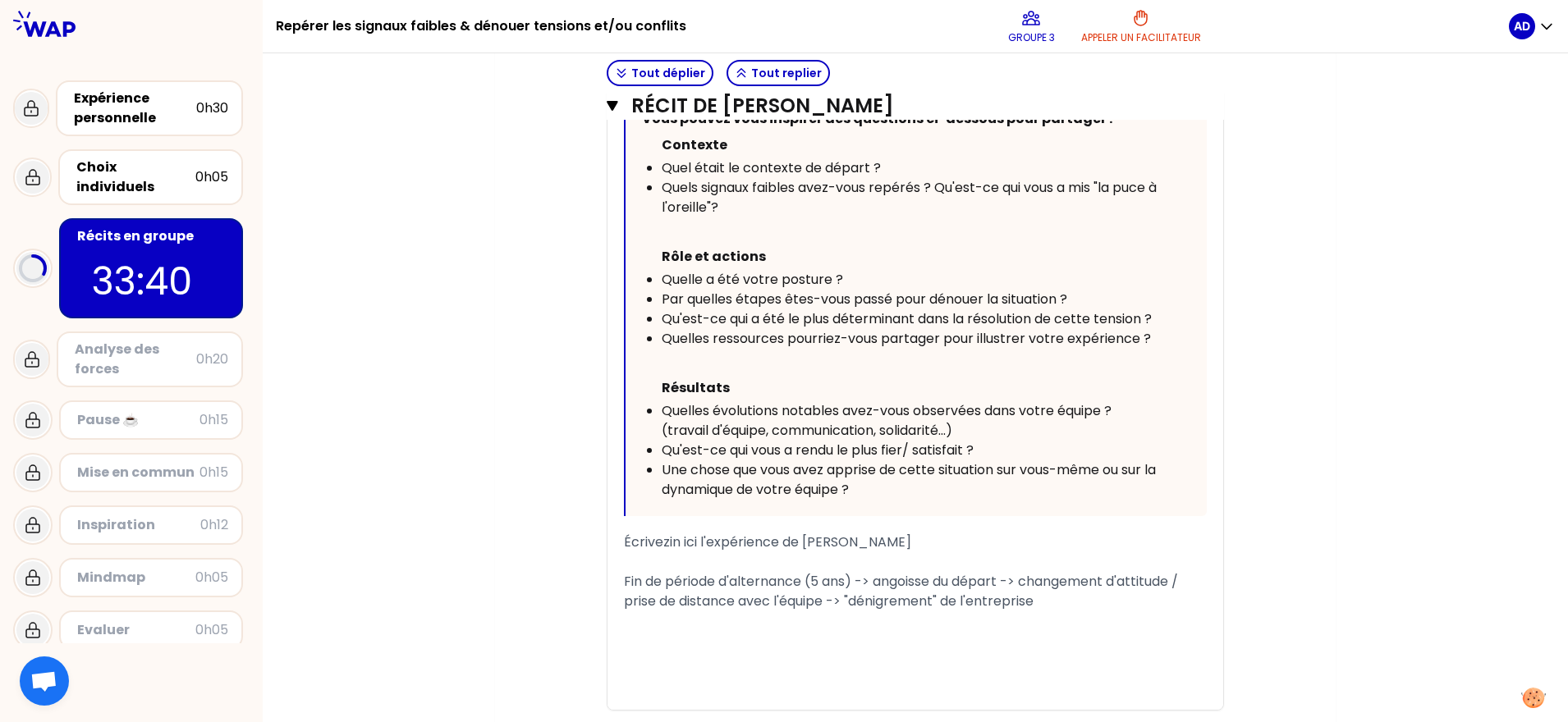 click on "Fin de période d'alternance (5 ans) -> angoisse du départ -> changement d'attitude / prise de distance avec l'équipe -> "dénigrement" de l'entreprise" at bounding box center [915, 592] 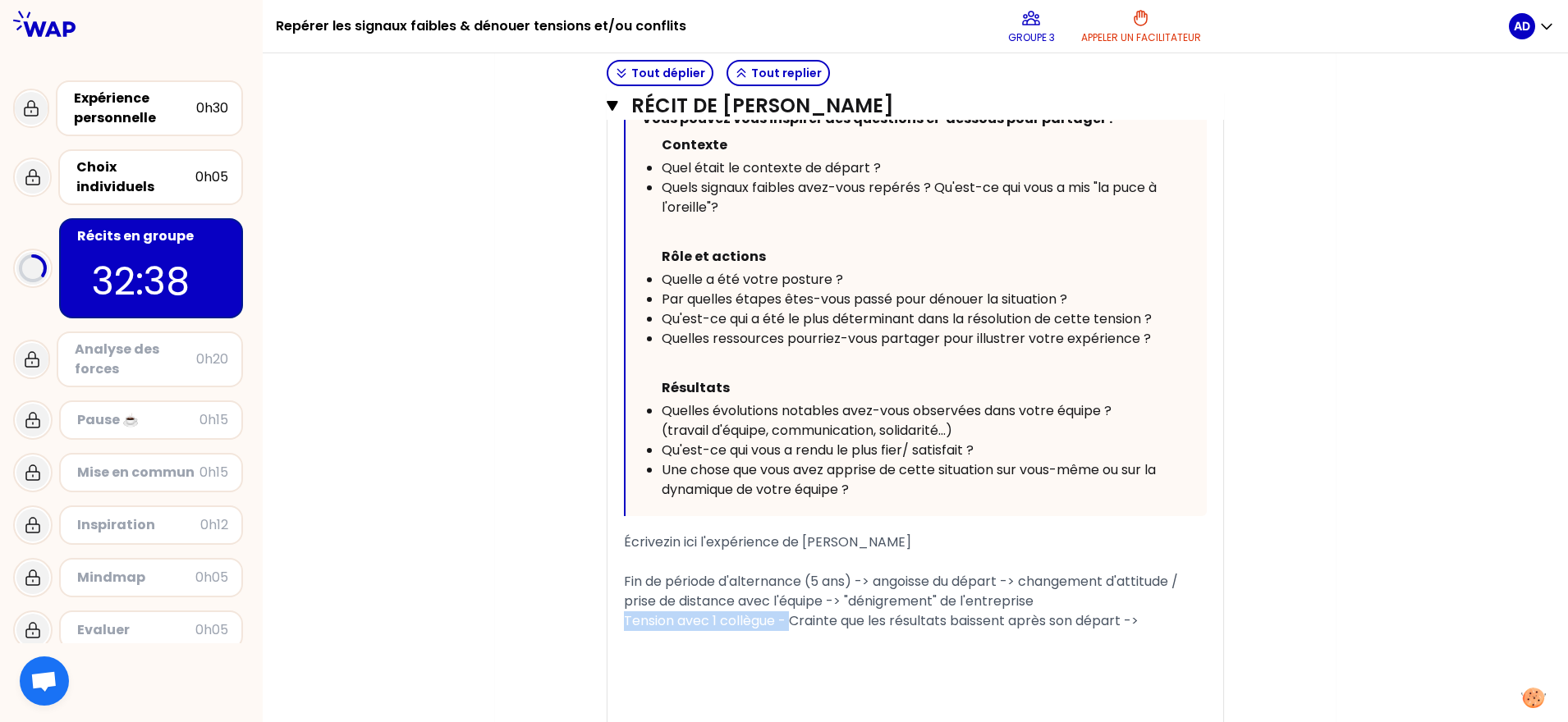 drag, startPoint x: 794, startPoint y: 667, endPoint x: 619, endPoint y: 672, distance: 175.07141 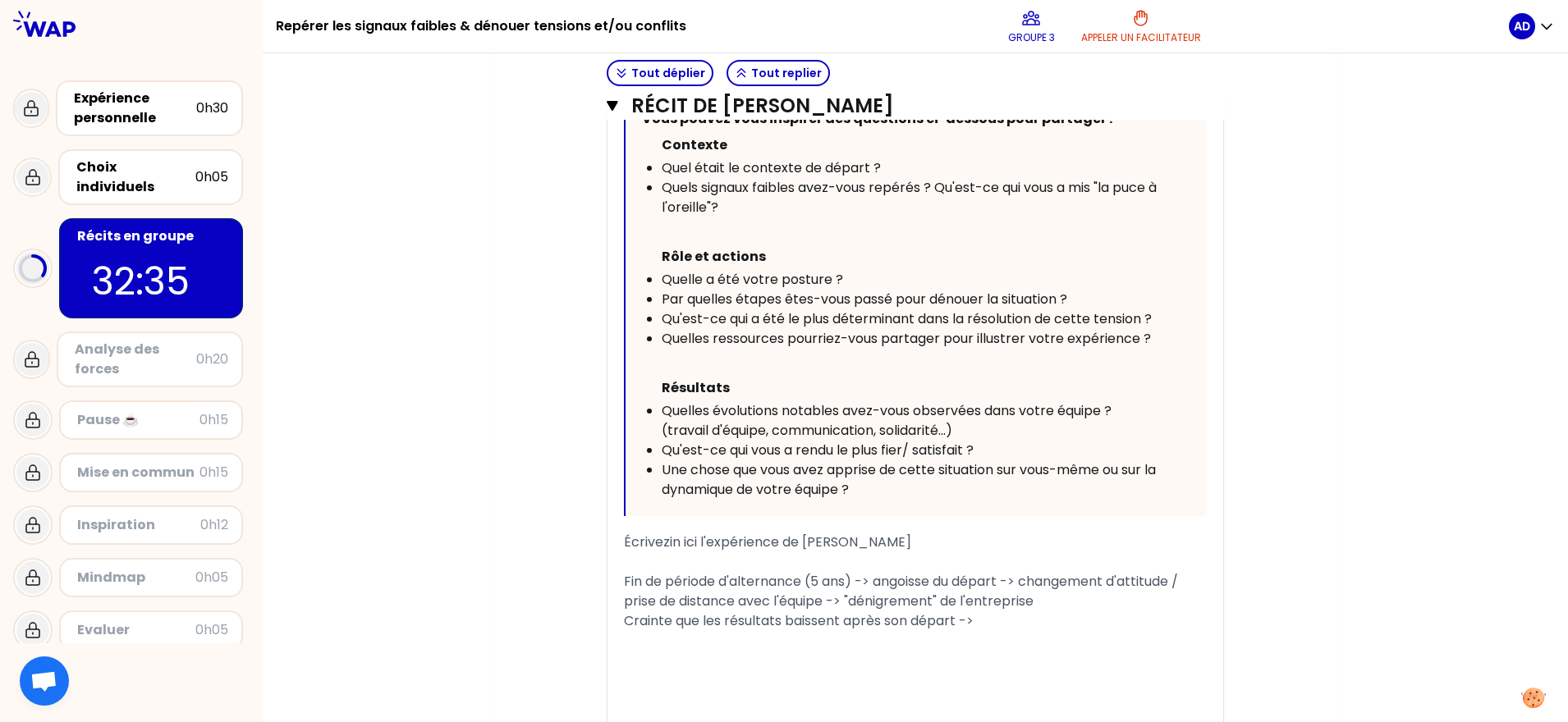 click on "Crainte que les résultats baissent après son départ ->" at bounding box center [915, 621] 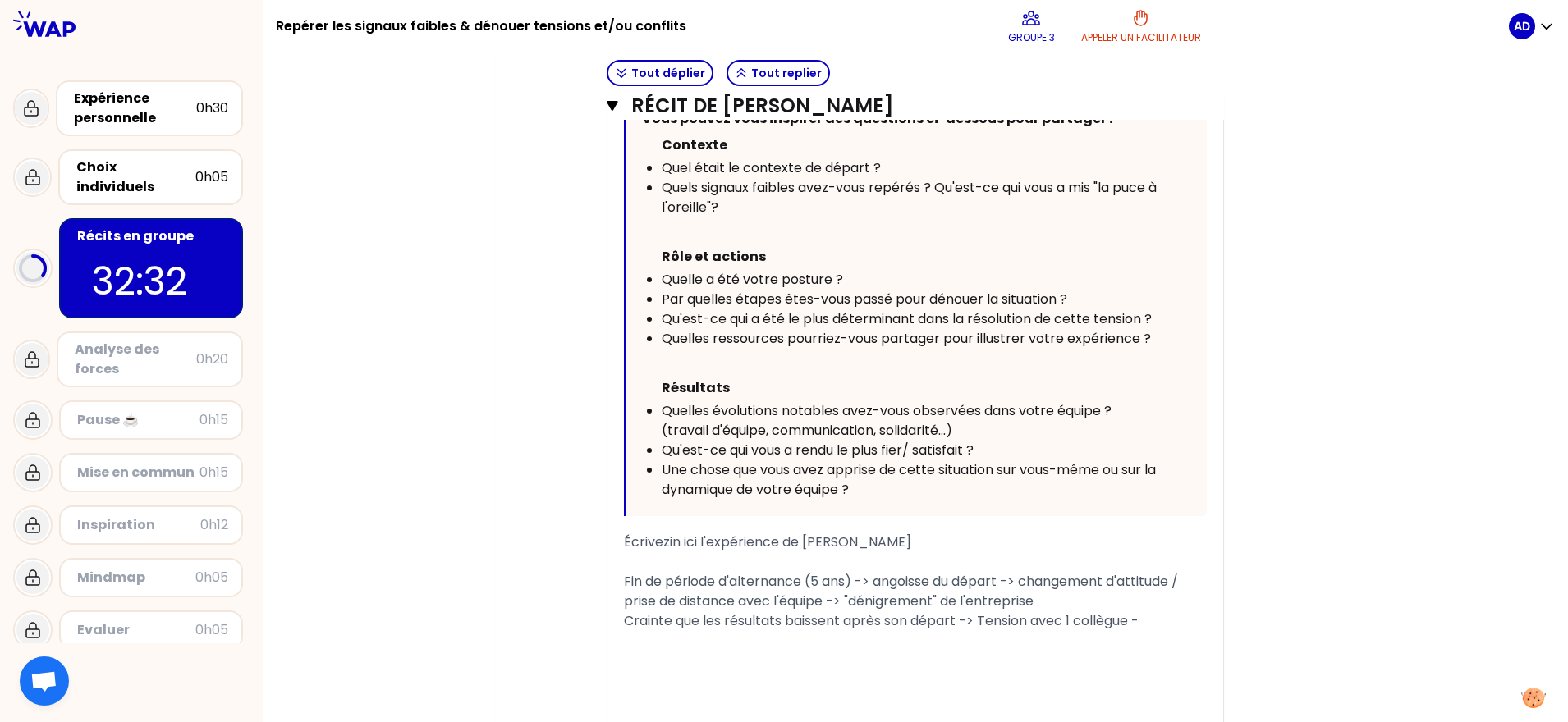 click on "Crainte que les résultats baissent après son départ -> Tension avec 1 collègue -" at bounding box center [881, 620] 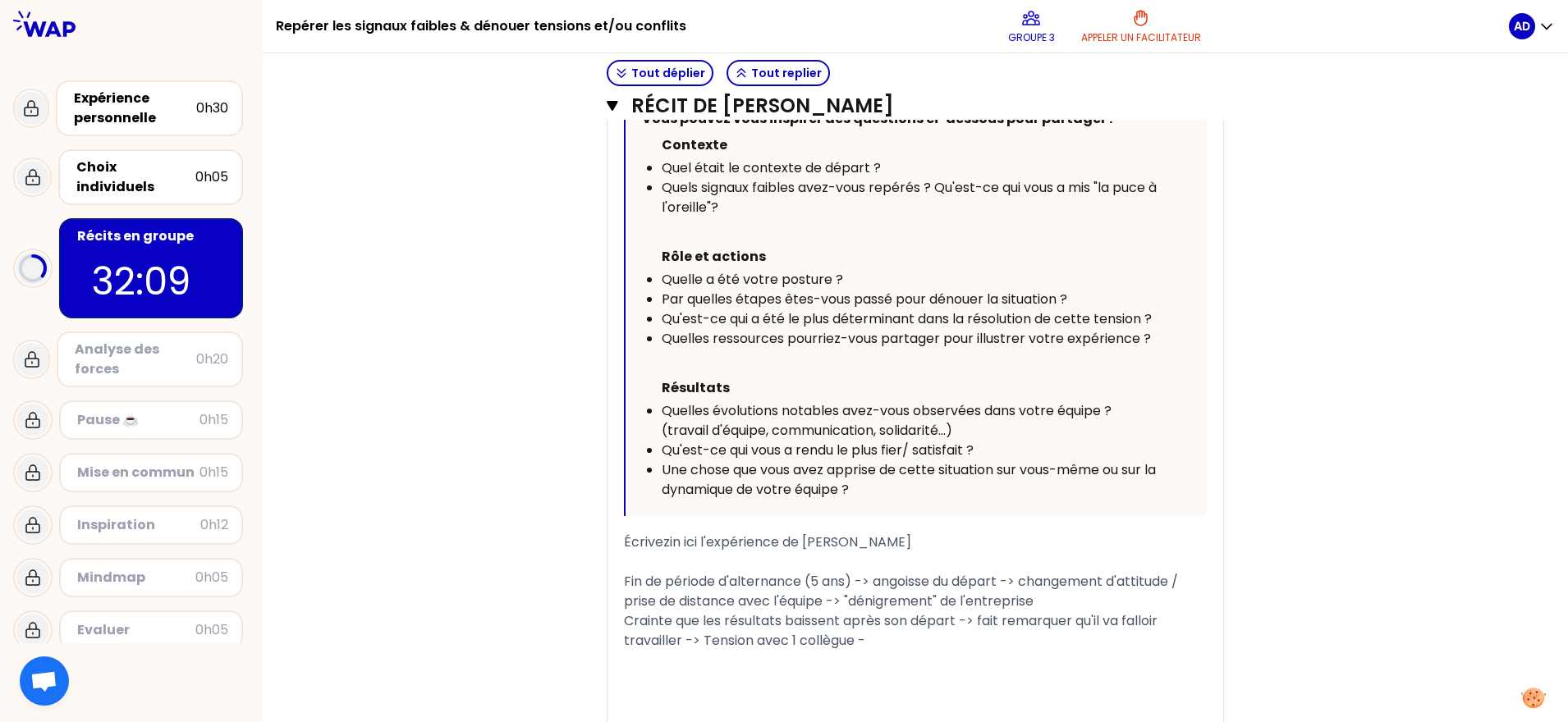 click on "Crainte que les résultats baissent après son départ -> fait remarquer qu'il va falloir travailler -> Tension avec 1 collègue -" at bounding box center (915, 631) 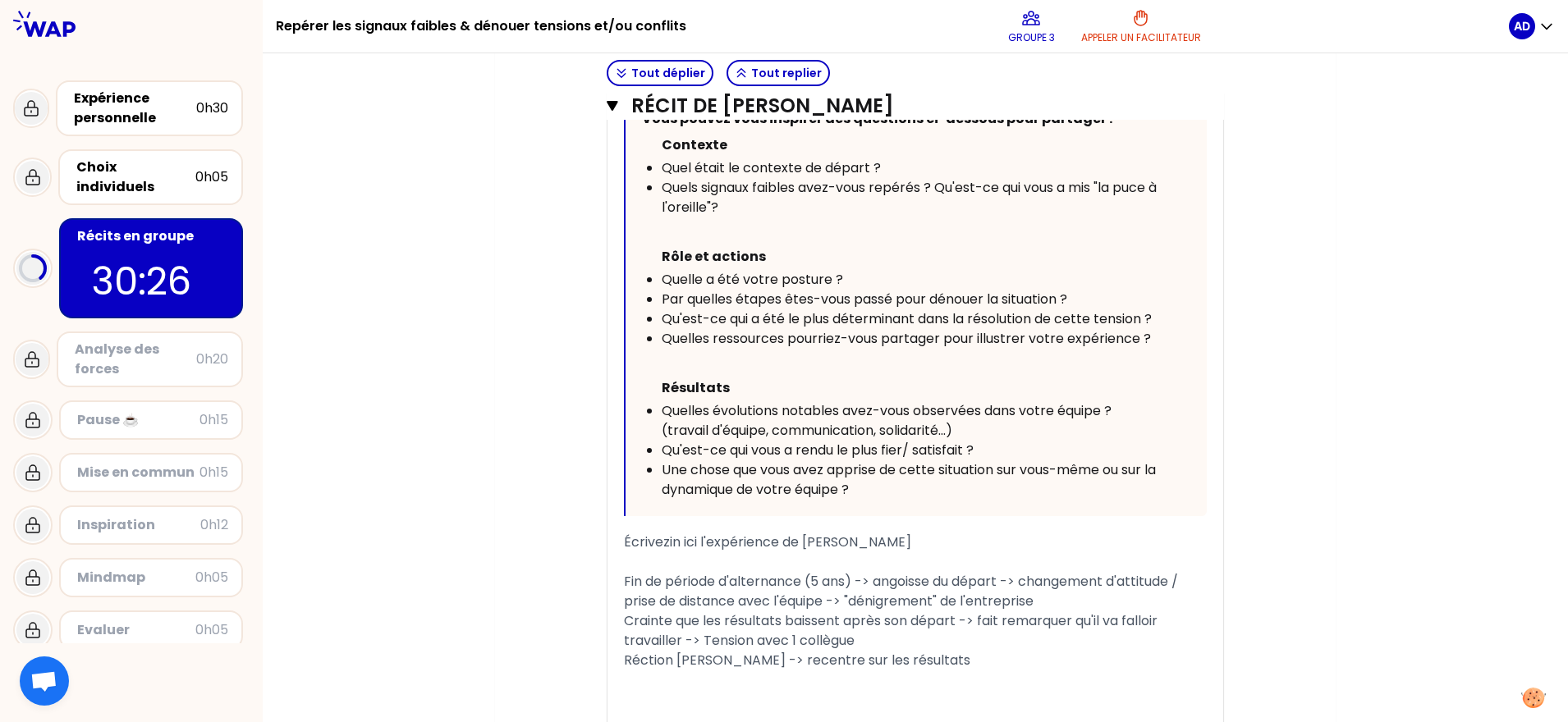 click on "Réction Isabelle -> recentre sur les résultats" at bounding box center [797, 660] 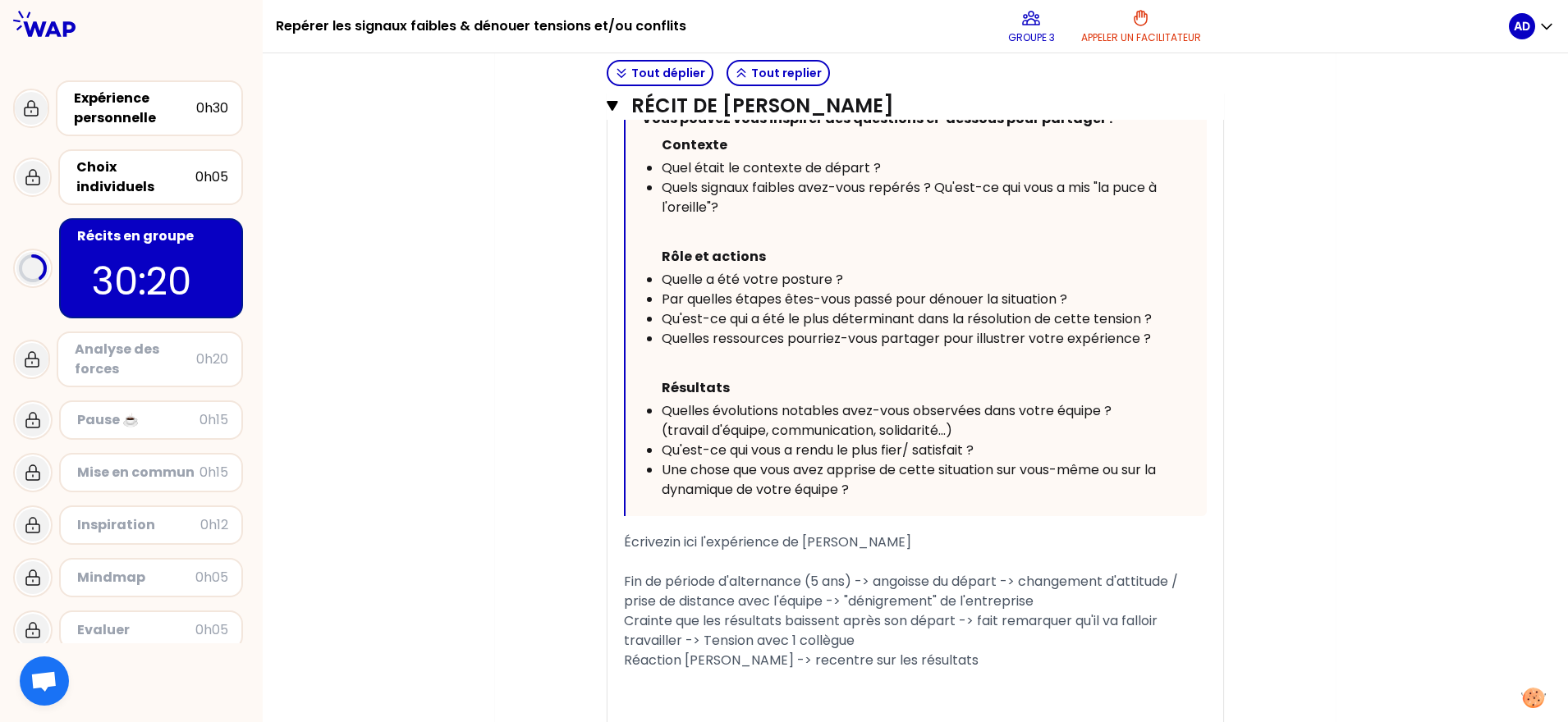 click on "Réaction Isabelle -> recentre sur les résultats" at bounding box center (915, 660) 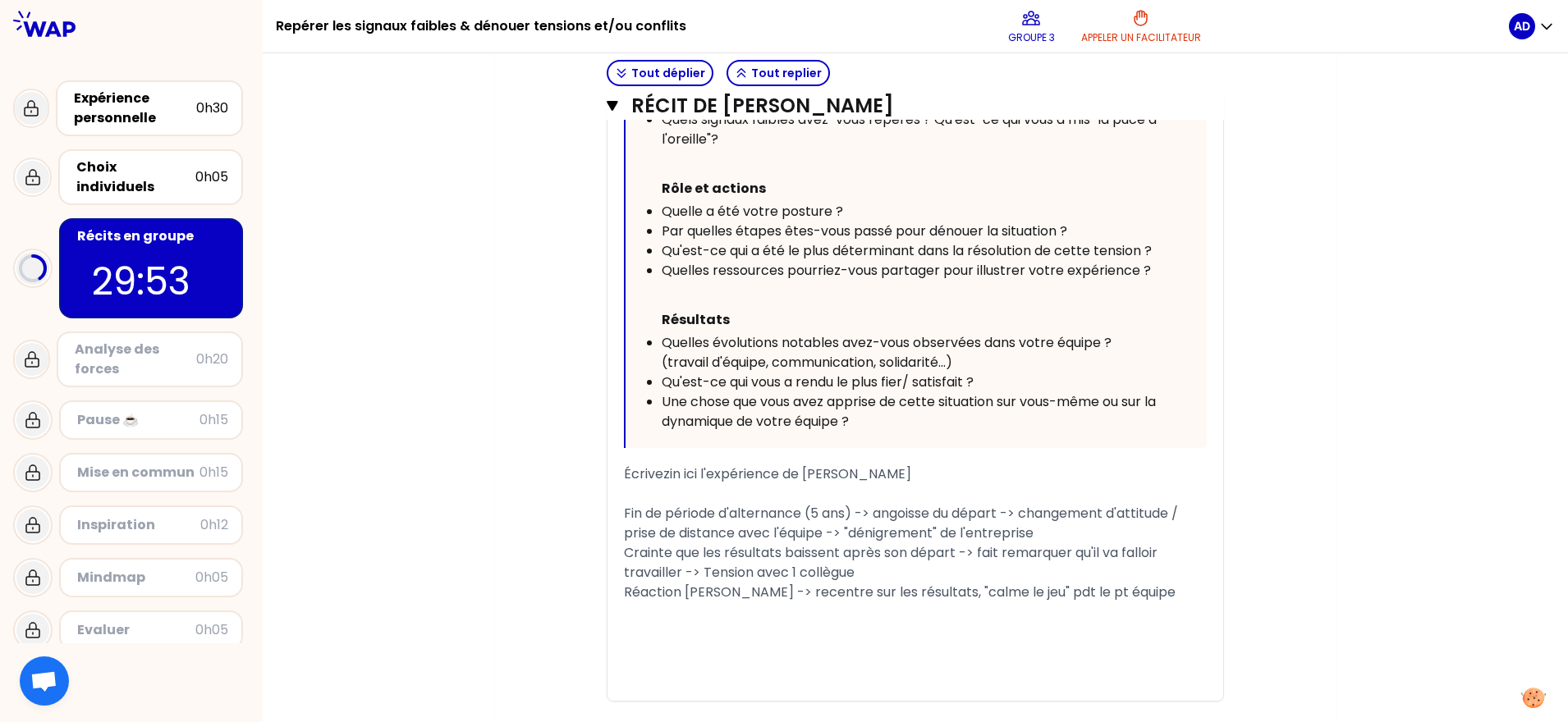 scroll, scrollTop: 2008, scrollLeft: 0, axis: vertical 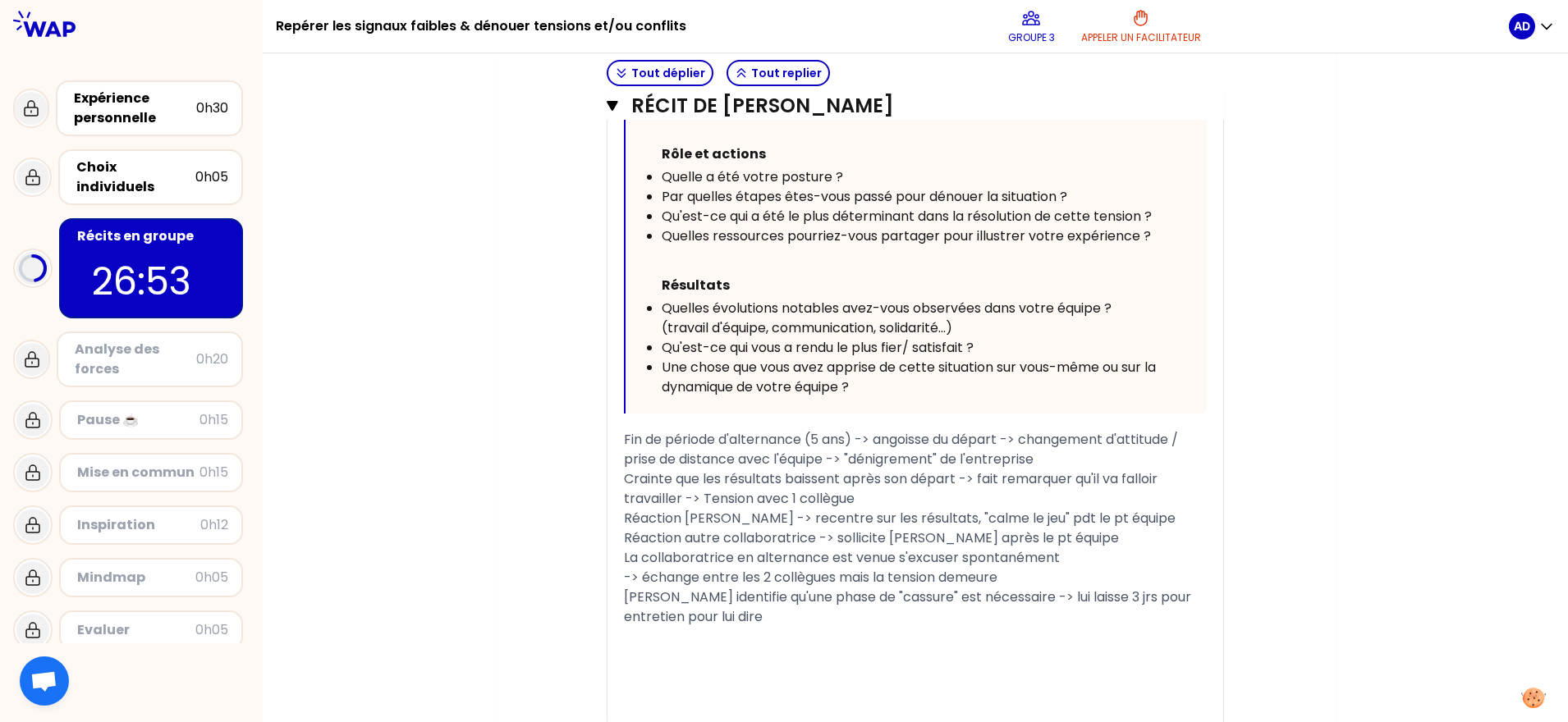 click on "Isabelle identifie qu'une phase de "cassure" est nécessaire -> lui laisse 3 jrs pour entretien pour lui dire" at bounding box center [909, 606] 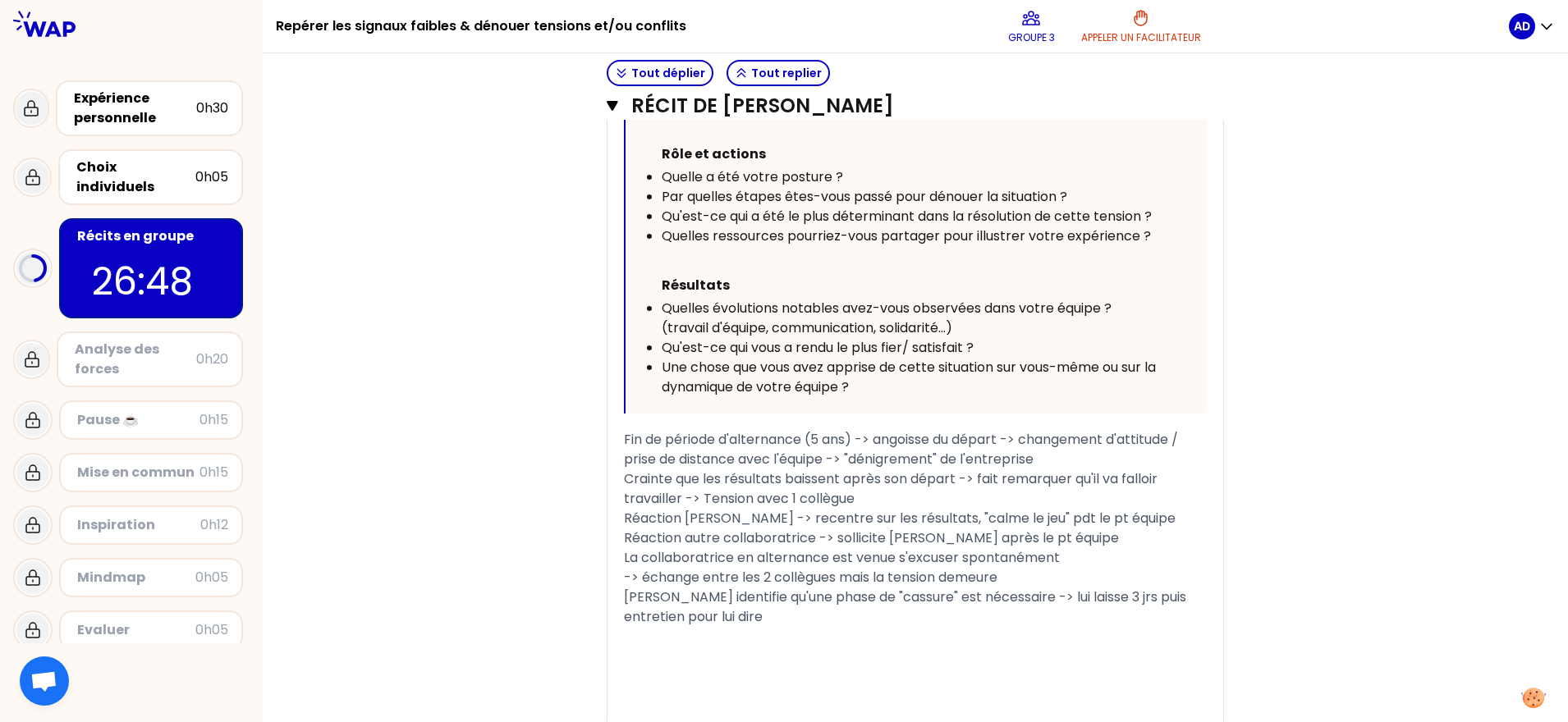 click on "Isabelle identifie qu'une phase de "cassure" est nécessaire -> lui laisse 3 jrs puis entretien pour lui dire" at bounding box center (915, 607) 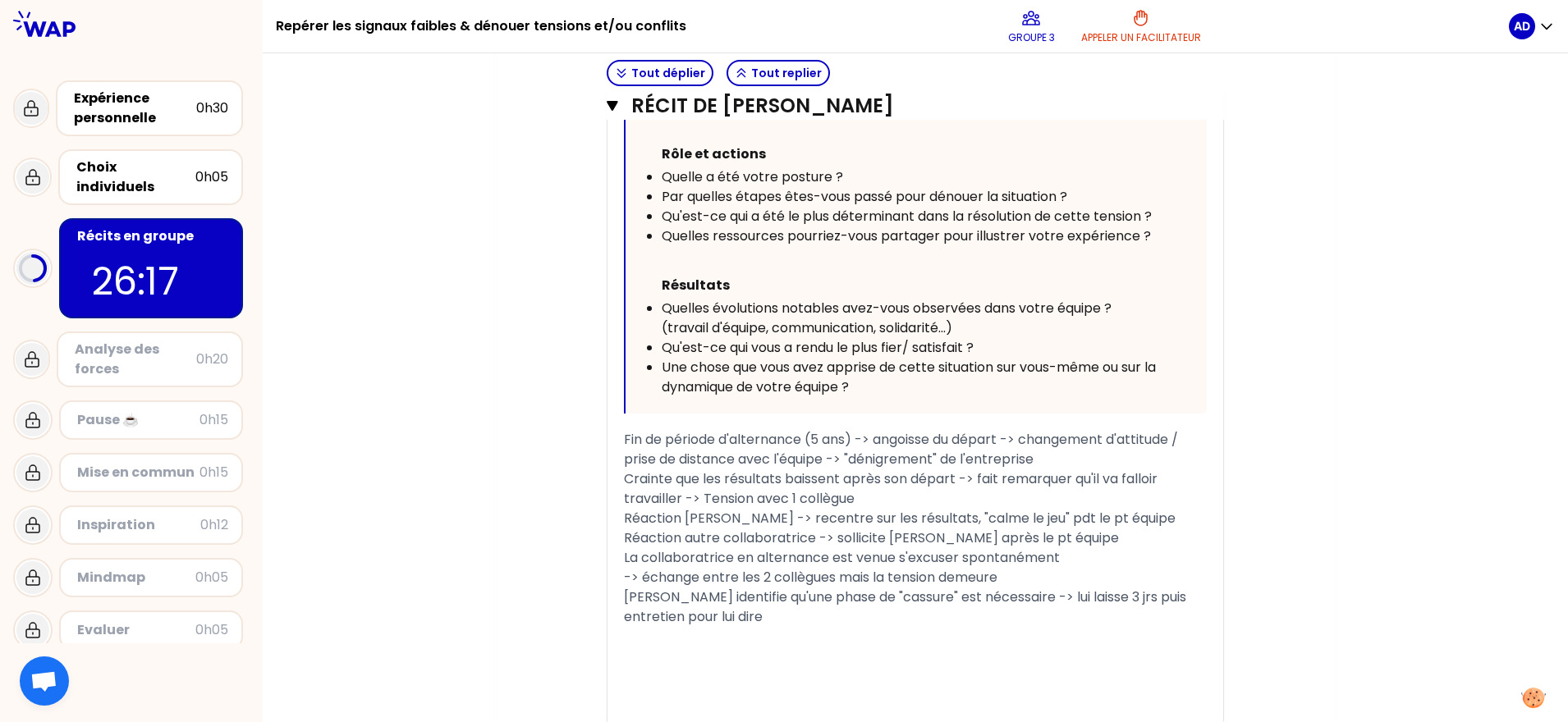 click on "Isabelle identifie qu'une phase de "cassure" est nécessaire -> lui laisse 3 jrs puis entretien pour lui dire" at bounding box center (906, 606) 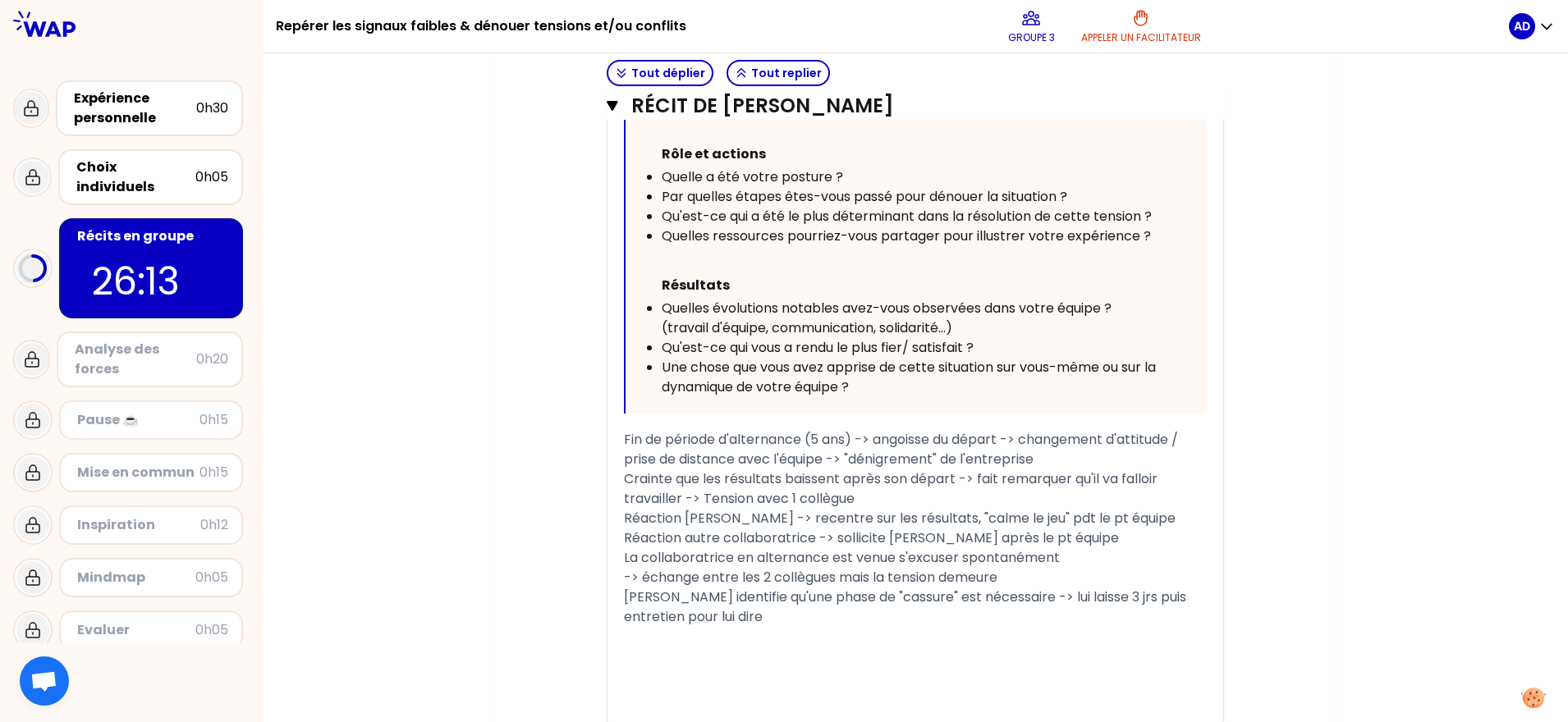 click on "Isabelle identifie qu'une phase de "cassure" est nécessaire -> lui laisse 3 jrs puis entretien pour lui dire" at bounding box center [915, 607] 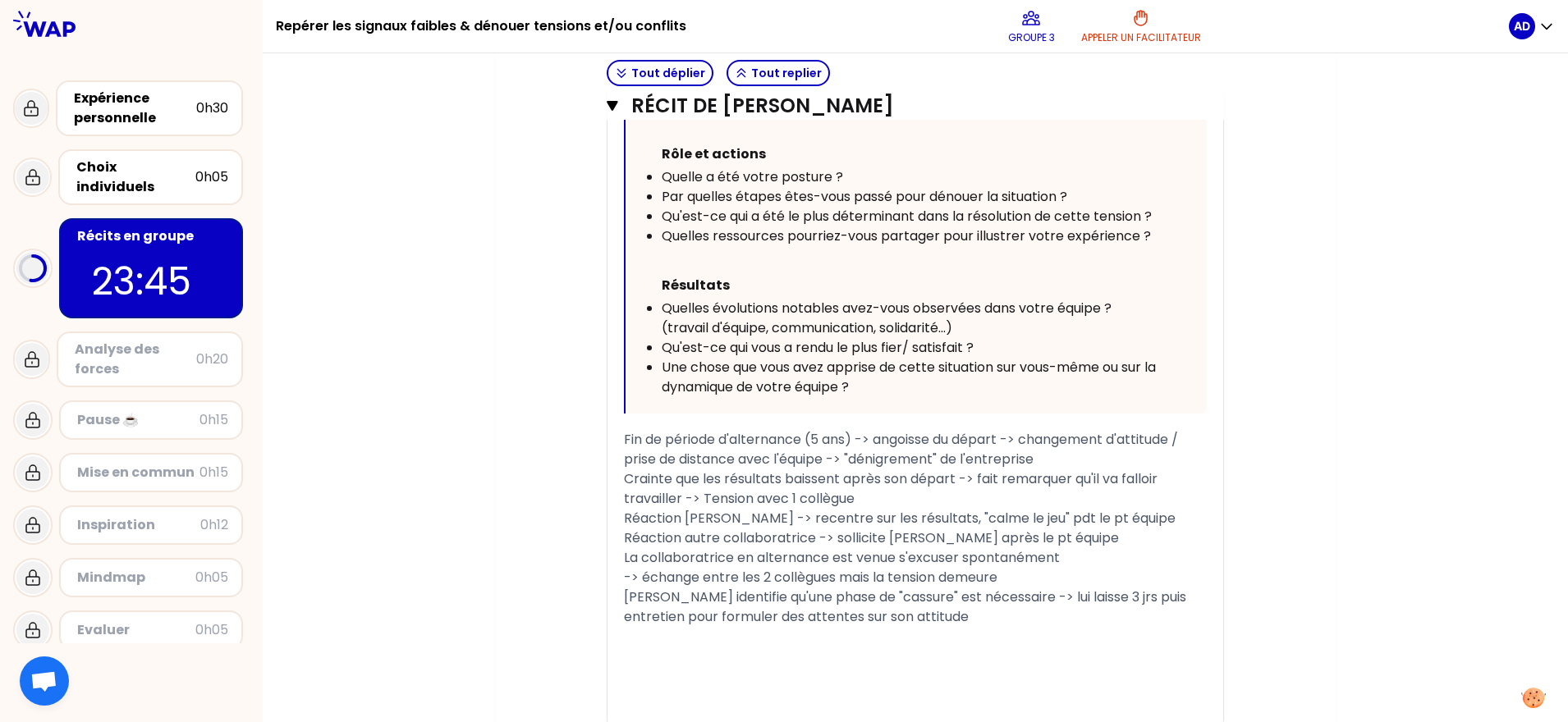 click on "Isabelle identifie qu'une phase de "cassure" est nécessaire -> lui laisse 3 jrs puis entretien pour formuler des attentes sur son attitude" at bounding box center (915, 607) 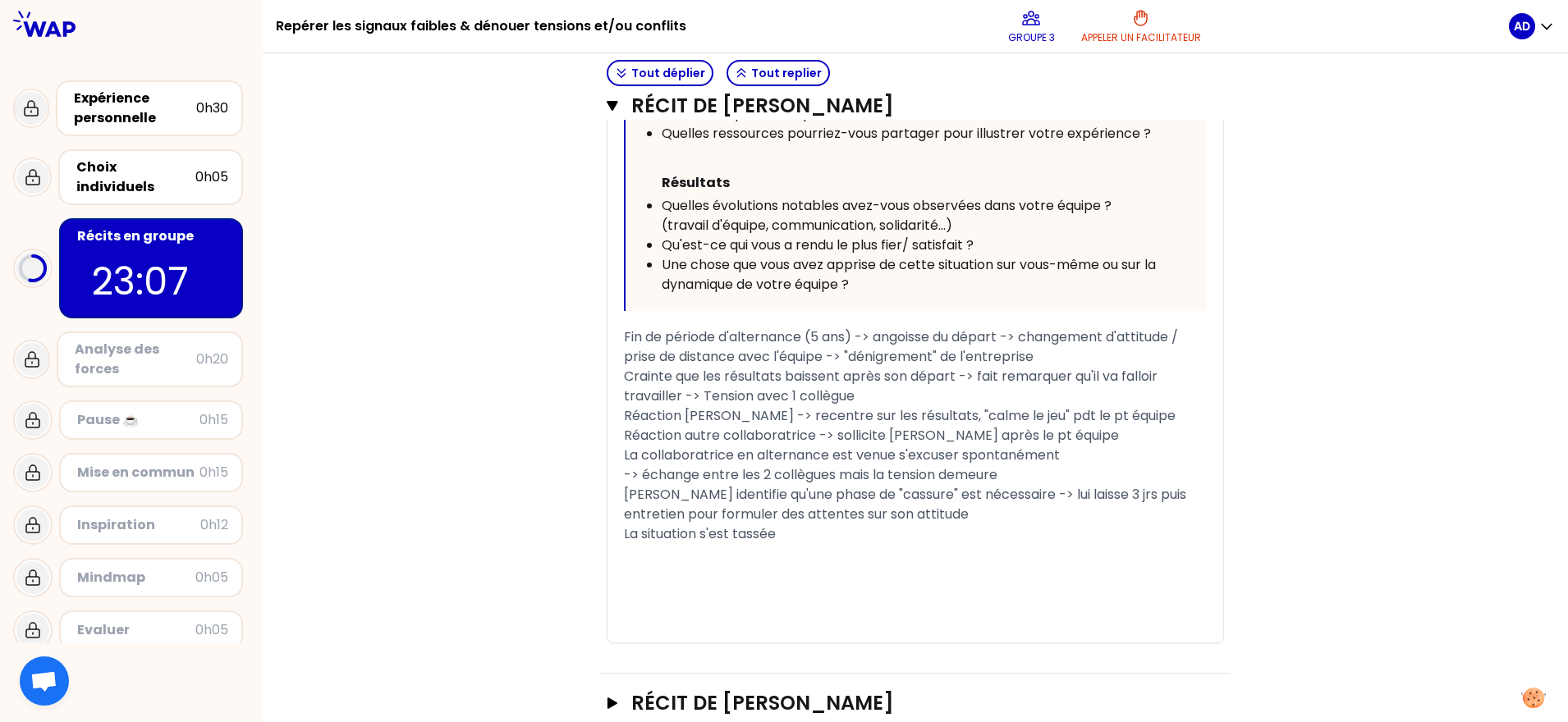 scroll, scrollTop: 2008, scrollLeft: 0, axis: vertical 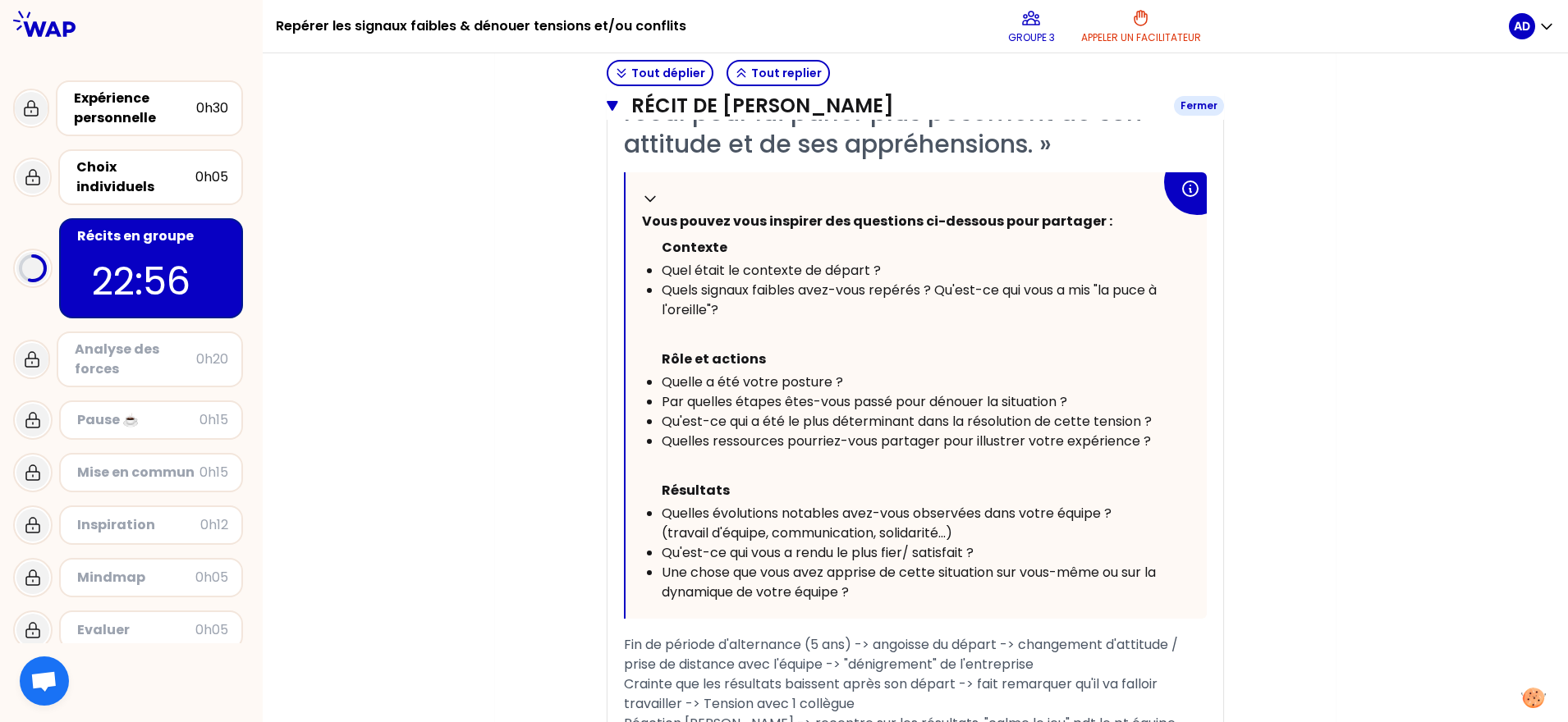 click 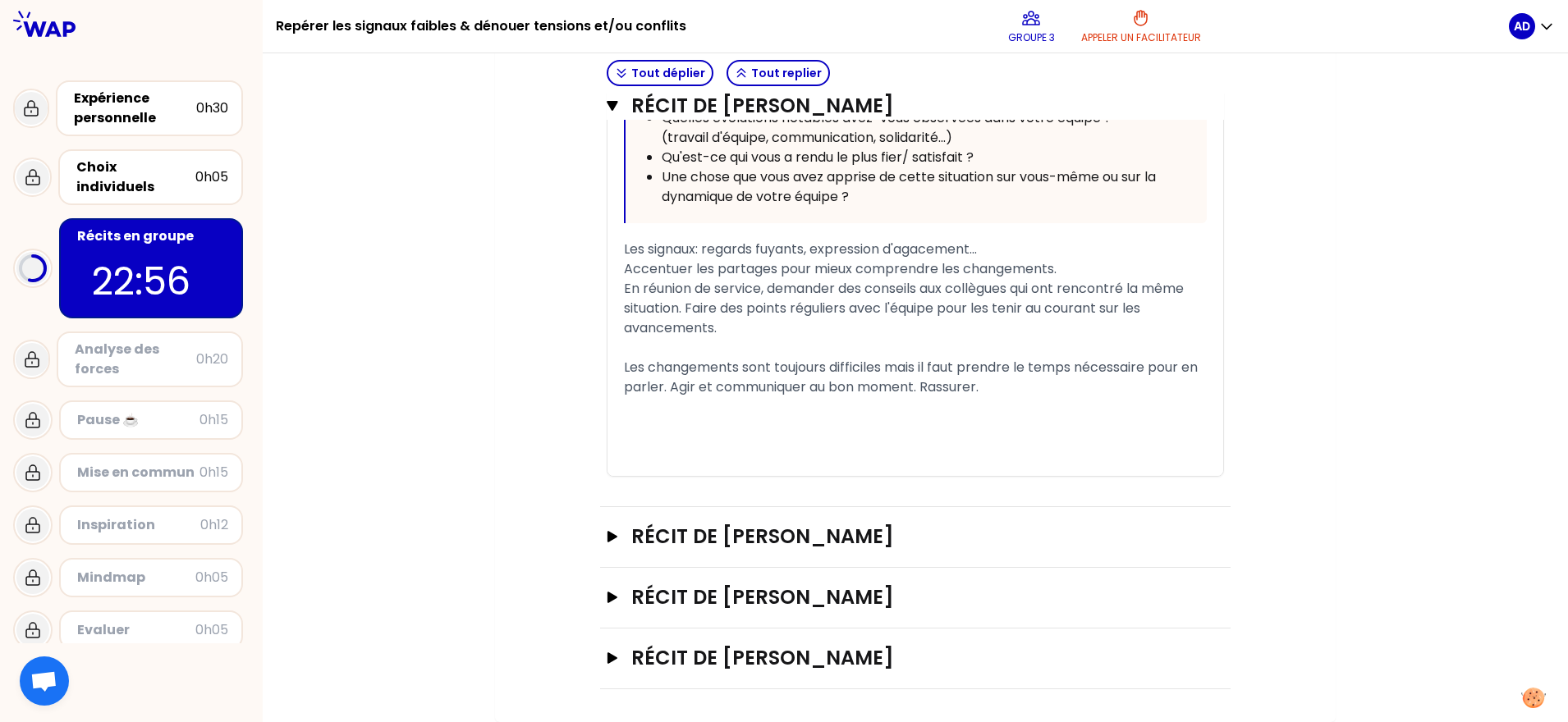 scroll, scrollTop: 1172, scrollLeft: 0, axis: vertical 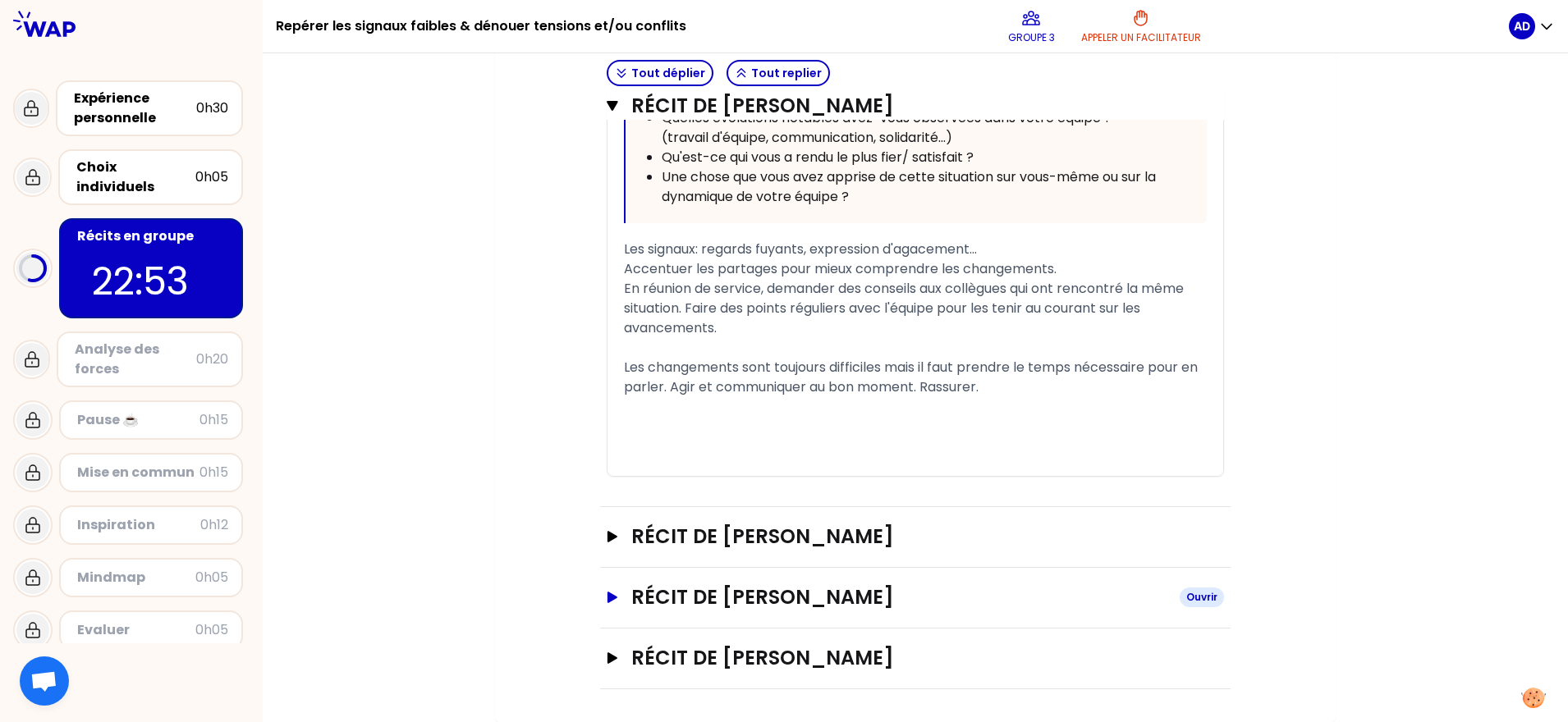 click 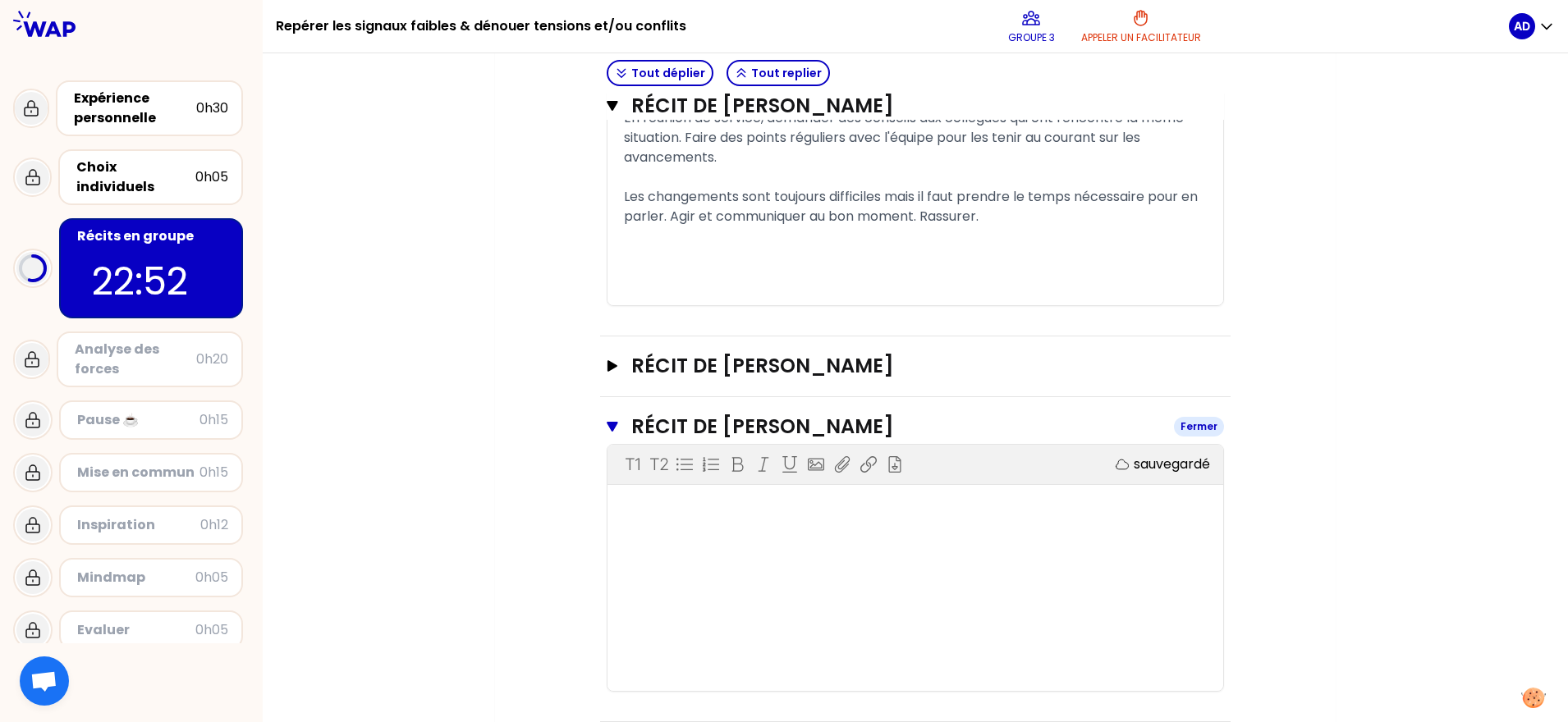 scroll, scrollTop: 1436, scrollLeft: 0, axis: vertical 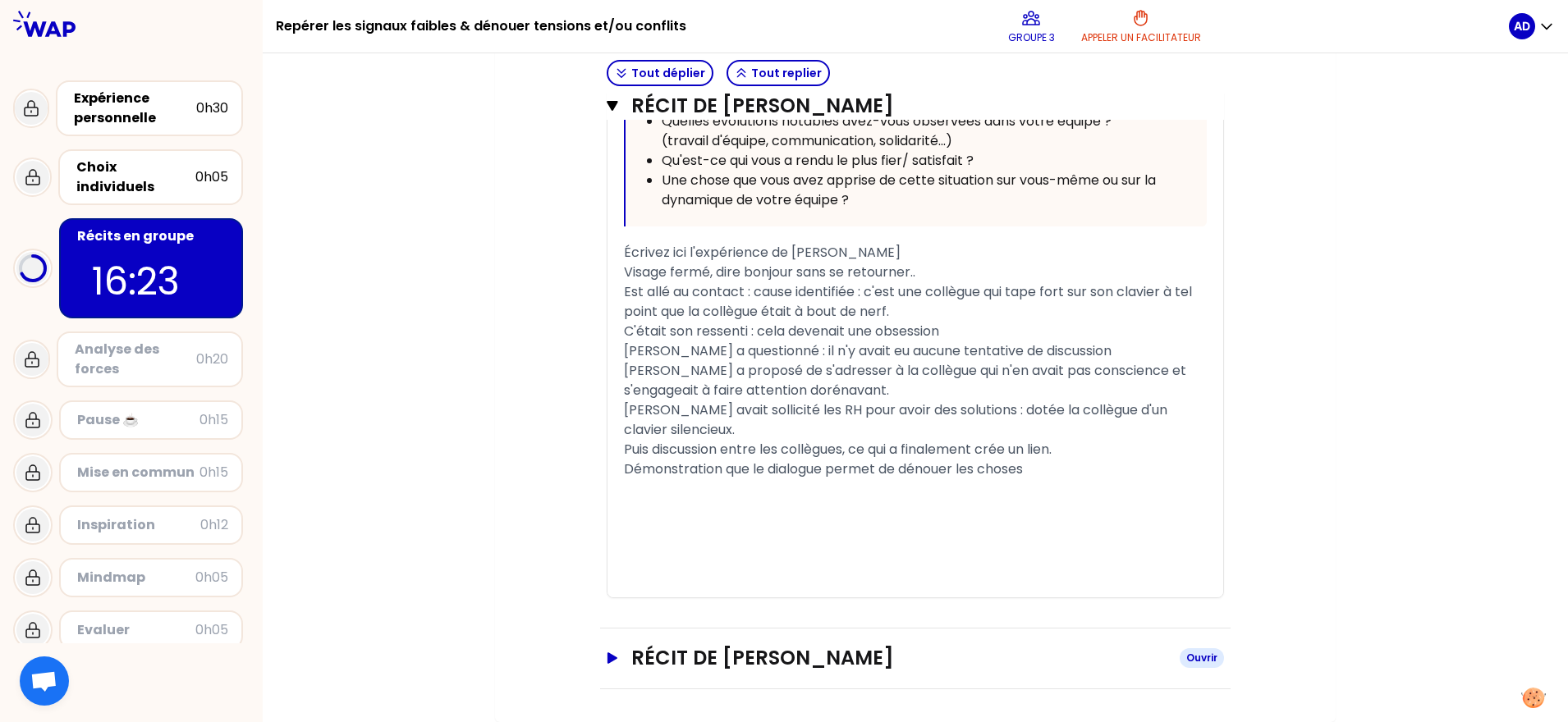 click 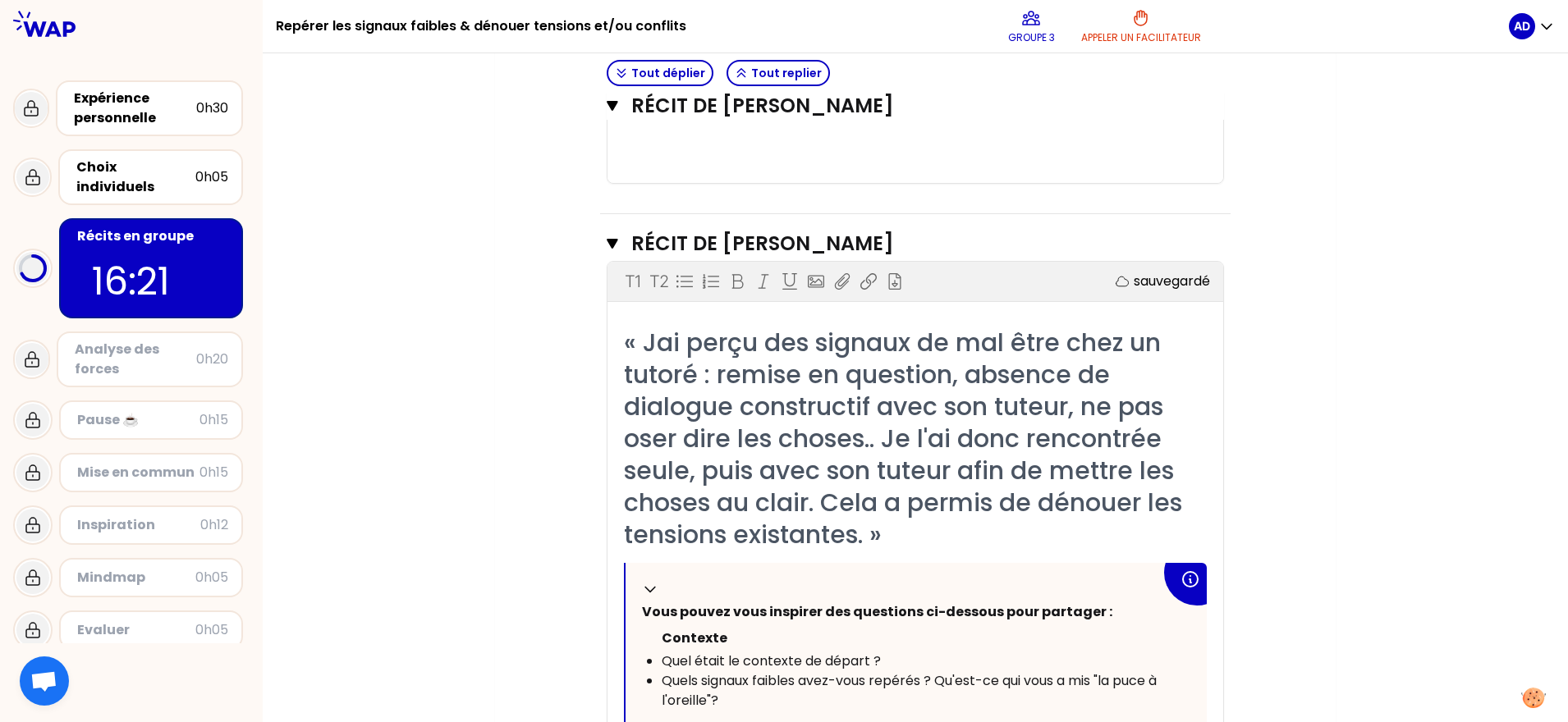 scroll, scrollTop: 2821, scrollLeft: 0, axis: vertical 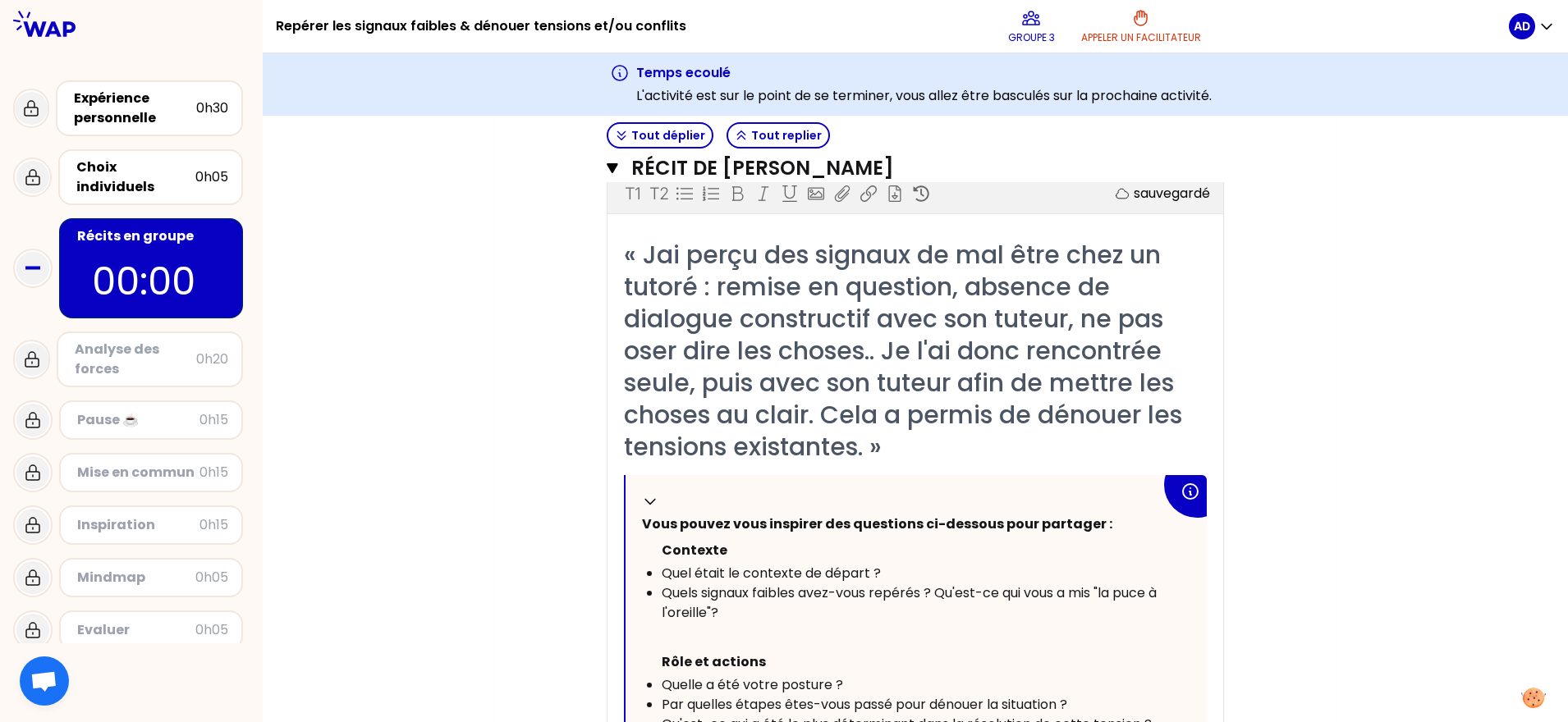 click on "Récits en groupe 00:00" at bounding box center (151, 268) 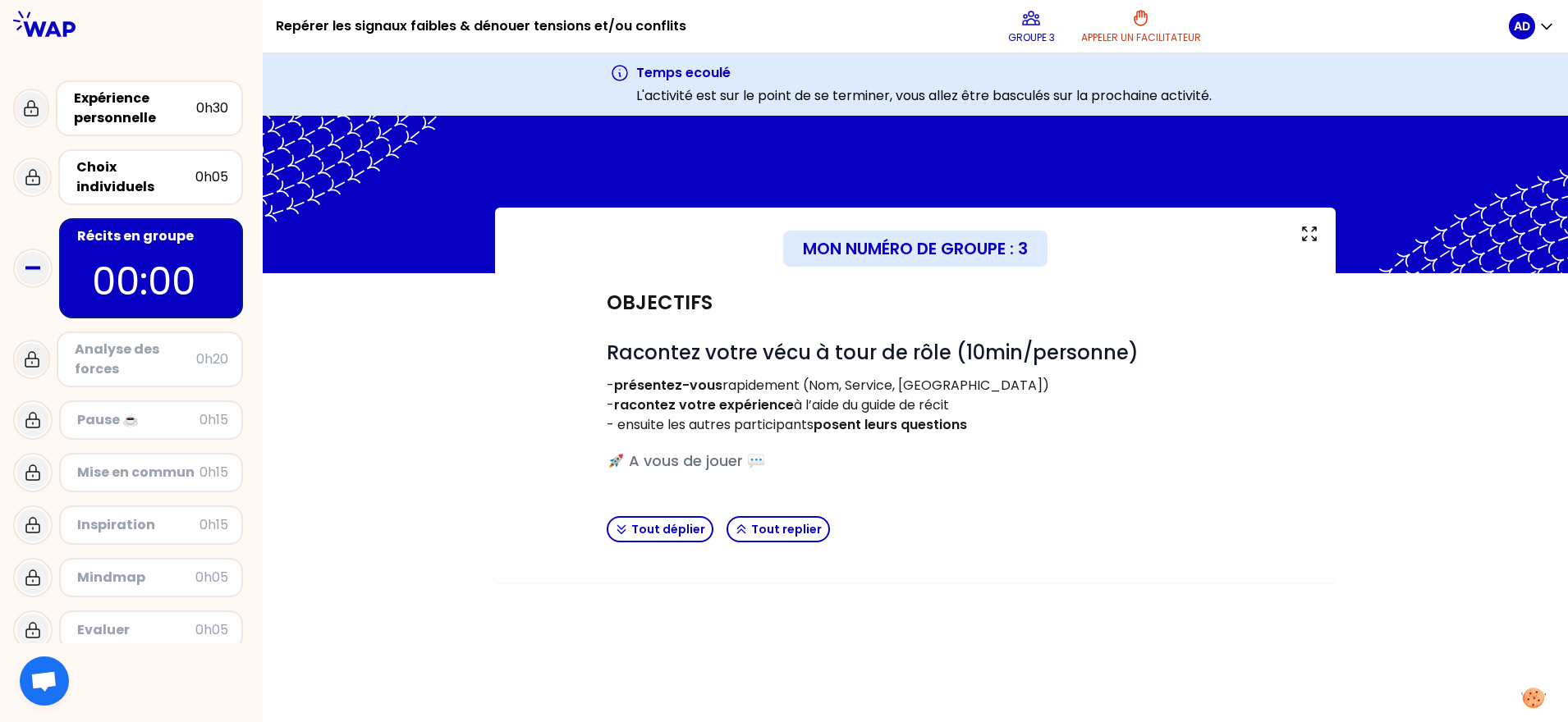 scroll, scrollTop: 0, scrollLeft: 0, axis: both 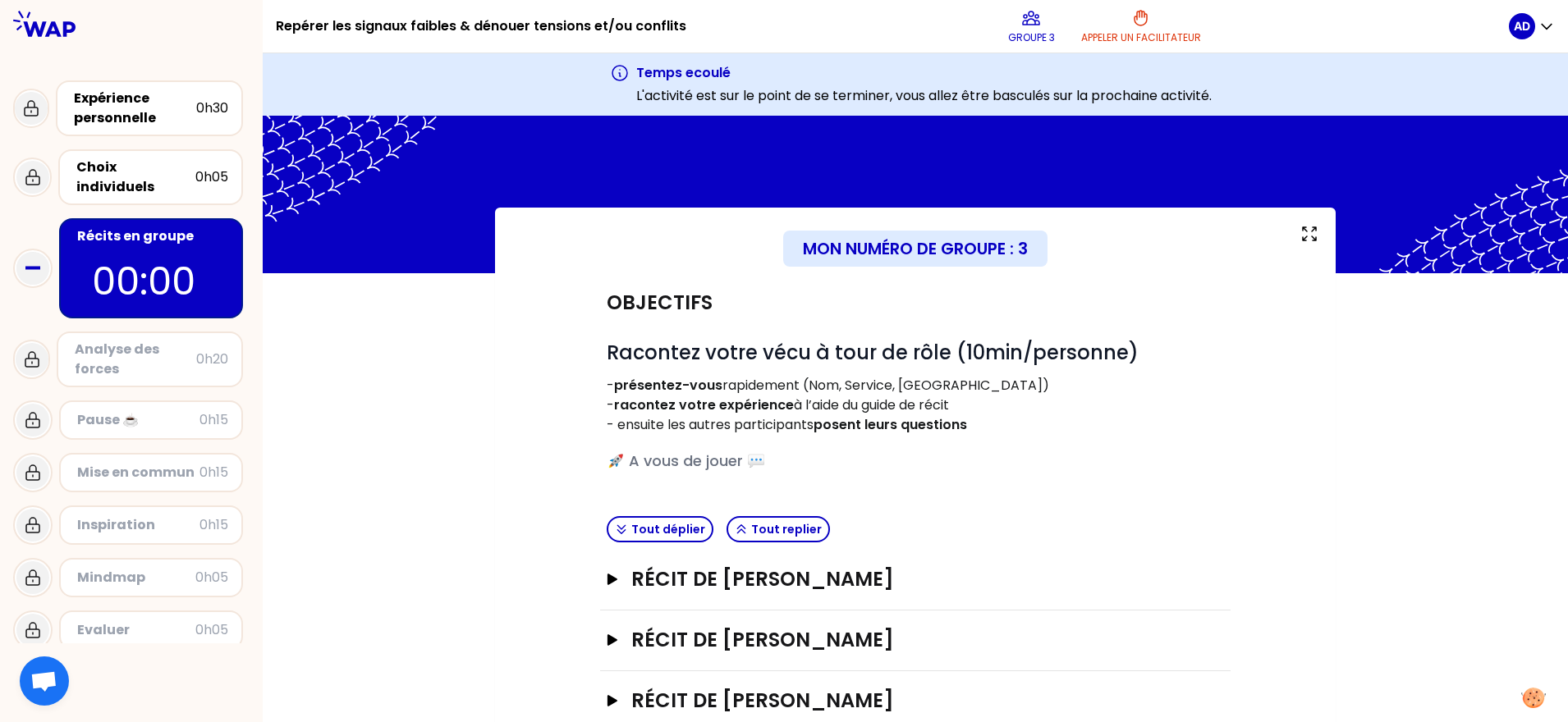 click on "Analyse des forces" at bounding box center (135, 359) 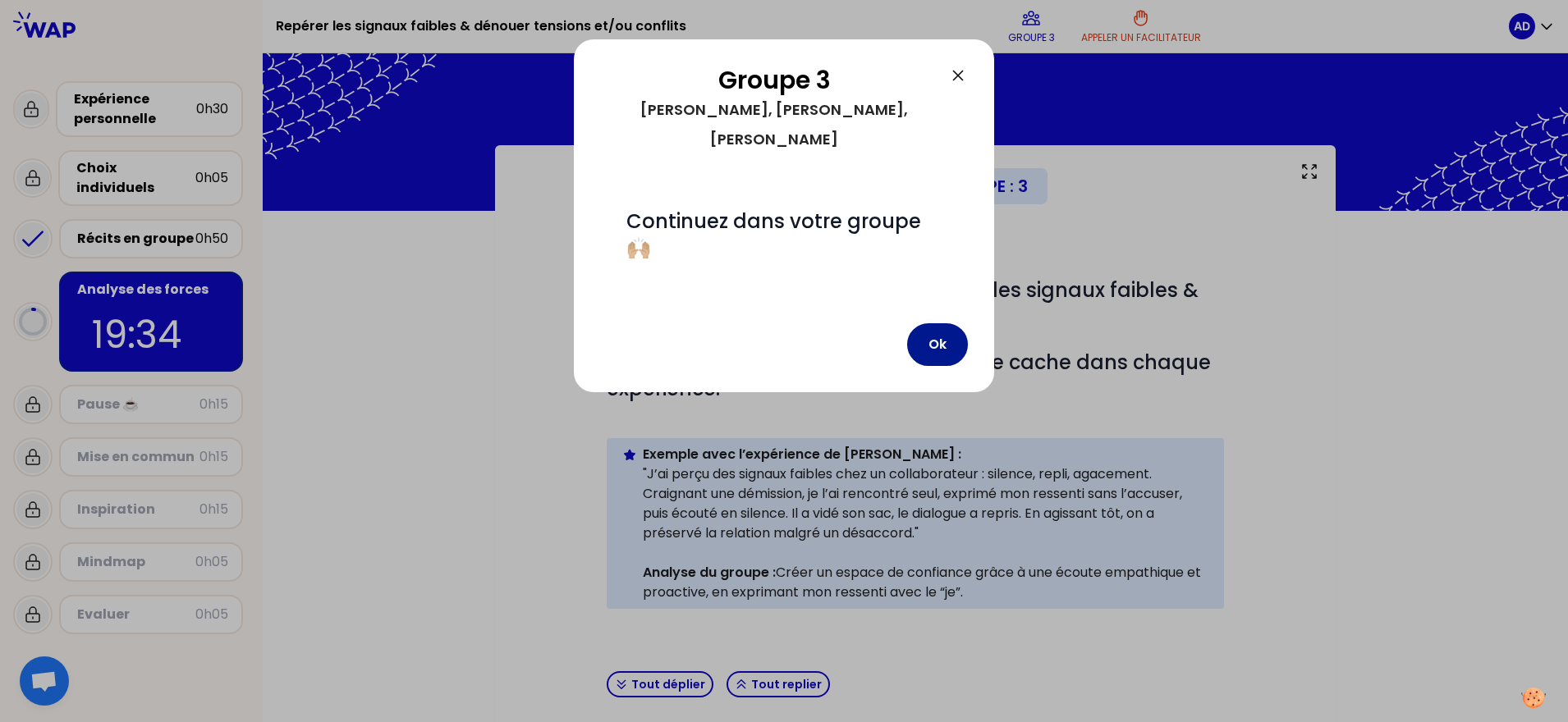 click on "Ok" at bounding box center [938, 345] 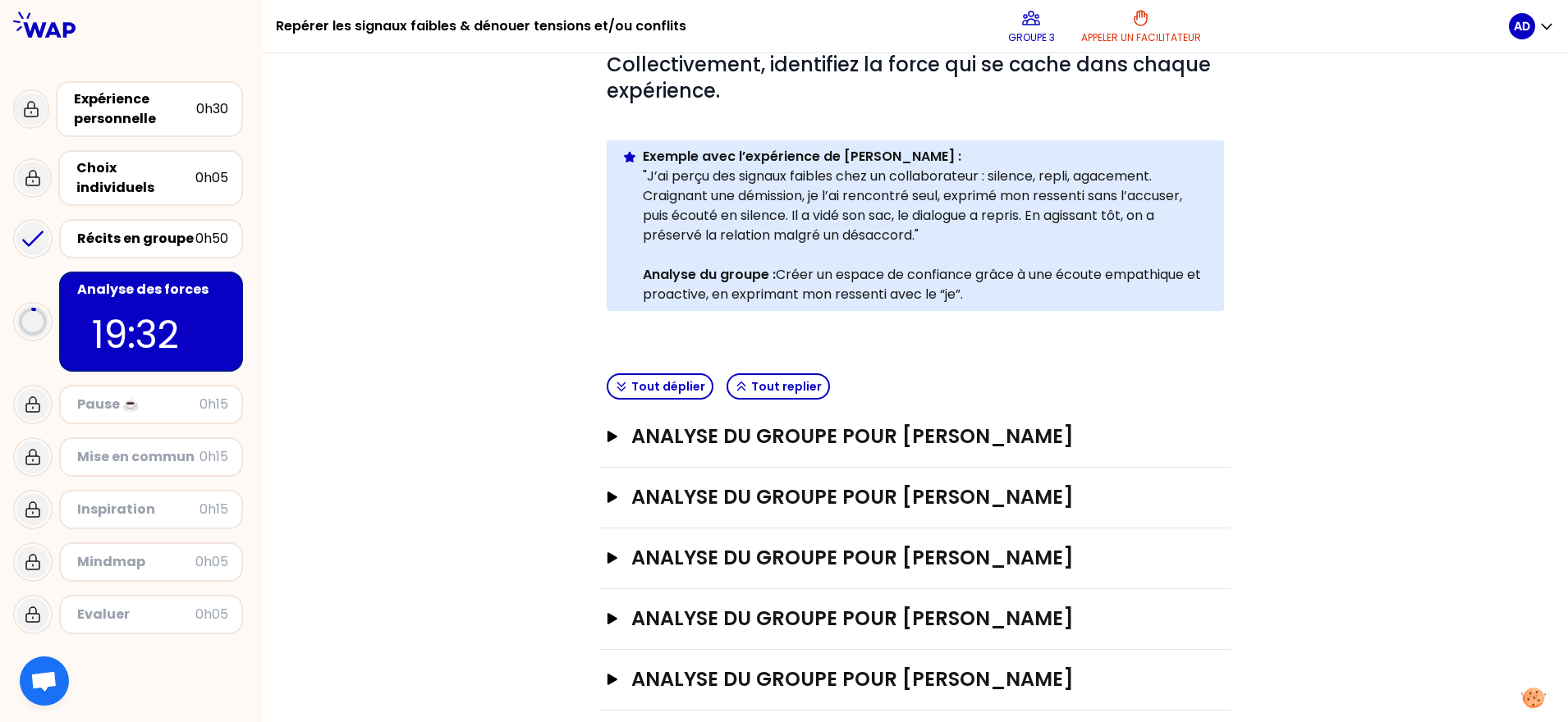 scroll, scrollTop: 308, scrollLeft: 0, axis: vertical 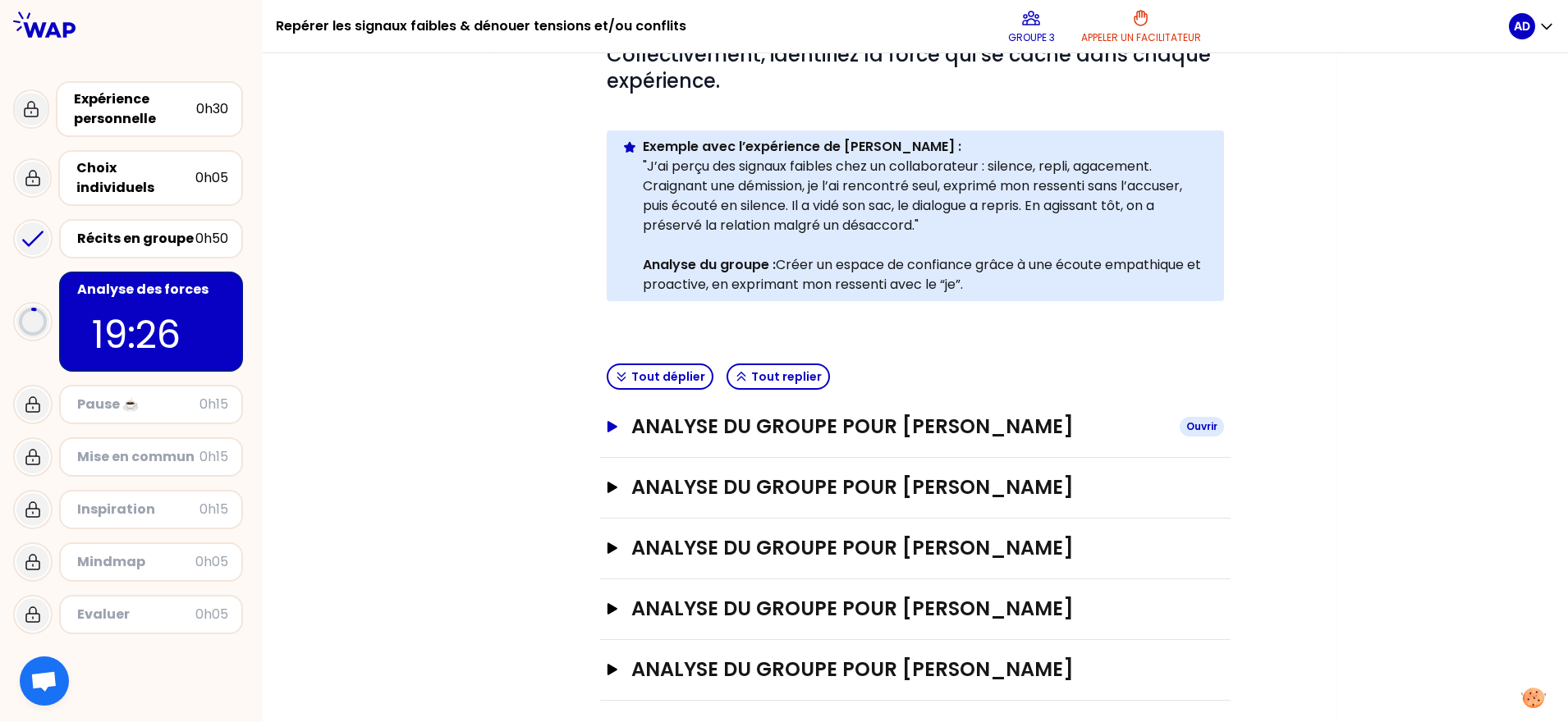 click on "ANALYSE DU GROUPE POUR Jean-Christophe Ouvrir" at bounding box center [915, 427] 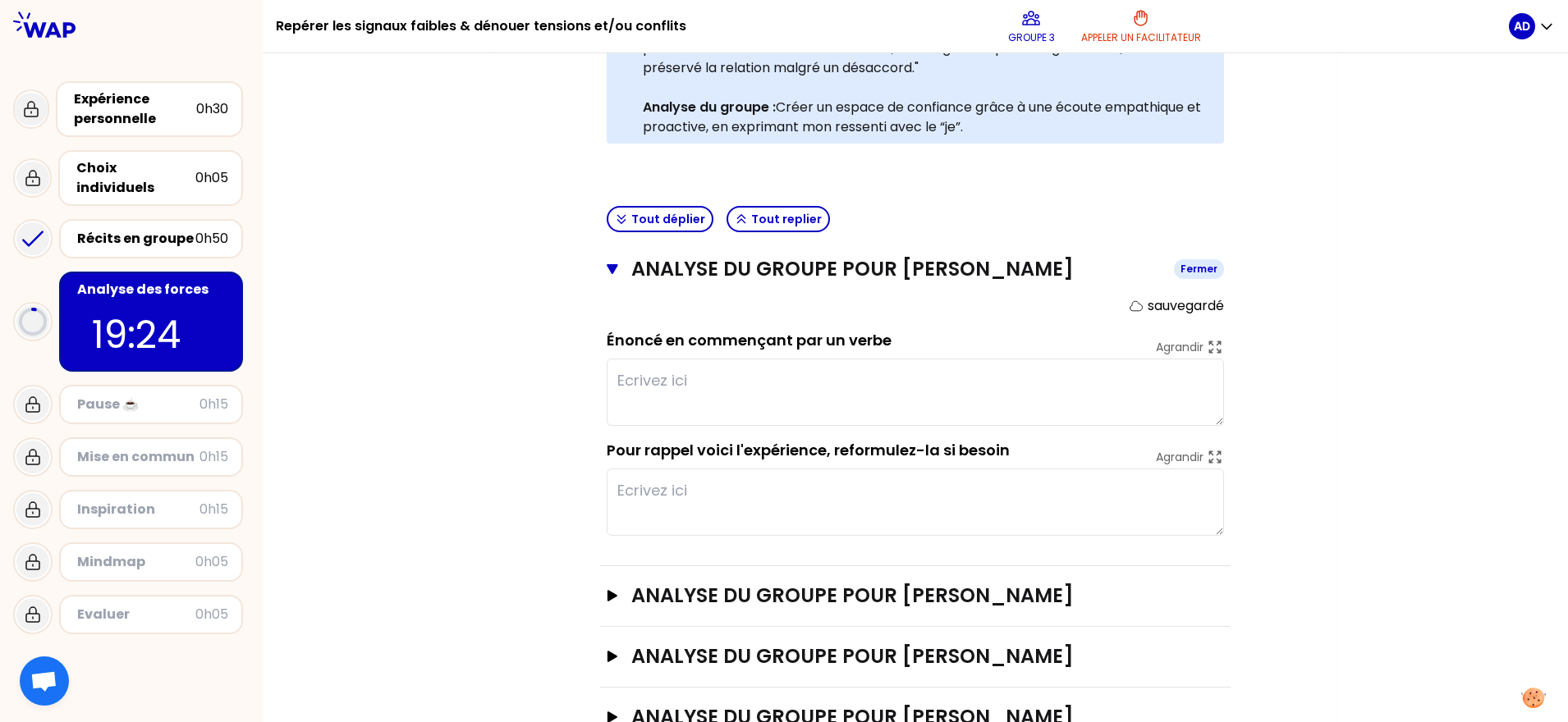 scroll, scrollTop: 513, scrollLeft: 0, axis: vertical 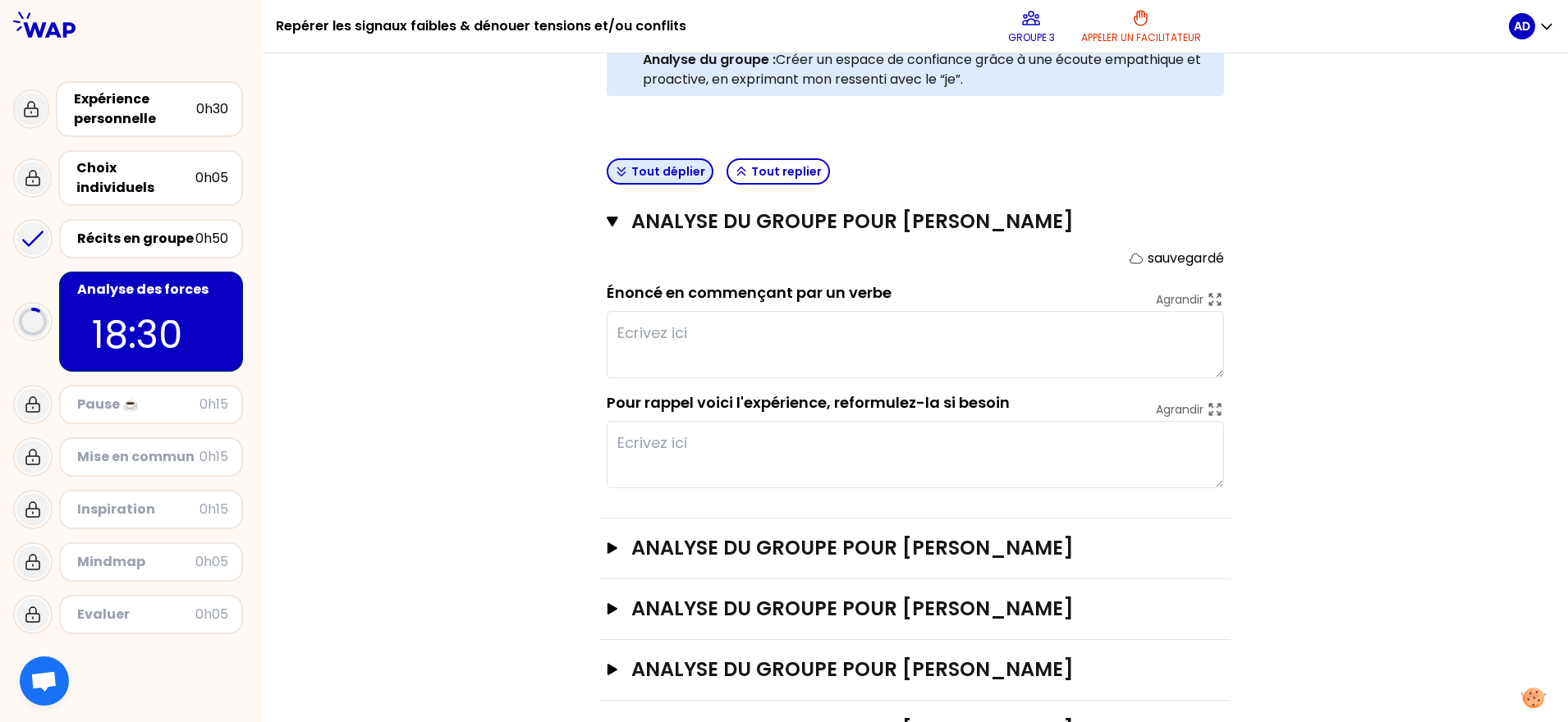 click on "Tout déplier" at bounding box center [660, 171] 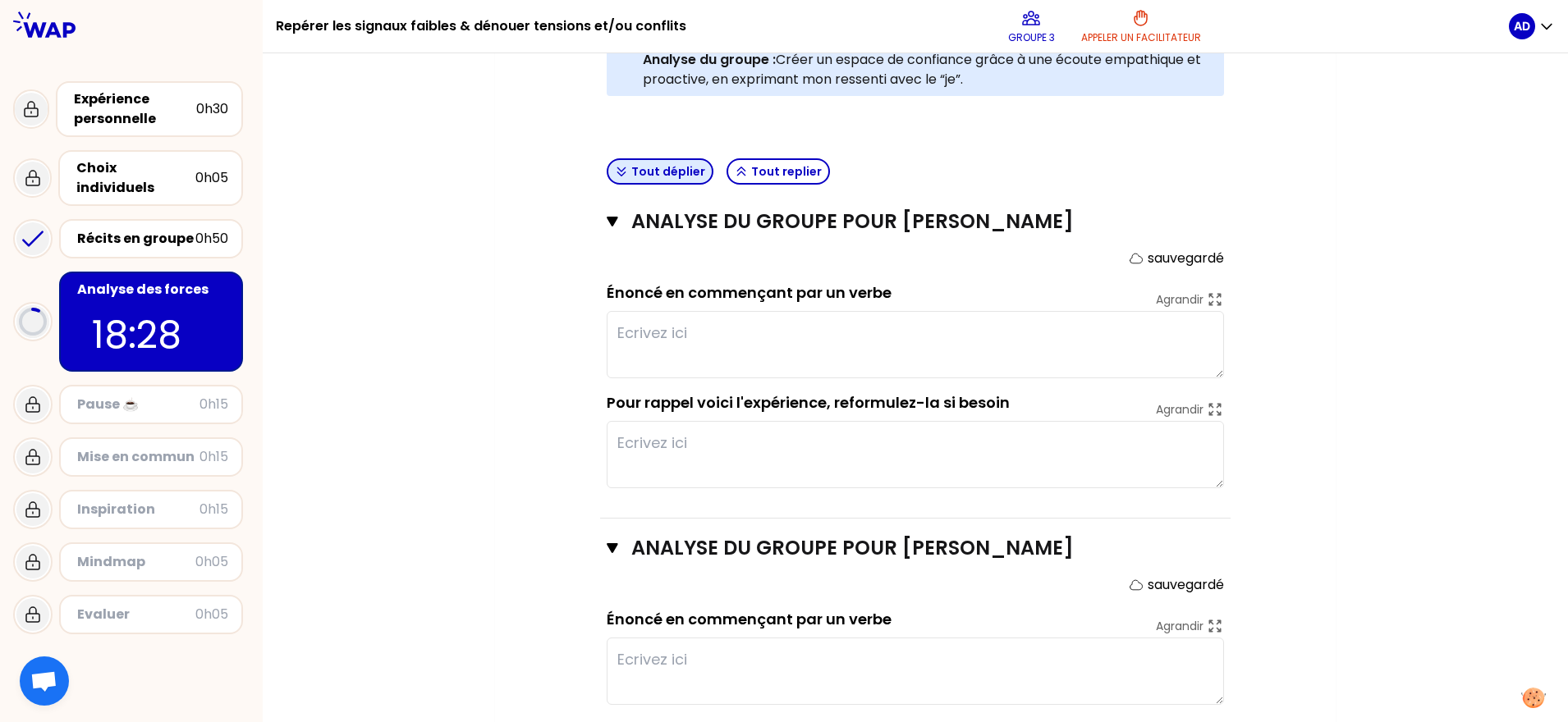 click on "Tout déplier" at bounding box center [660, 171] 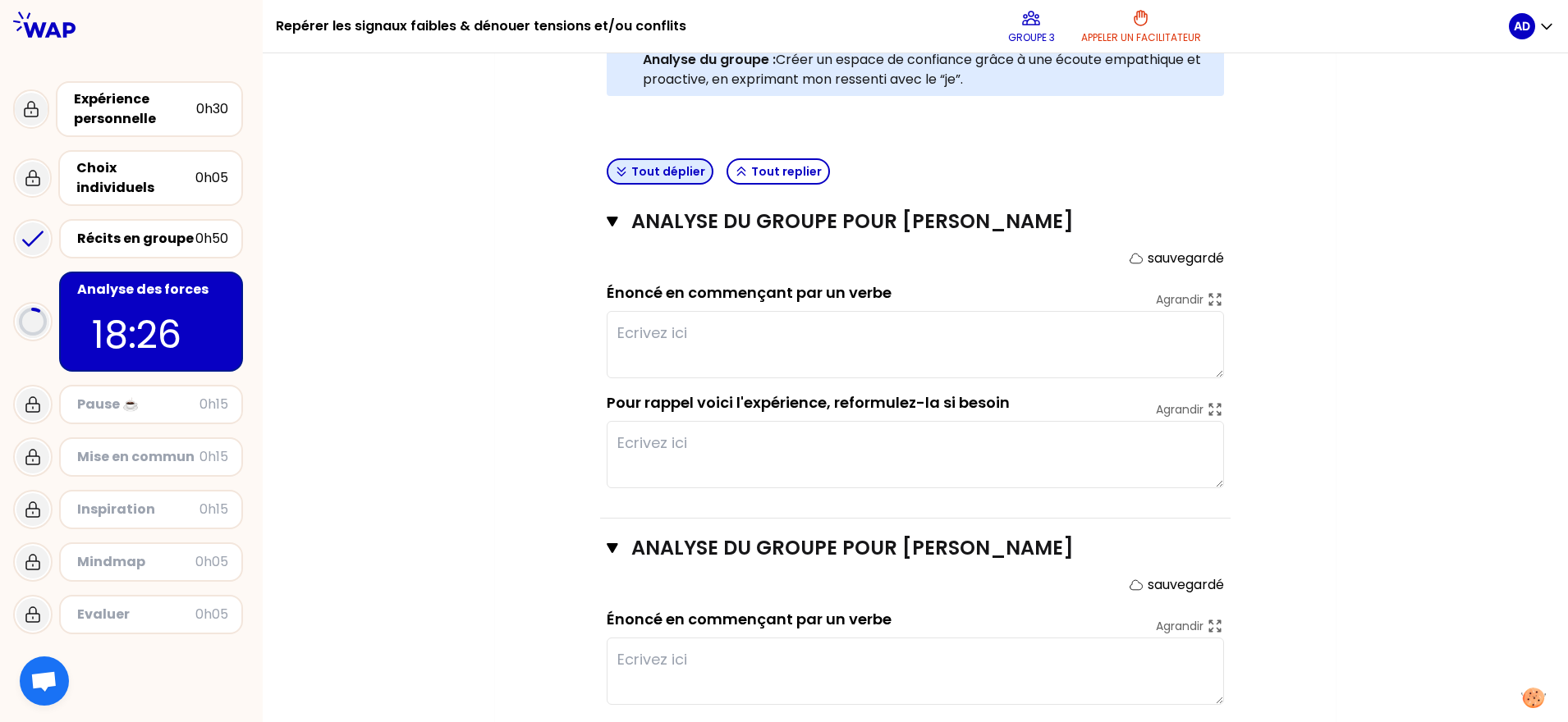 click on "Tout déplier" at bounding box center [660, 171] 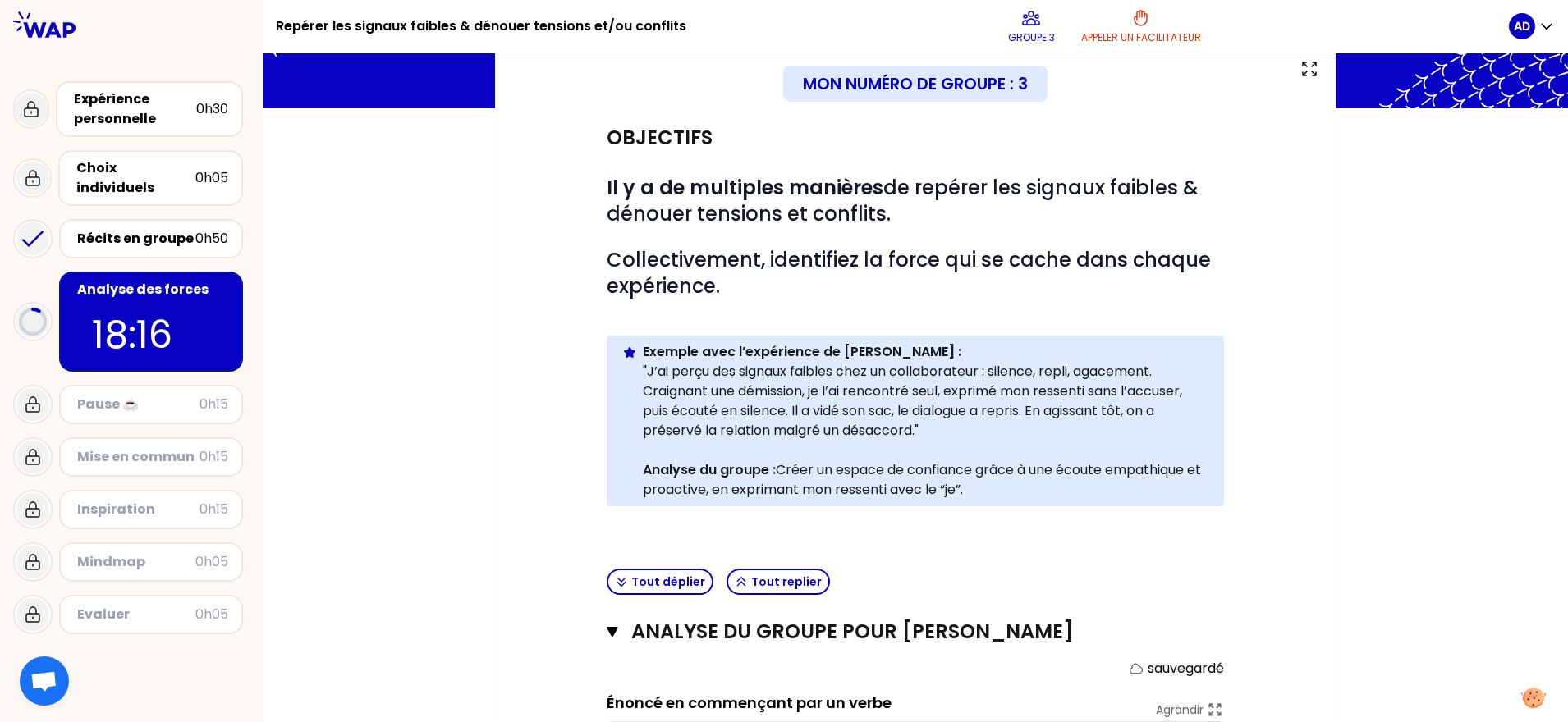 scroll, scrollTop: 0, scrollLeft: 0, axis: both 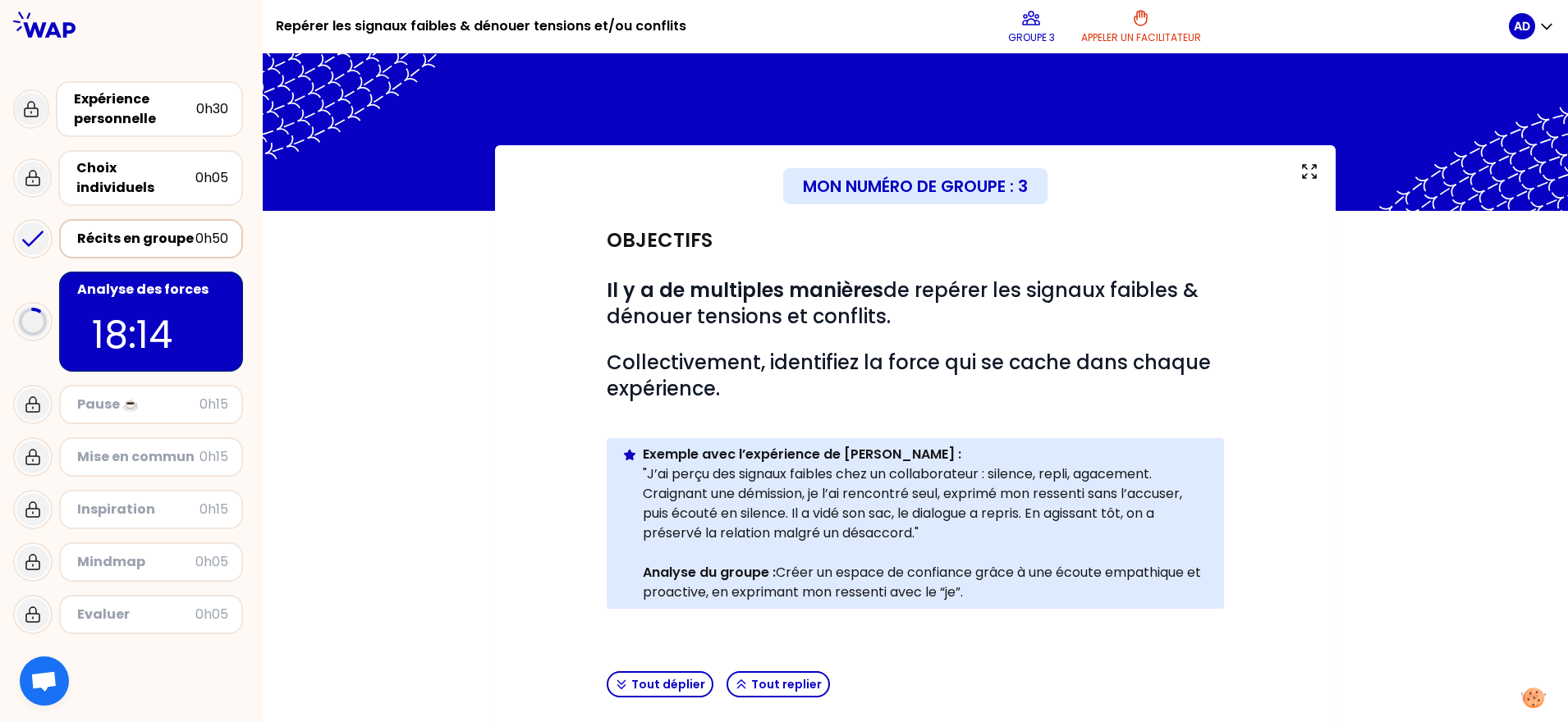 click on "0h50" at bounding box center [212, 239] 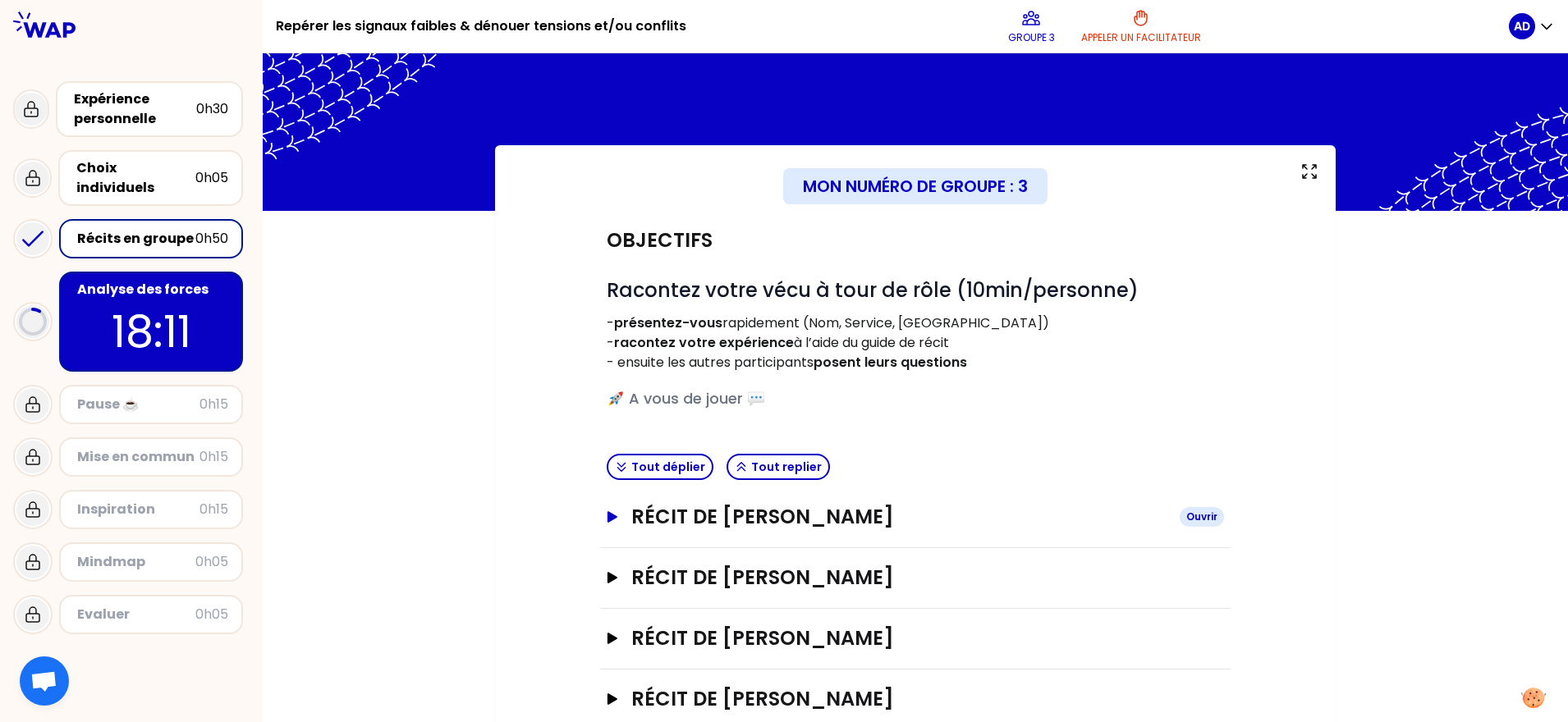 click on "Récit de Jean-Christophe Ouvrir" at bounding box center [915, 517] 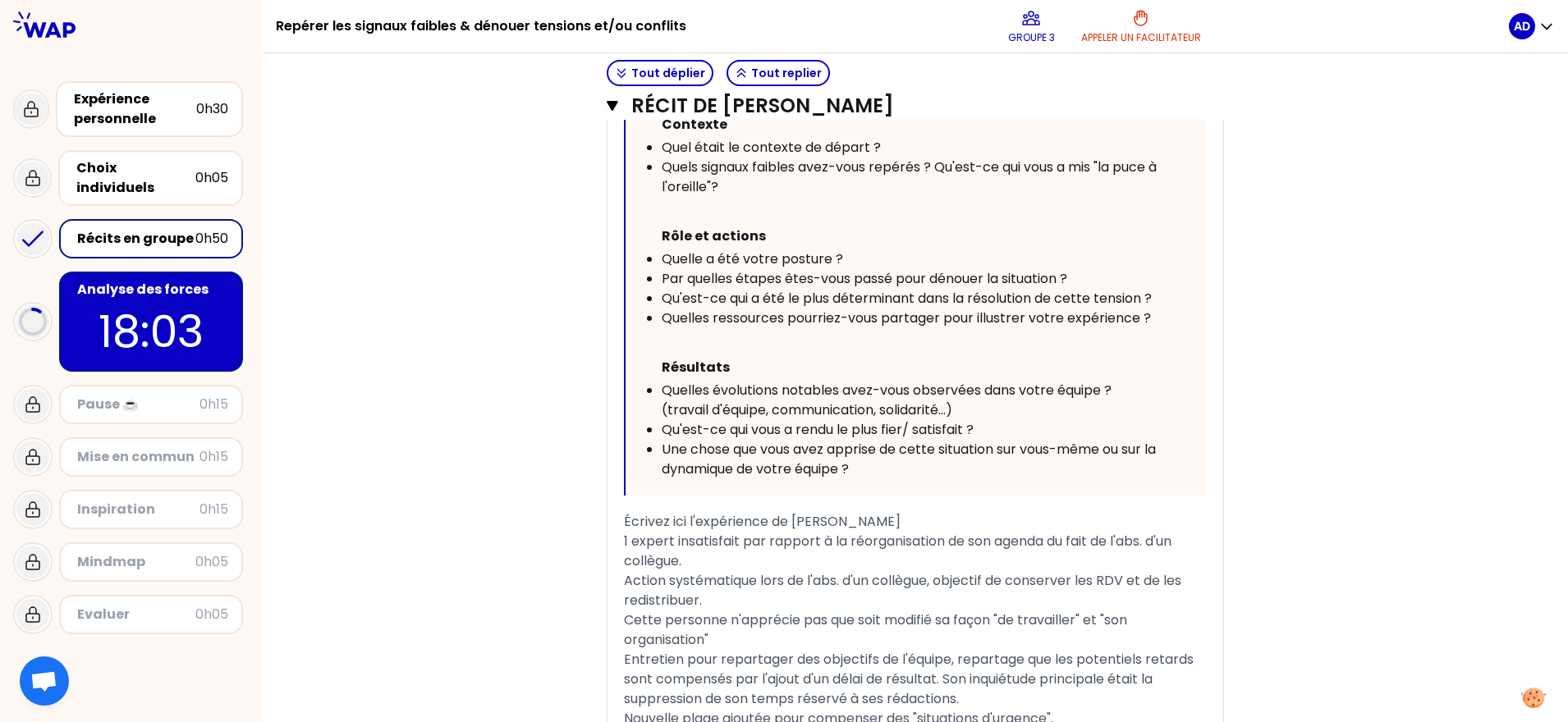 scroll, scrollTop: 820, scrollLeft: 0, axis: vertical 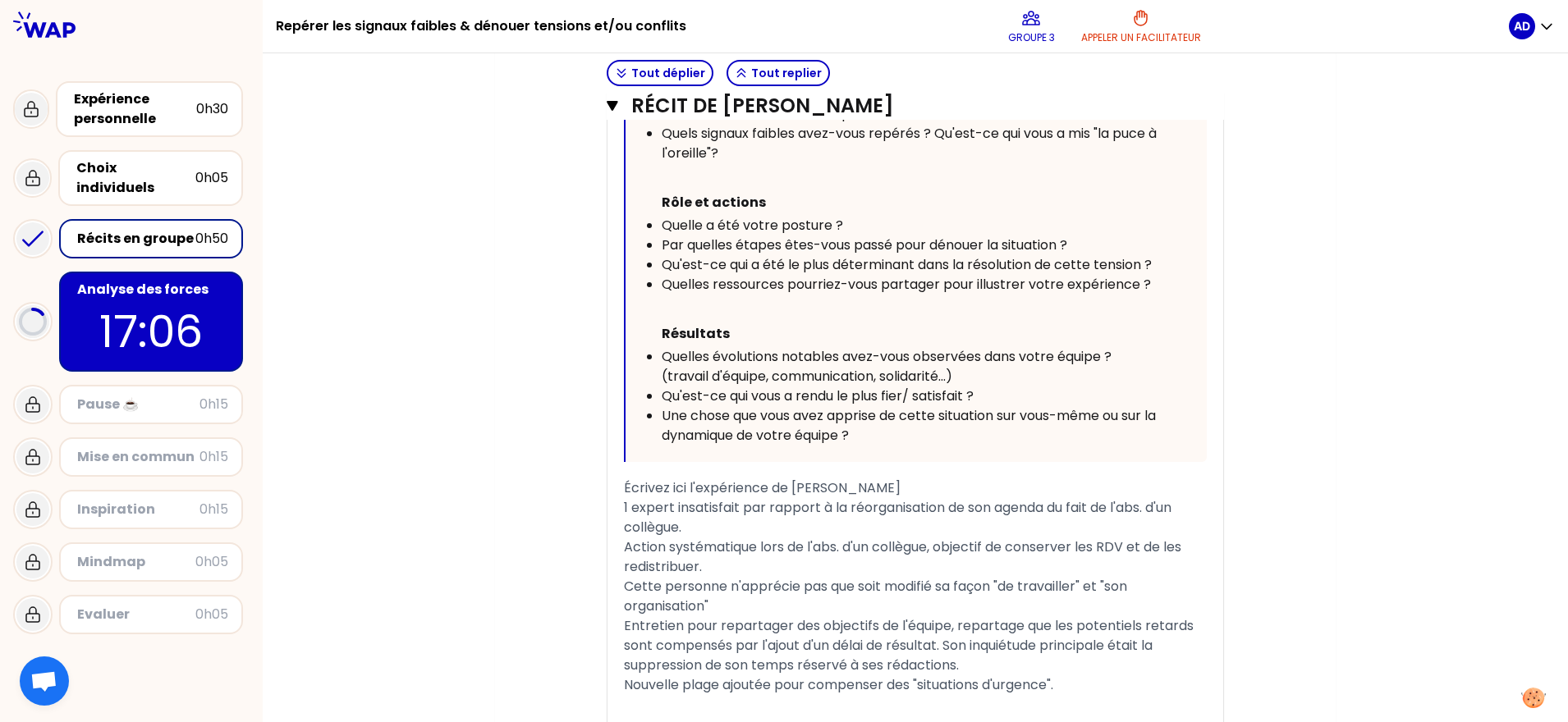 click on "Analyse des forces" at bounding box center [153, 290] 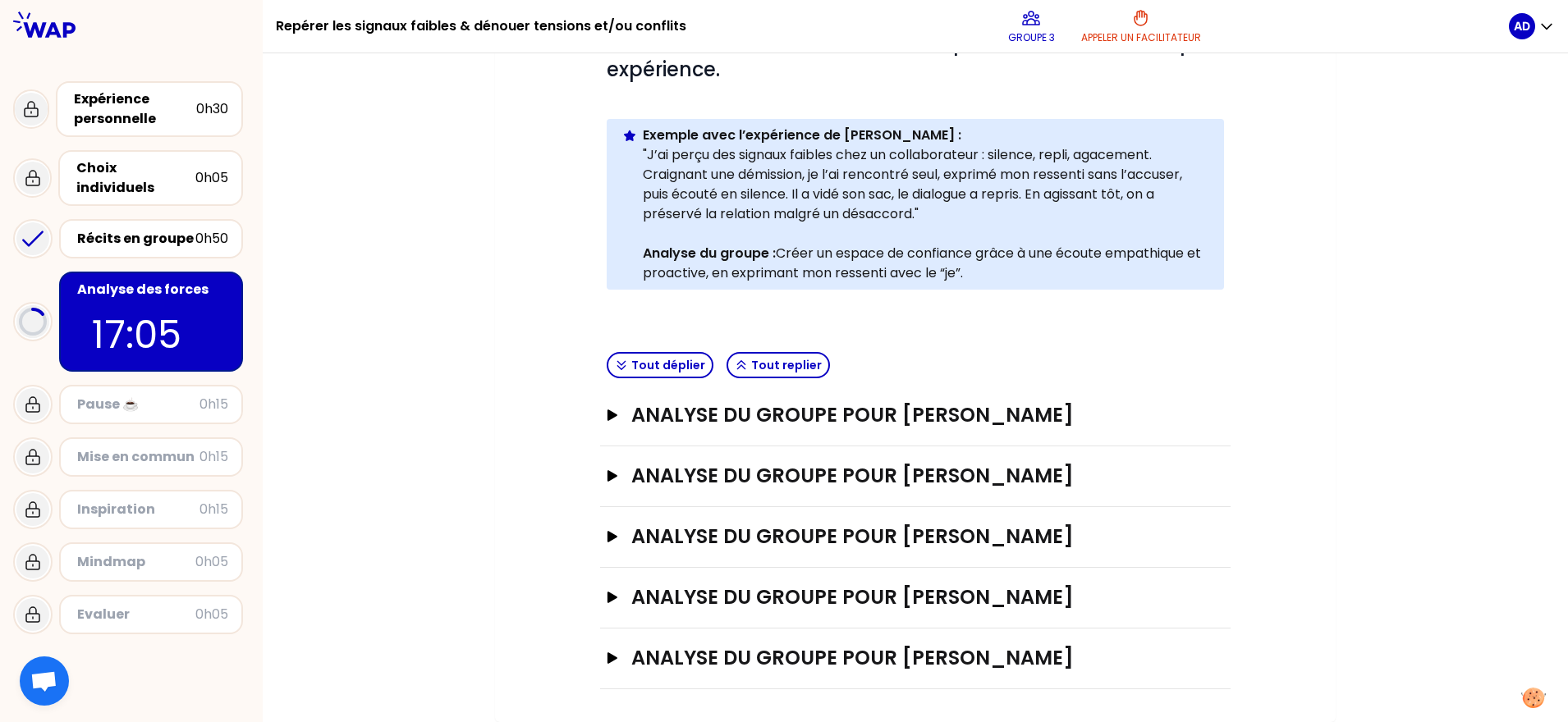 scroll, scrollTop: 319, scrollLeft: 0, axis: vertical 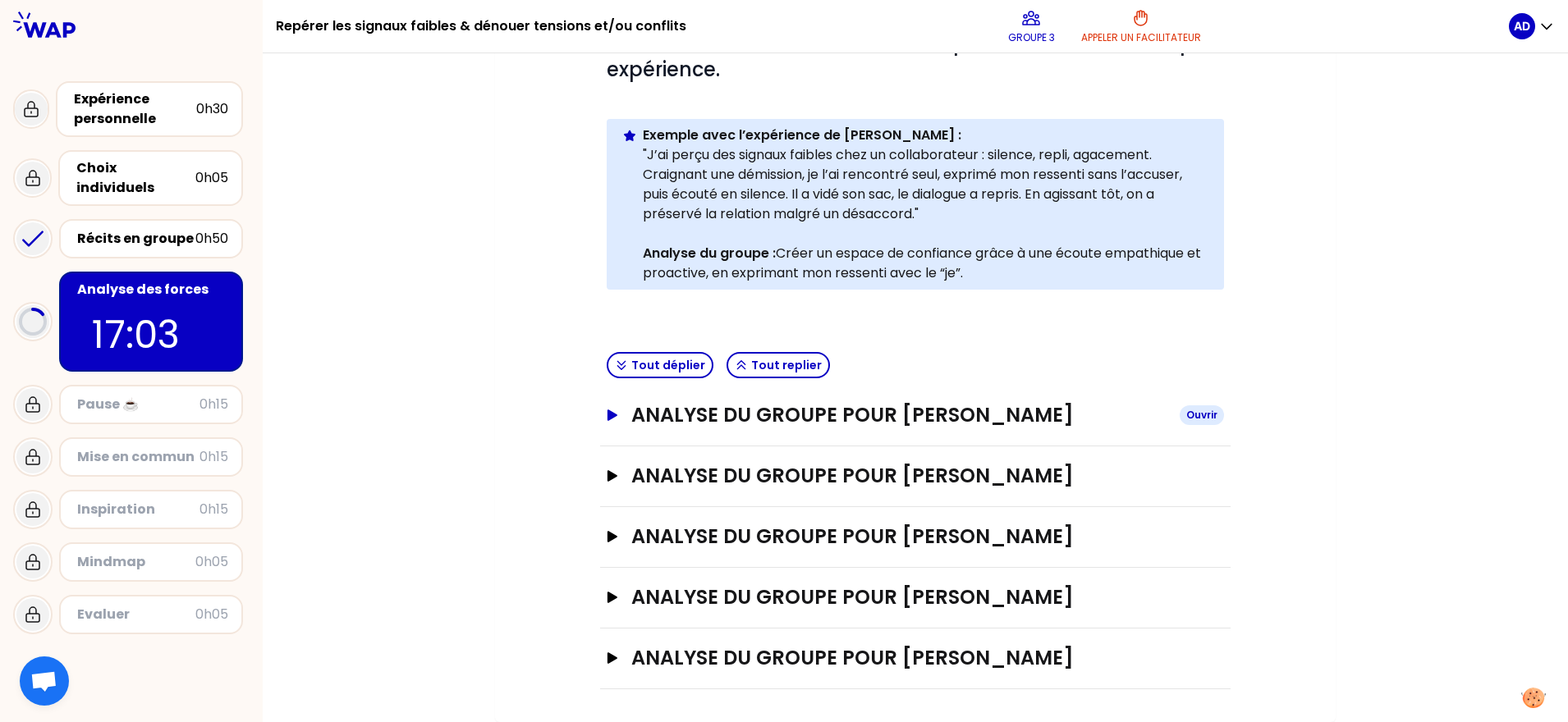 click 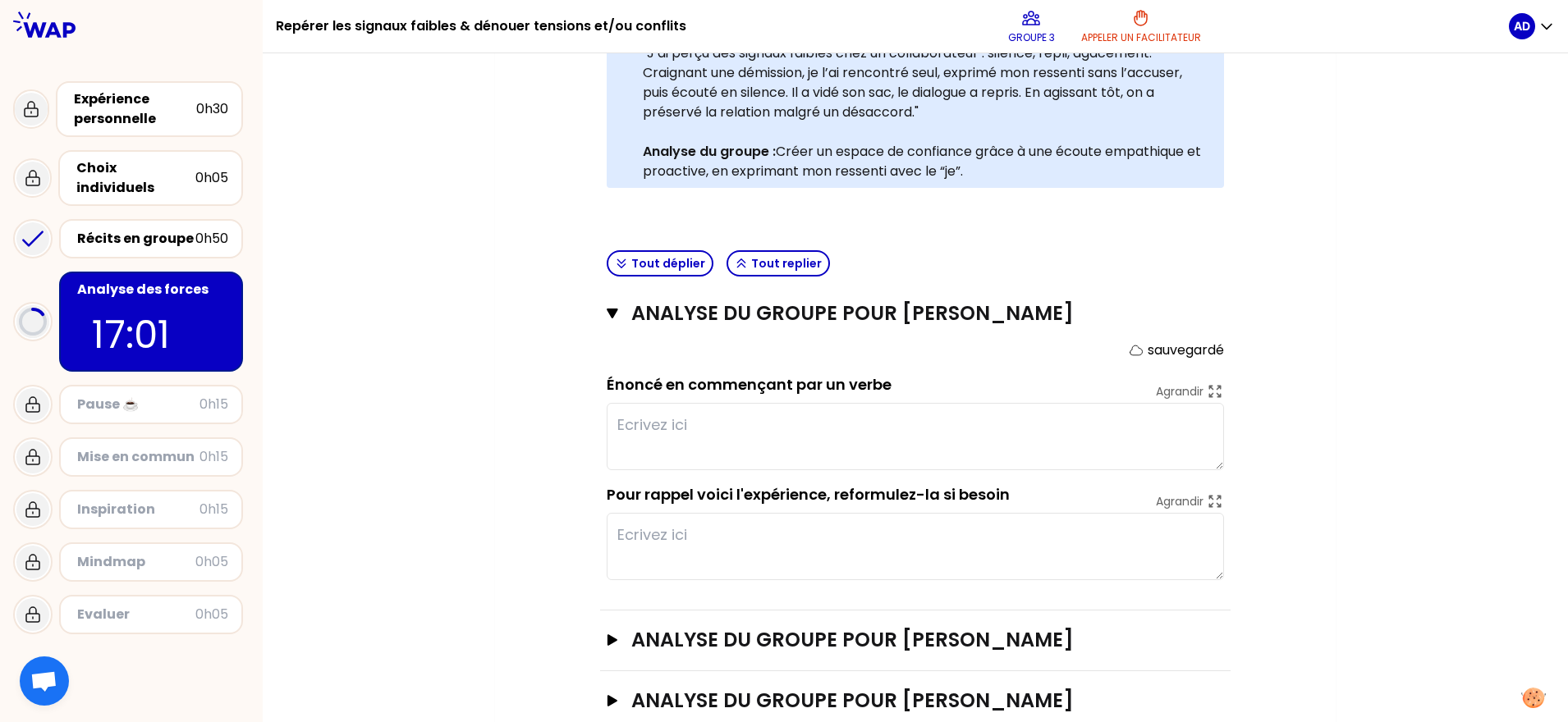 scroll, scrollTop: 422, scrollLeft: 0, axis: vertical 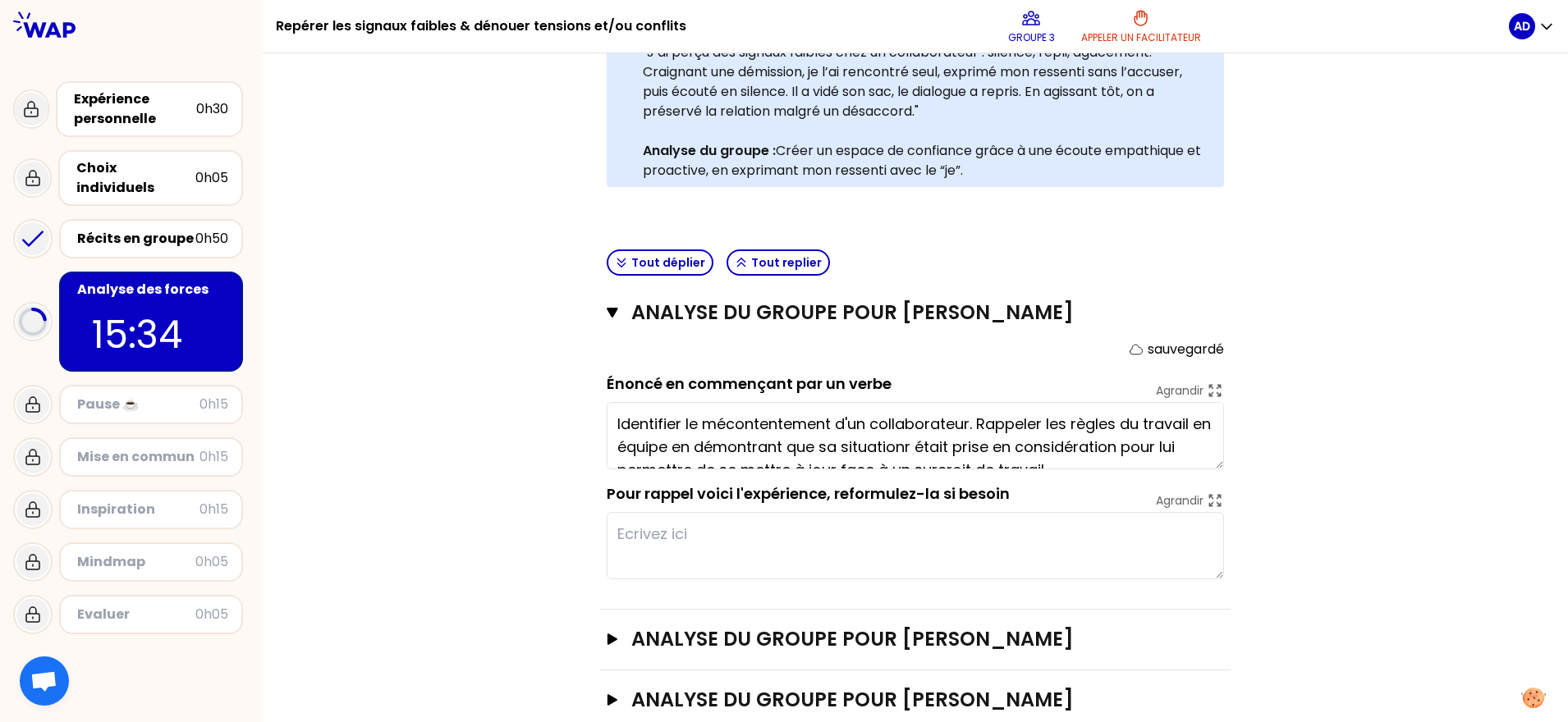 type on "Identifier le mécontentement d'un collaborateur. Rappeler les règles du travail en équipe en démontrant que sa situation était prise en considération pour lui permettre de se mettre à jour face à un surcroit de travail." 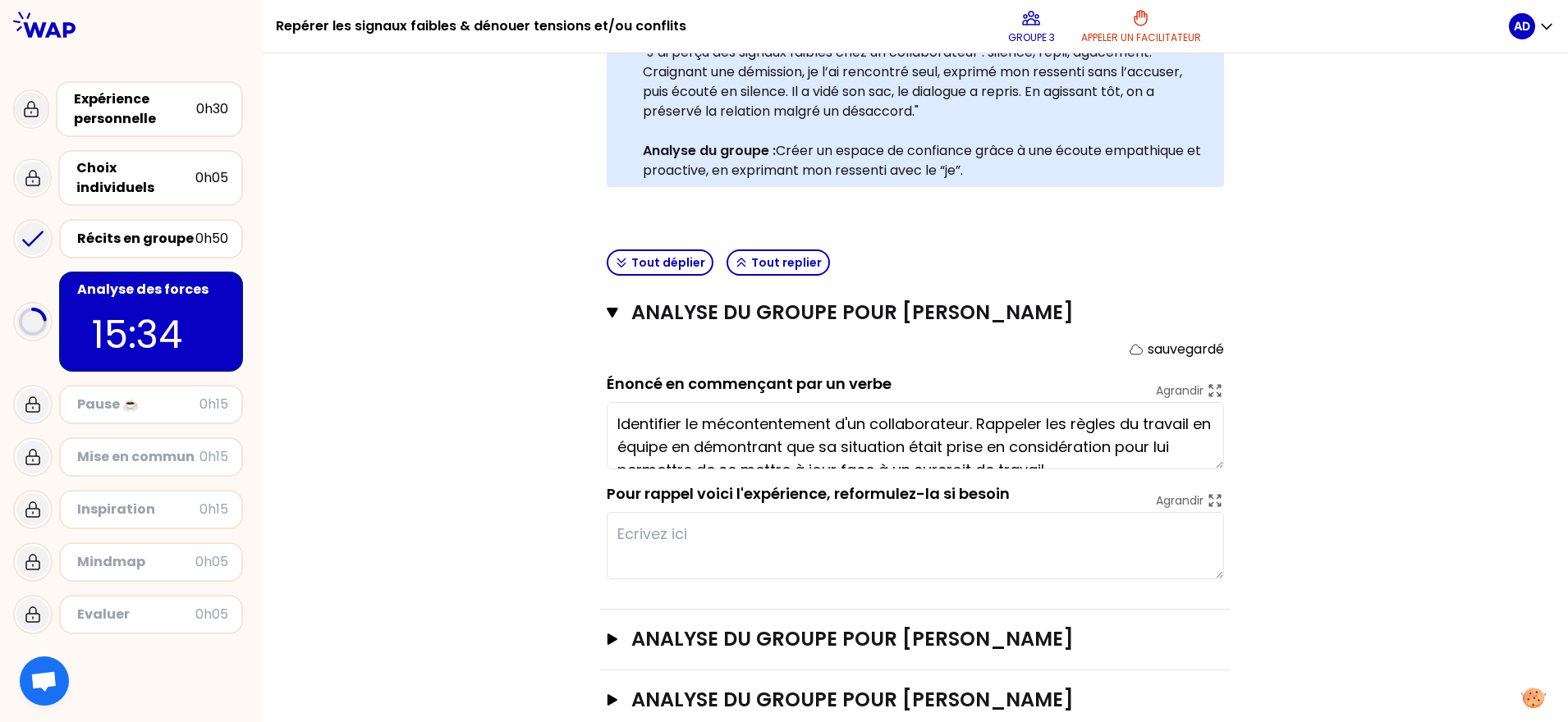 type on "Dans le cadre de la modification d’un agenda d’un expert, je me suis rendu compte qu’il rallait car il a récupéré des dossiers supplémentaires. Il s’est plaint à des collègues, et pas envers moi. Je me suis adapté à lui et à son besoin d’organisation. J’ai dédramatisé et lui ai rappelé les règles de vie en équipe »" 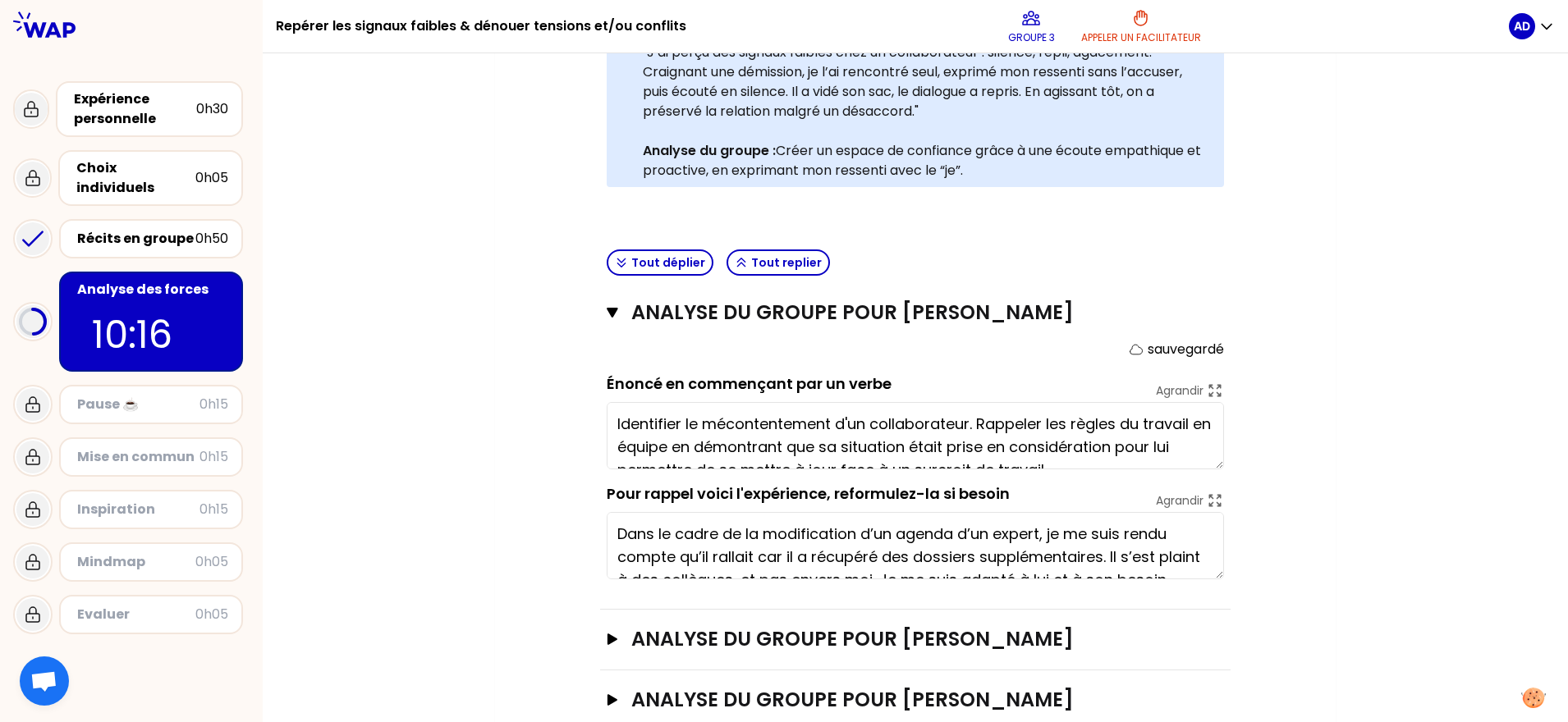 scroll, scrollTop: 585, scrollLeft: 0, axis: vertical 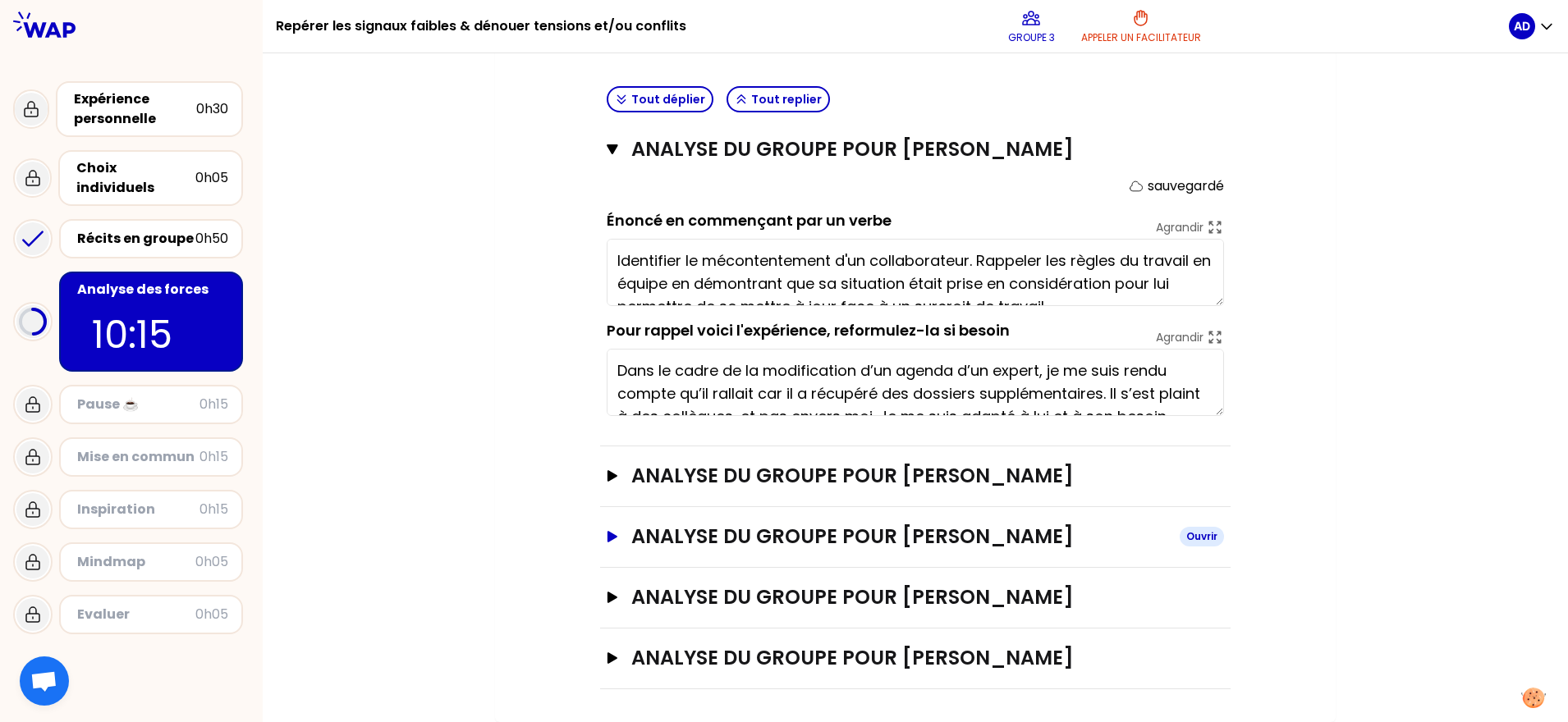 click 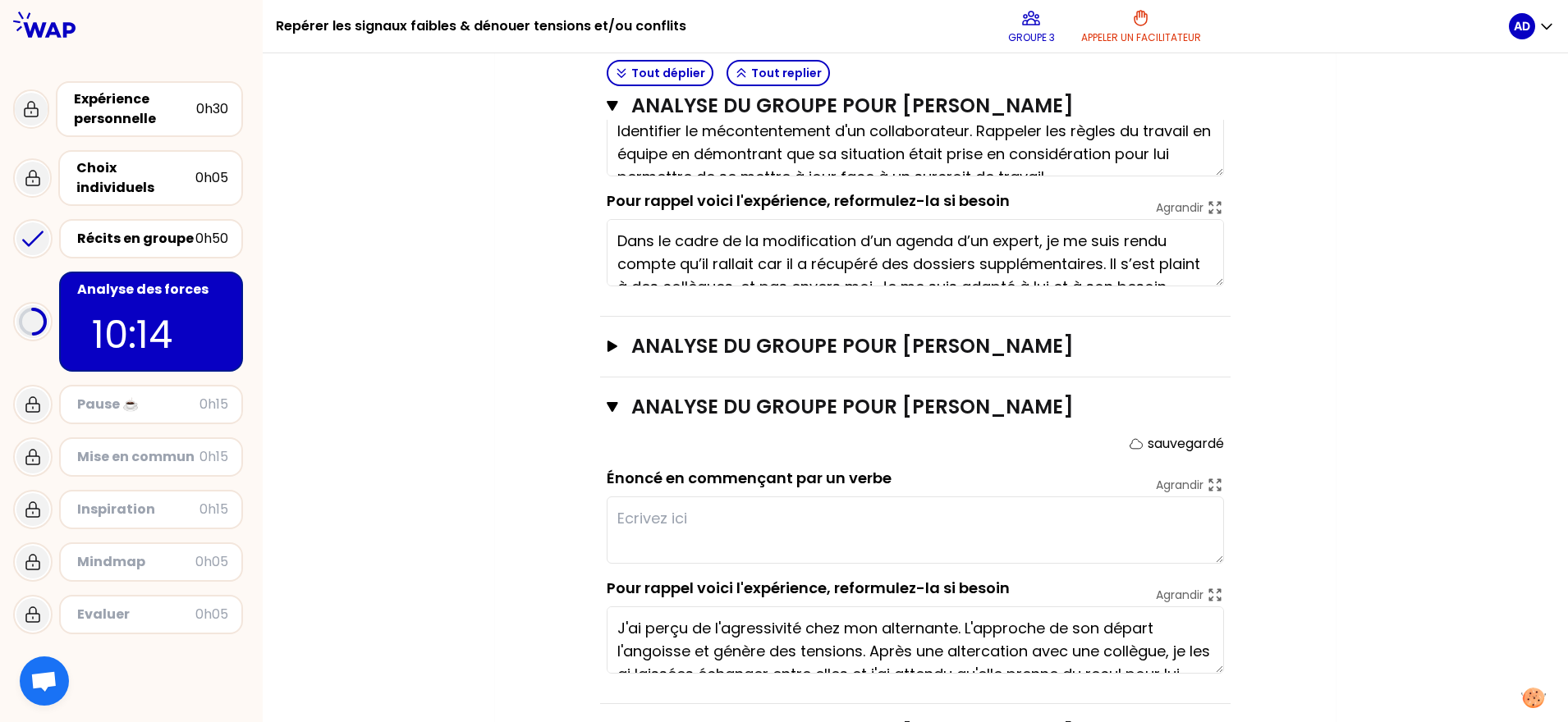 scroll, scrollTop: 790, scrollLeft: 0, axis: vertical 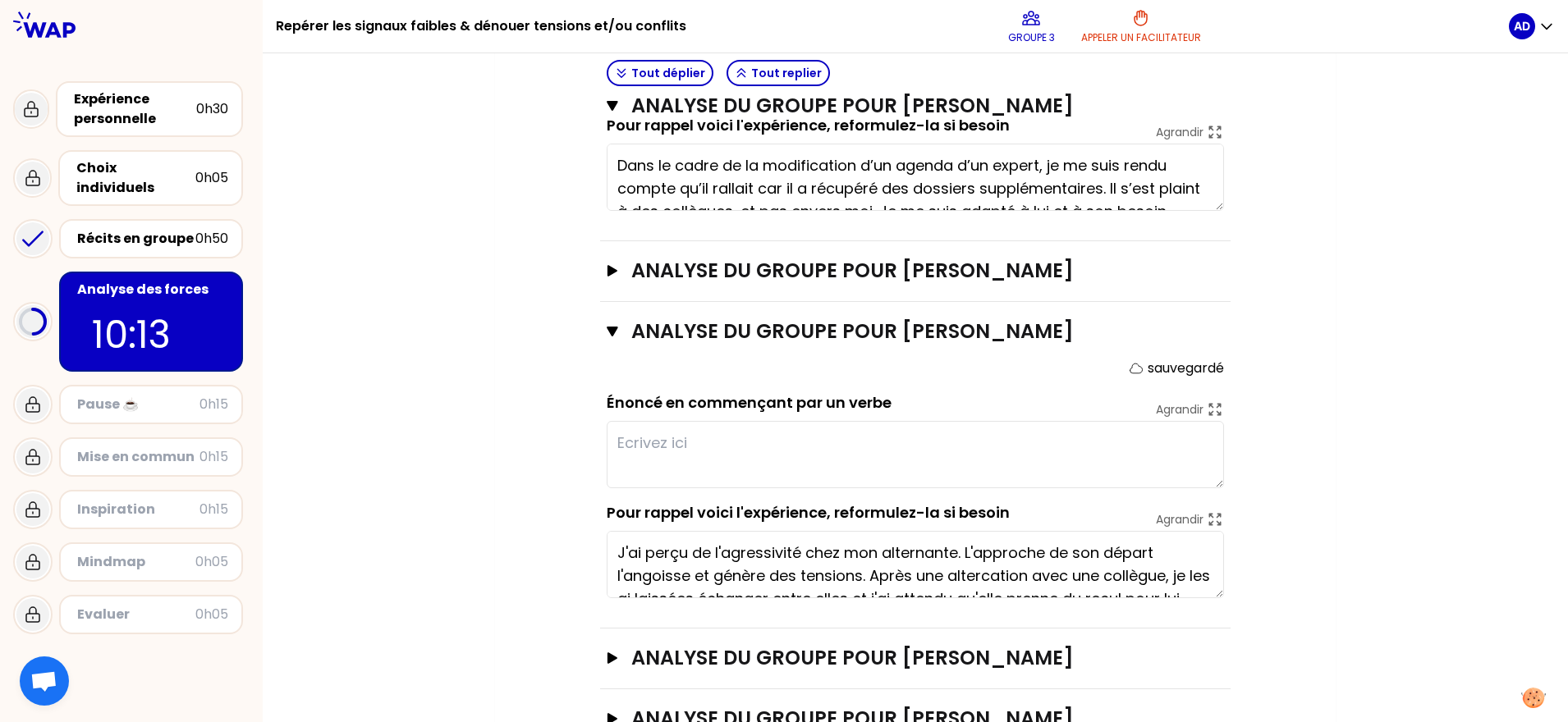 click at bounding box center (915, 455) 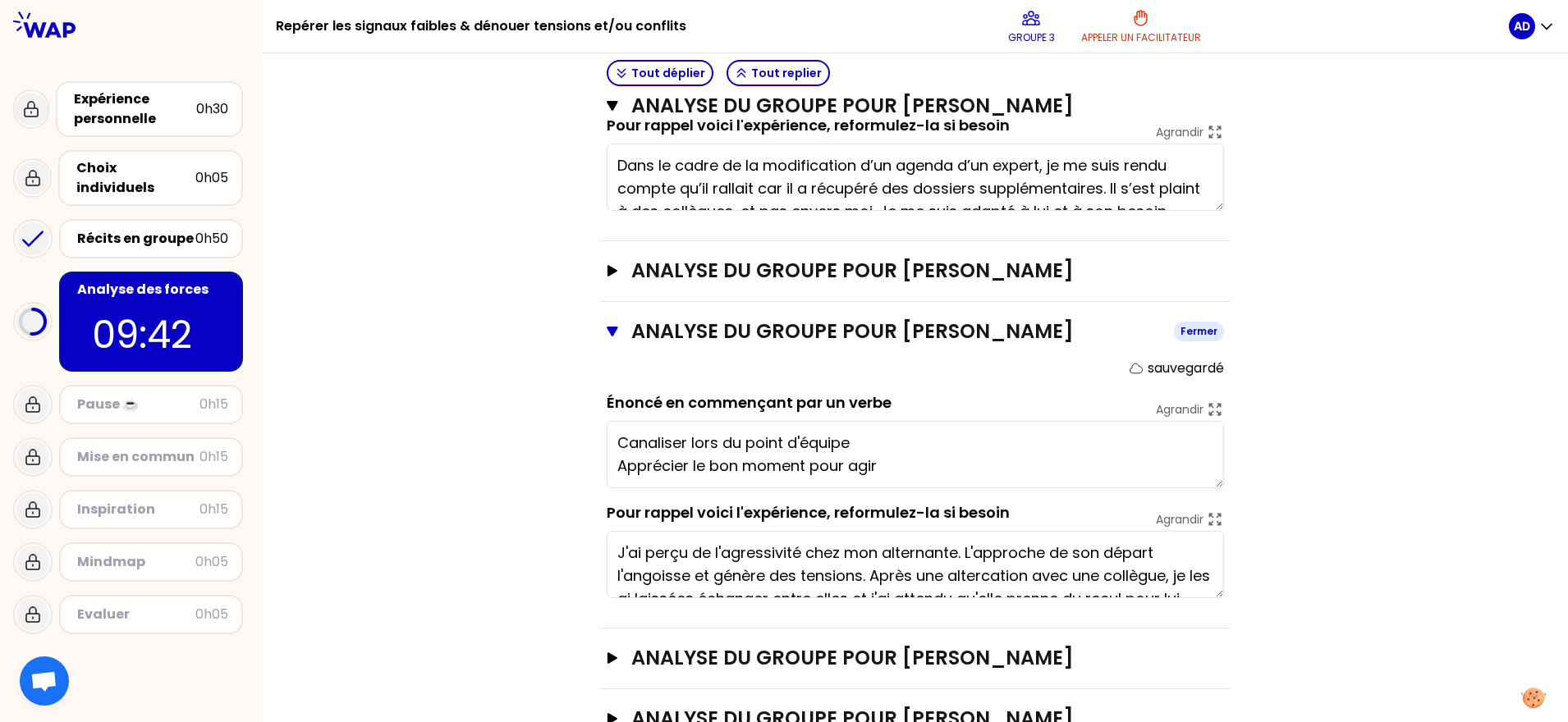 type on "Canaliser lors du point d'équipe
Apprécier le bon moment pour agir" 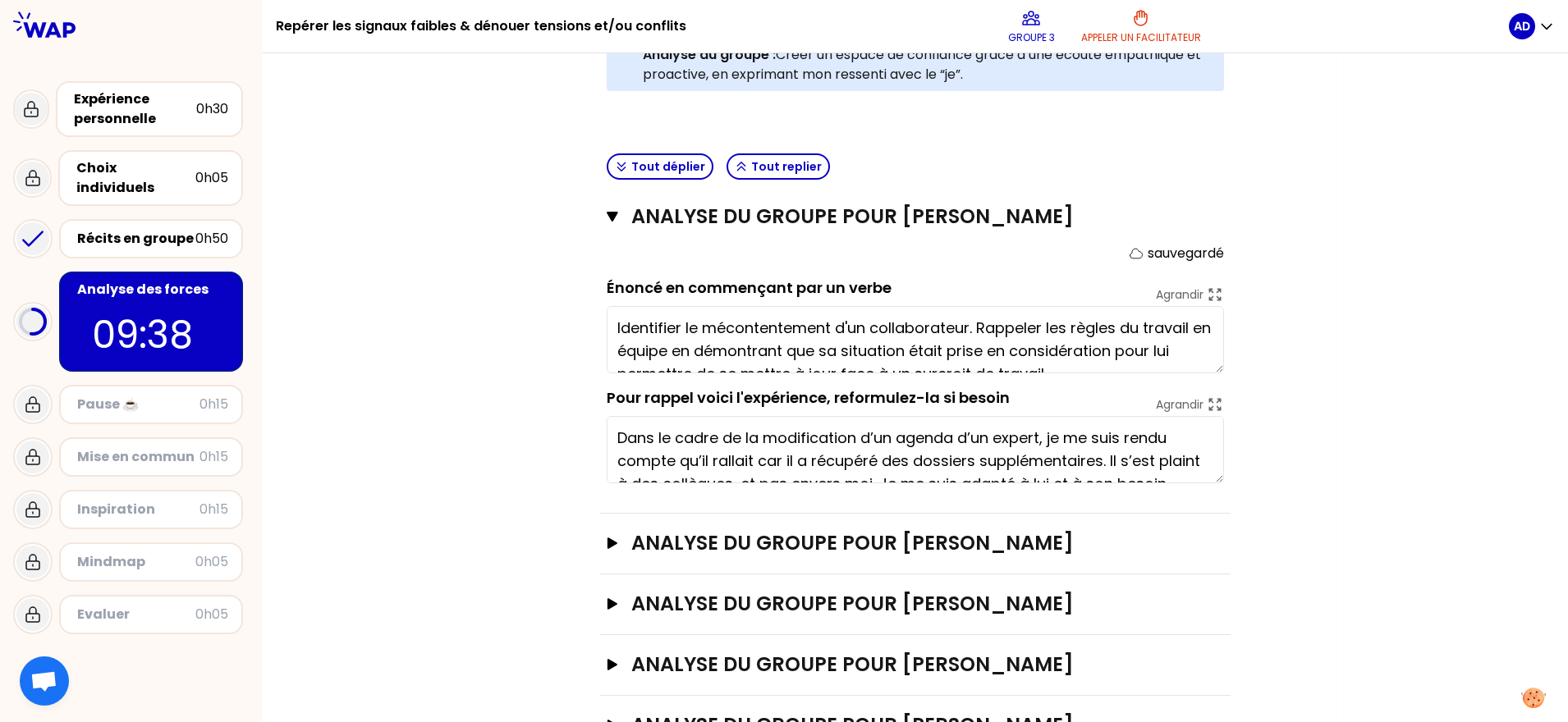 scroll, scrollTop: 482, scrollLeft: 0, axis: vertical 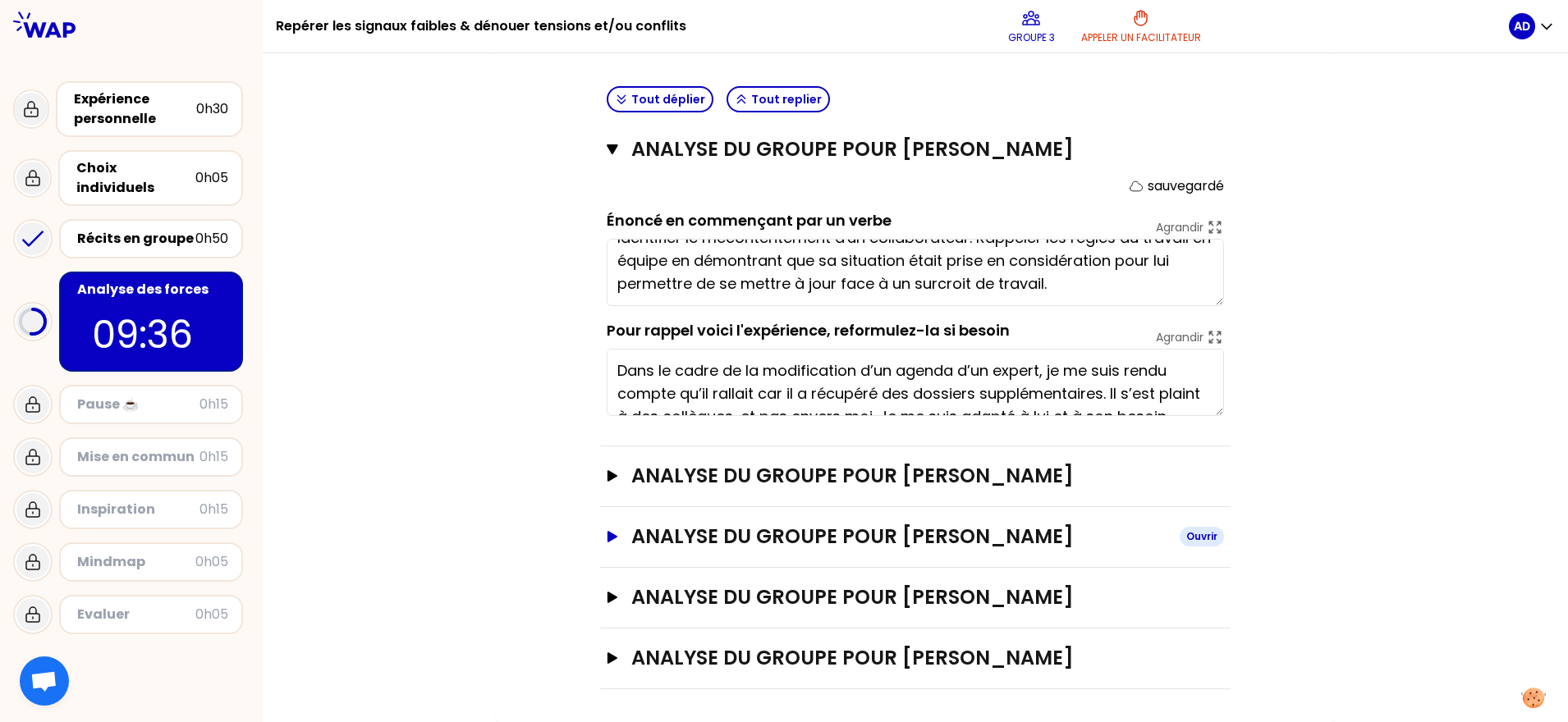 click 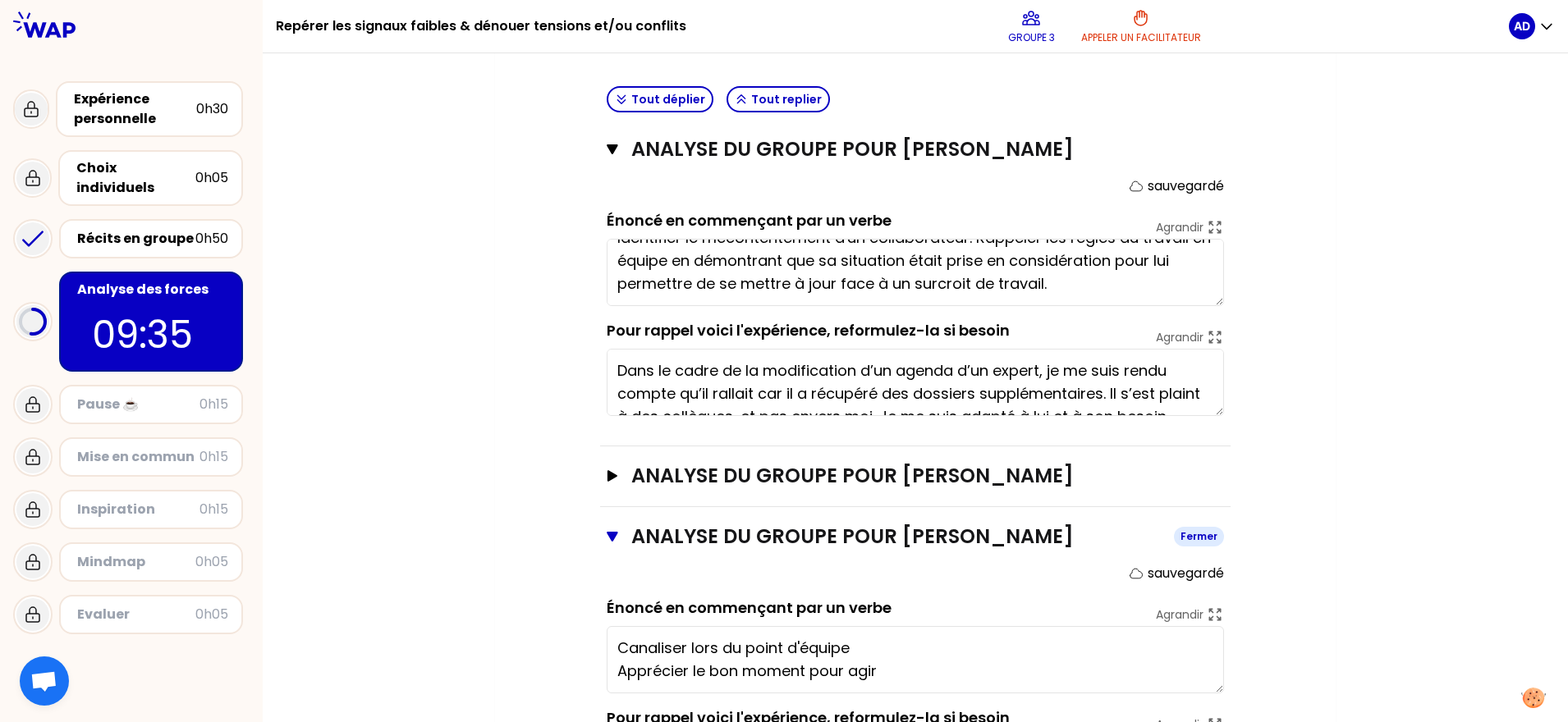 scroll, scrollTop: 688, scrollLeft: 0, axis: vertical 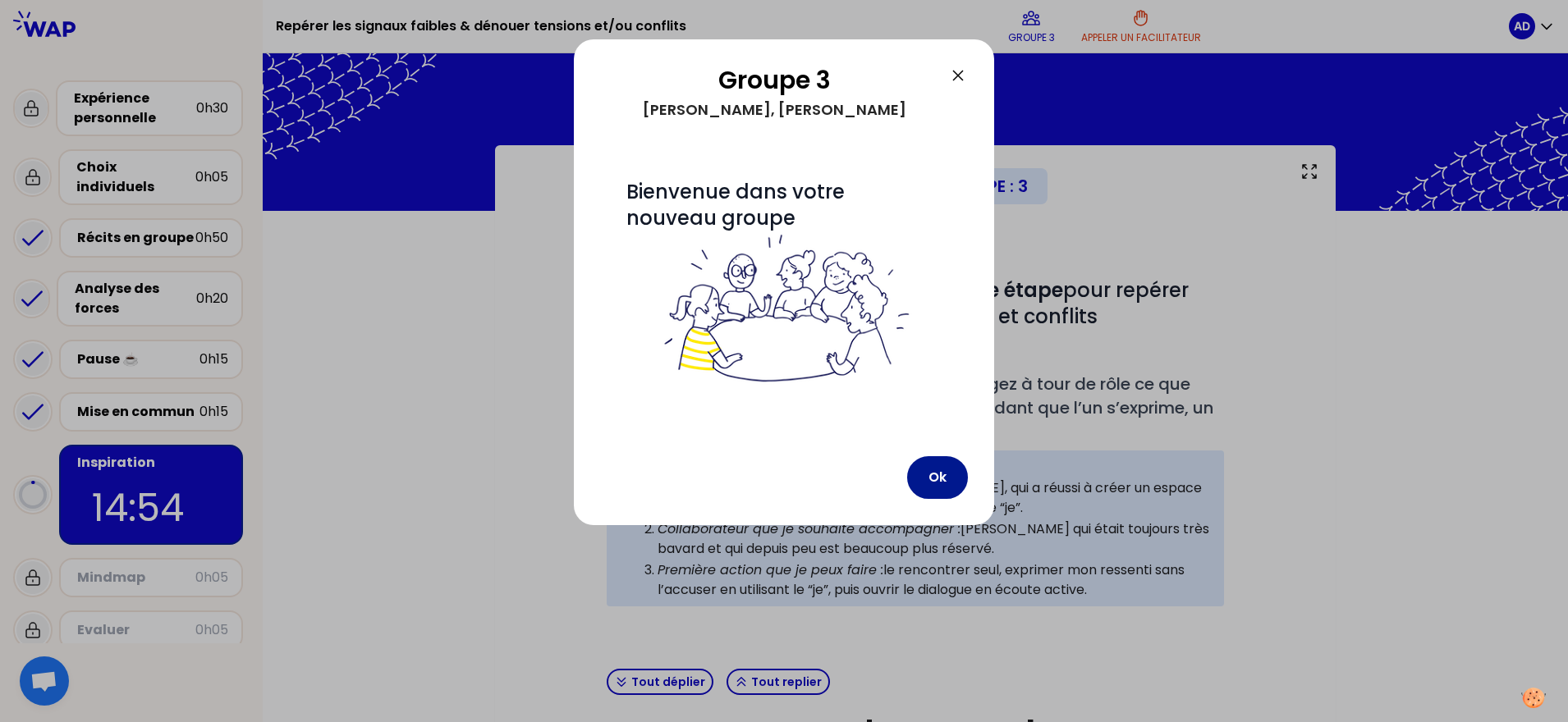 click on "Ok" at bounding box center (938, 478) 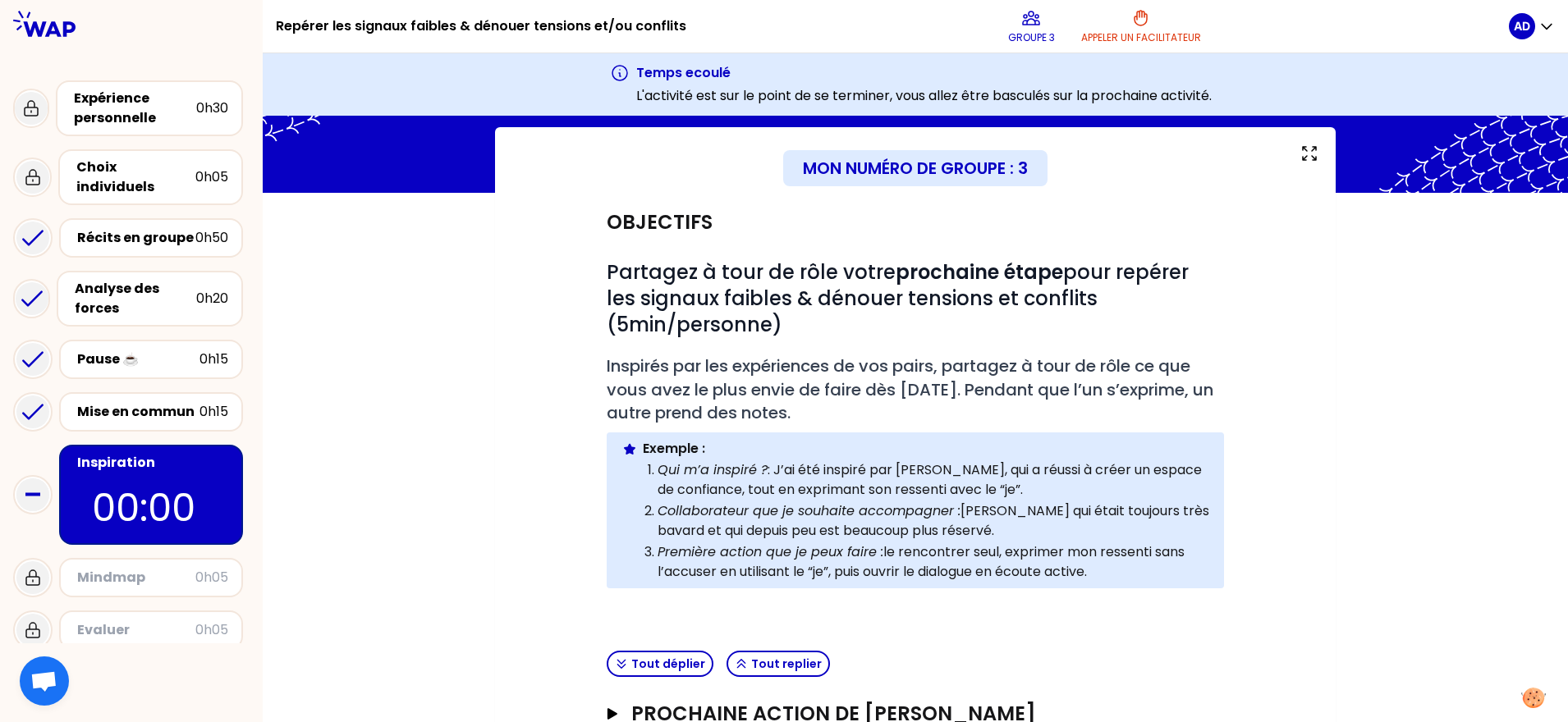 scroll, scrollTop: 103, scrollLeft: 0, axis: vertical 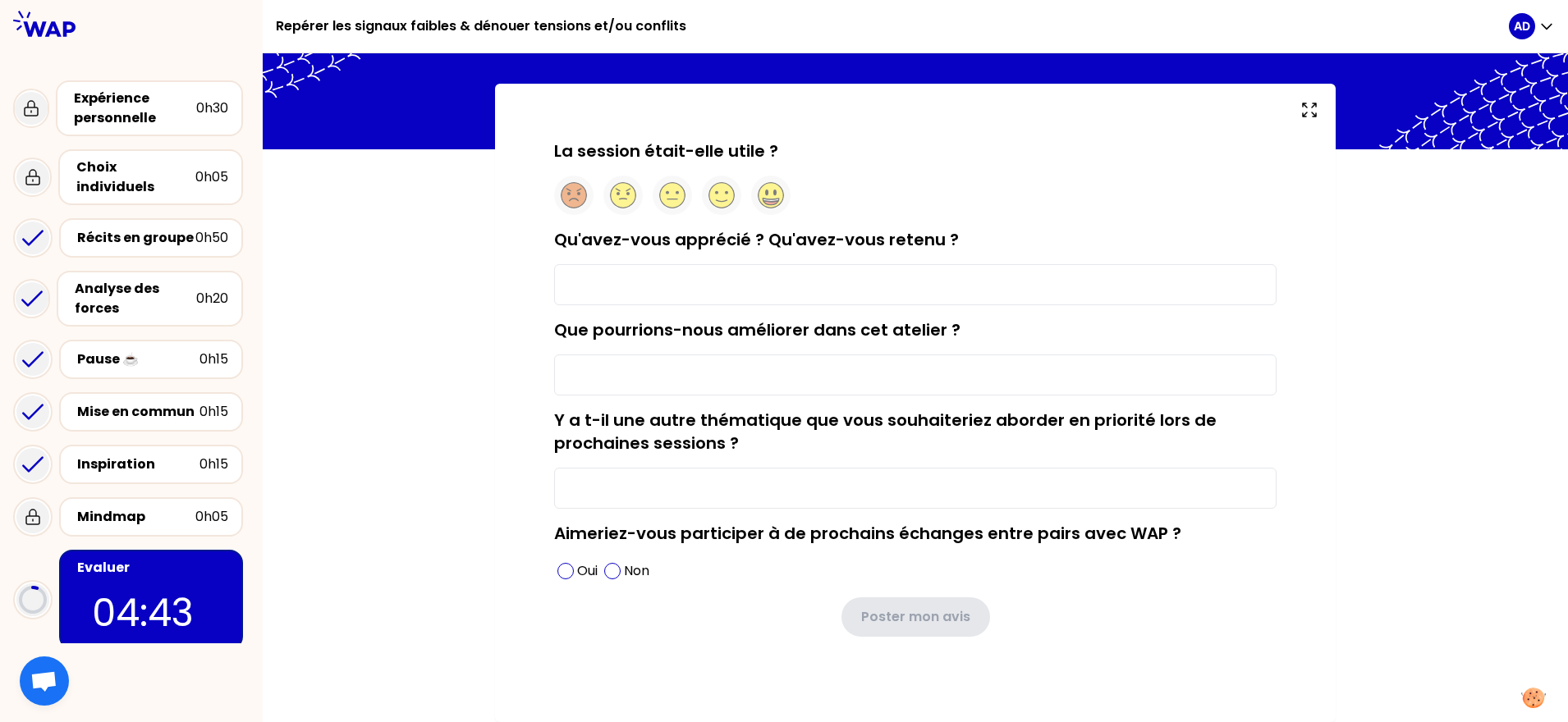 click on "Qu'avez-vous apprécié ? Qu'avez-vous retenu ?" at bounding box center [915, 285] 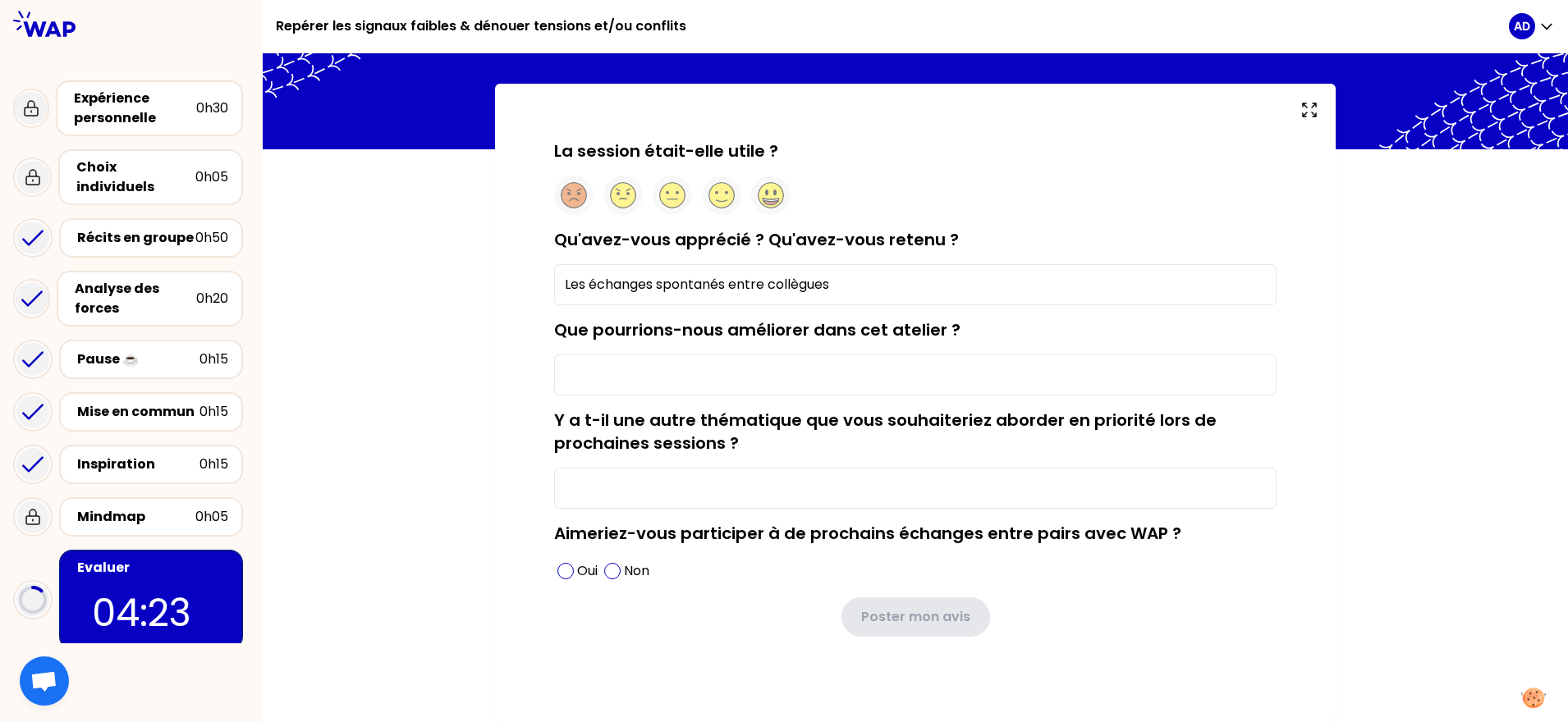 type on "Les échanges spontanés entre collègues" 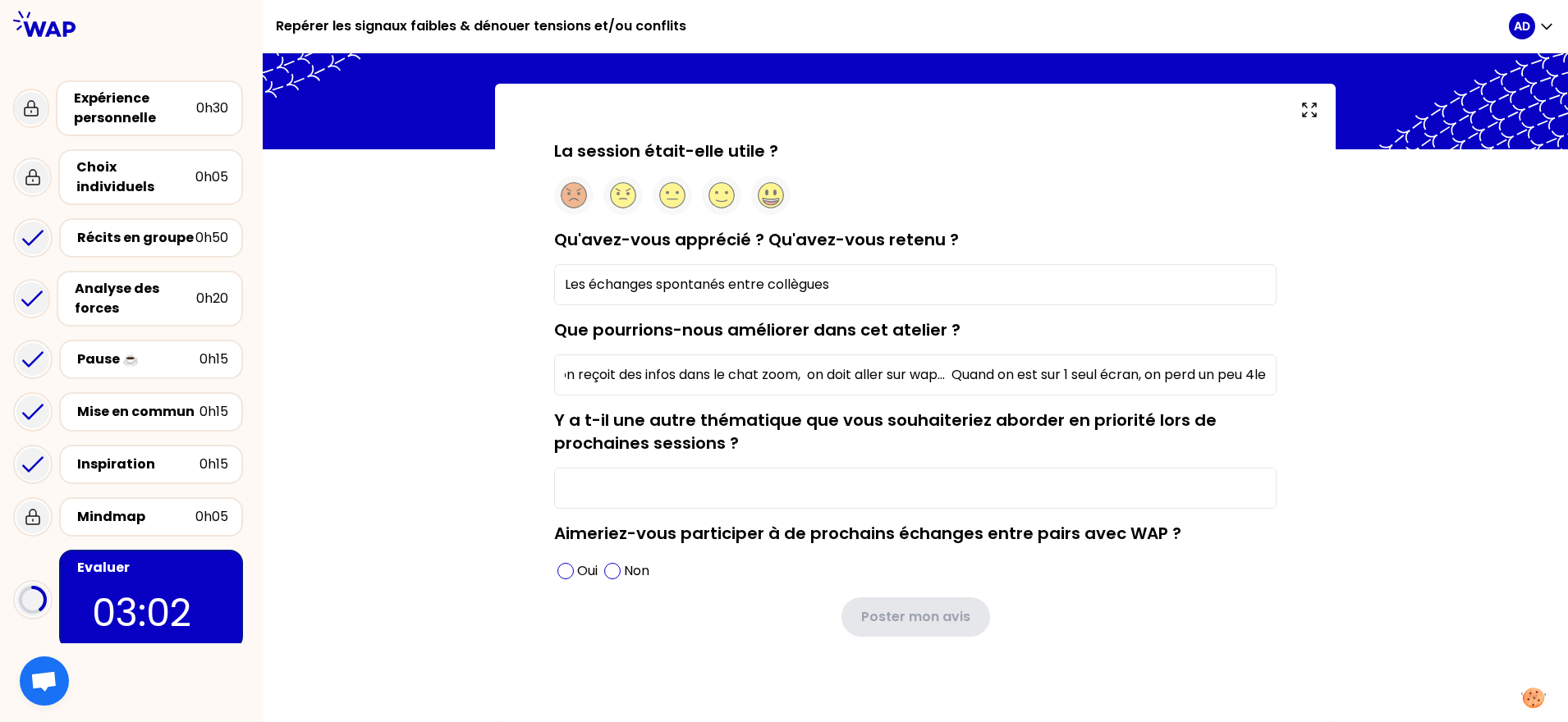 scroll, scrollTop: 0, scrollLeft: 0, axis: both 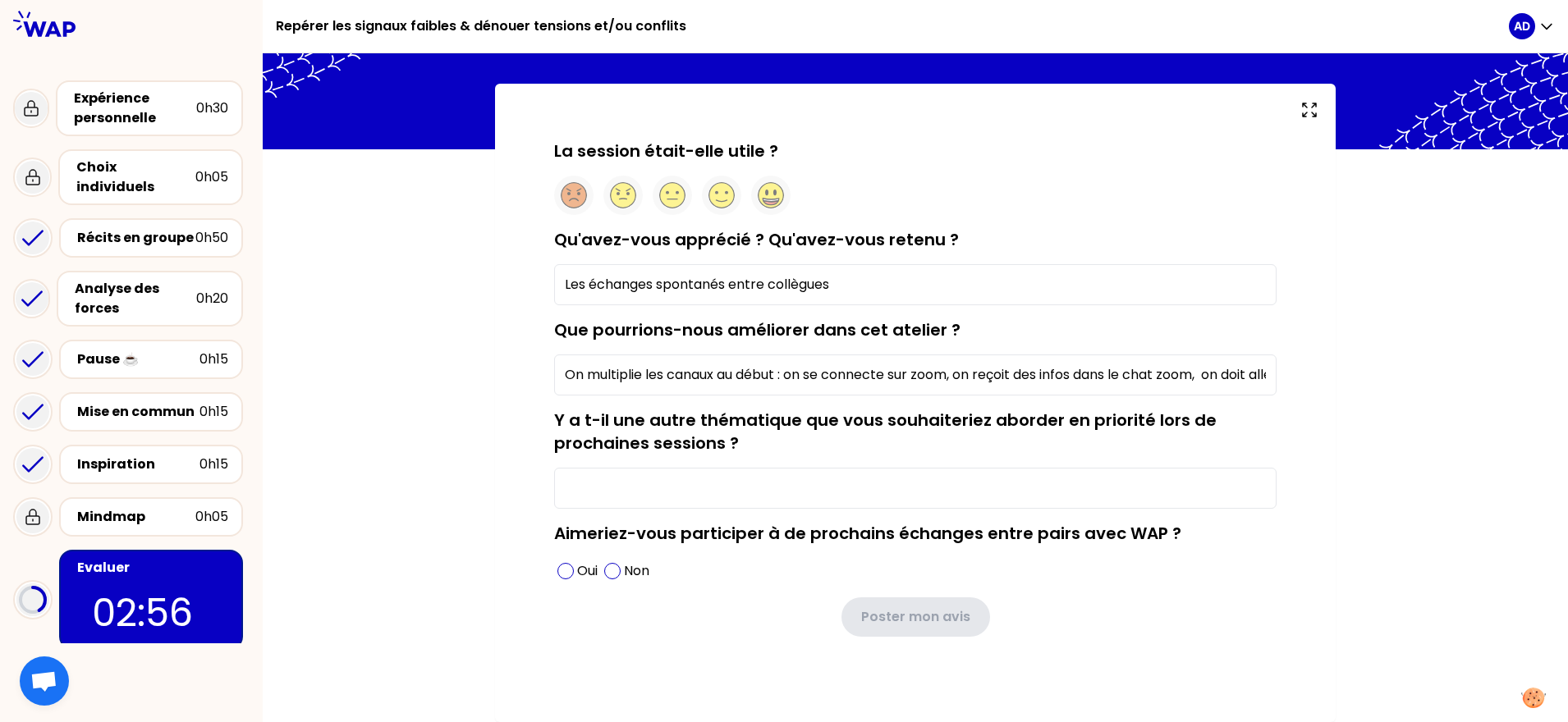 click on "On multiplie les canaux au début : on se connecte sur zoom, on reçoit des infos dans le chat zoom,  on doit aller sur wap...  Quand on est sur 1 seul écran, on perd un peu 4le" at bounding box center [915, 375] 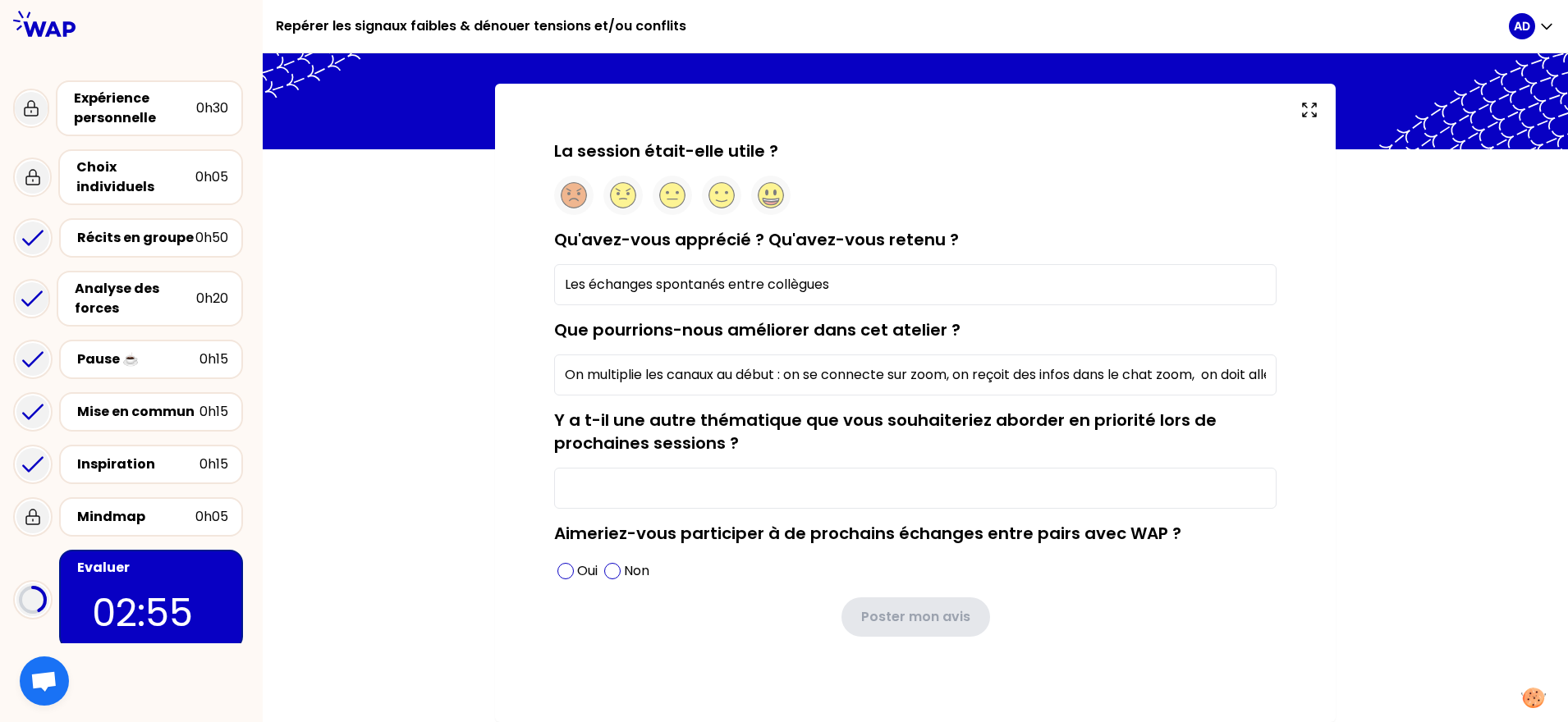 click on "On multiplie les canaux au début : on se connecte sur zoom, on reçoit des infos dans le chat zoom,  on doit aller sur wap...  Quand on est sur 1 seul écran, on perd un peu 4le" at bounding box center (915, 375) 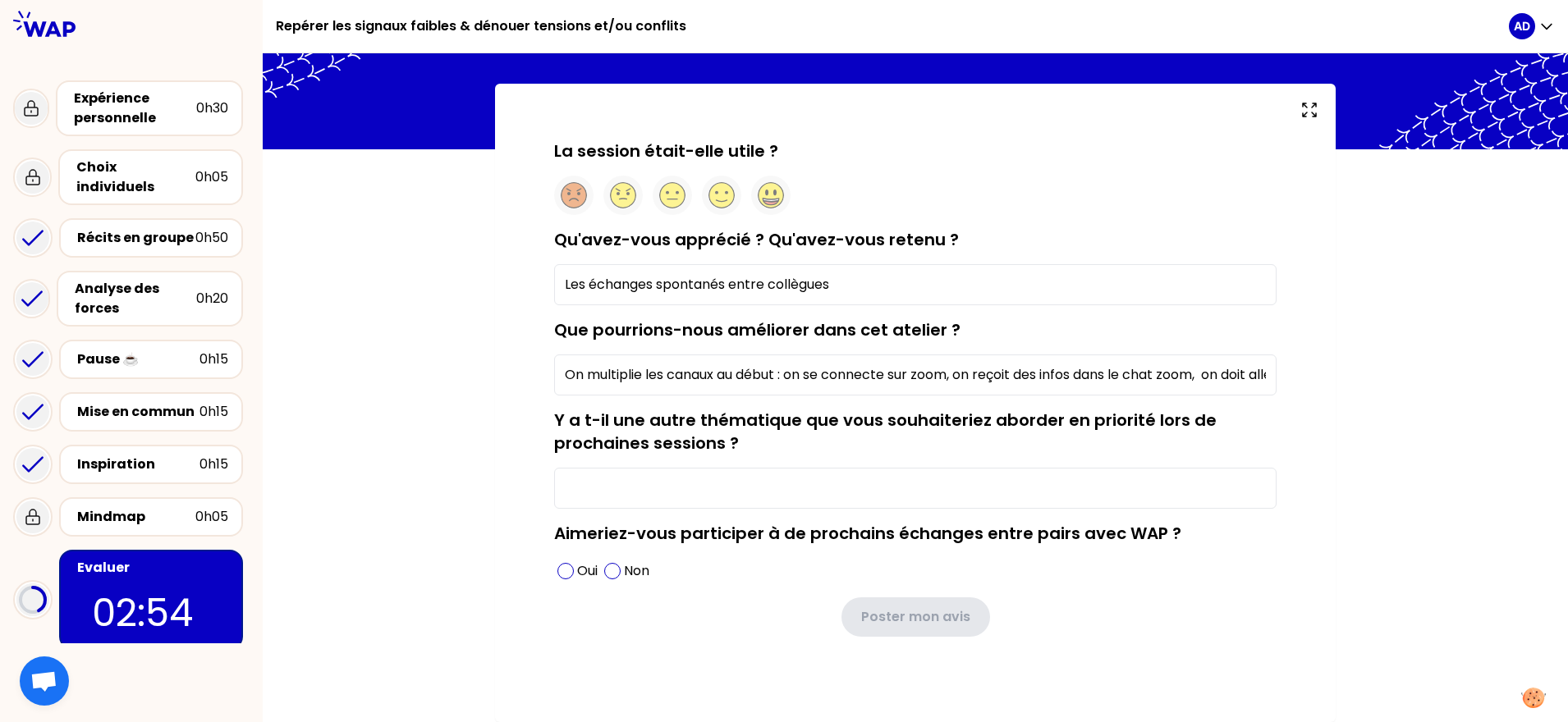 click on "On multiplie les canaux au début : on se connecte sur zoom, on reçoit des infos dans le chat zoom,  on doit aller sur wap...  Quand on est sur 1 seul écran, on perd un peu 4le" at bounding box center [915, 375] 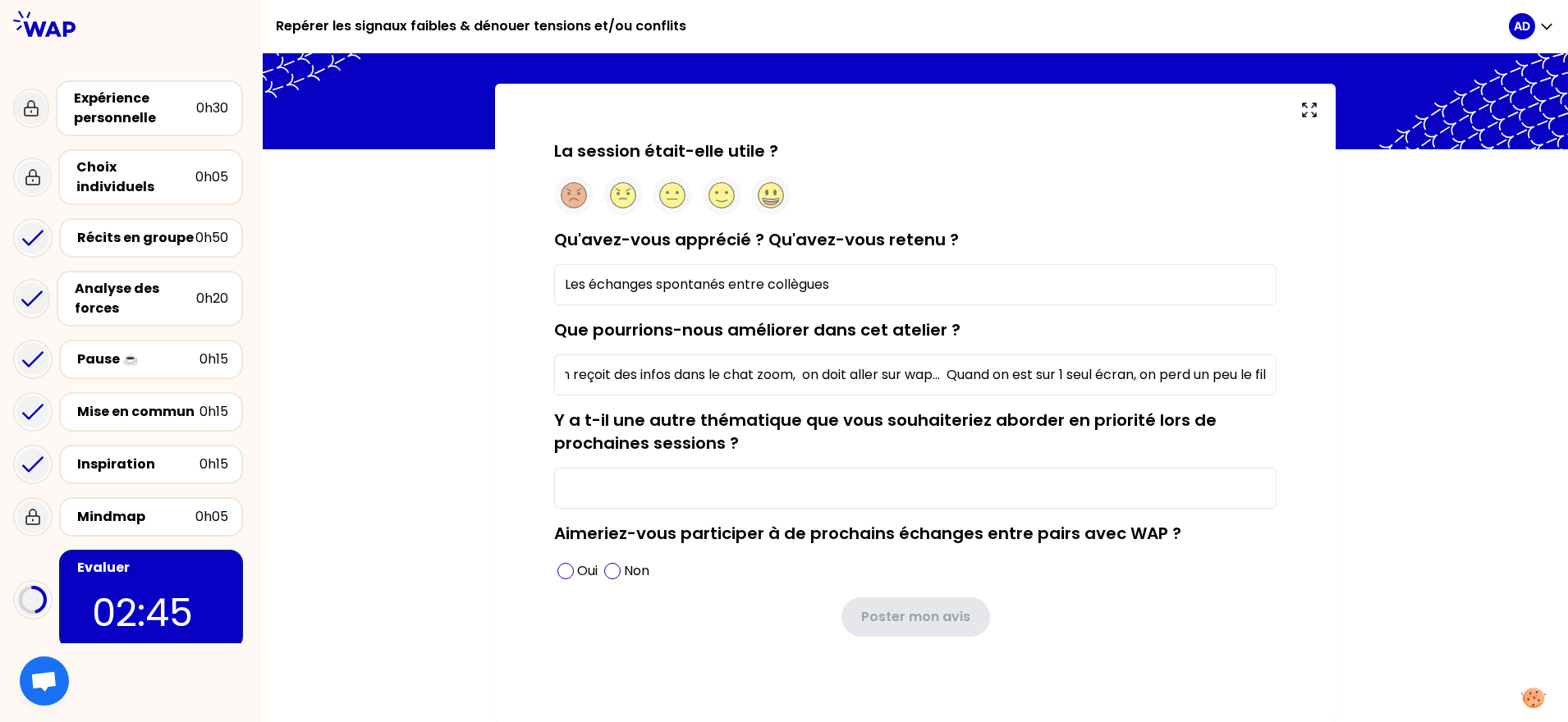 scroll, scrollTop: 0, scrollLeft: 426, axis: horizontal 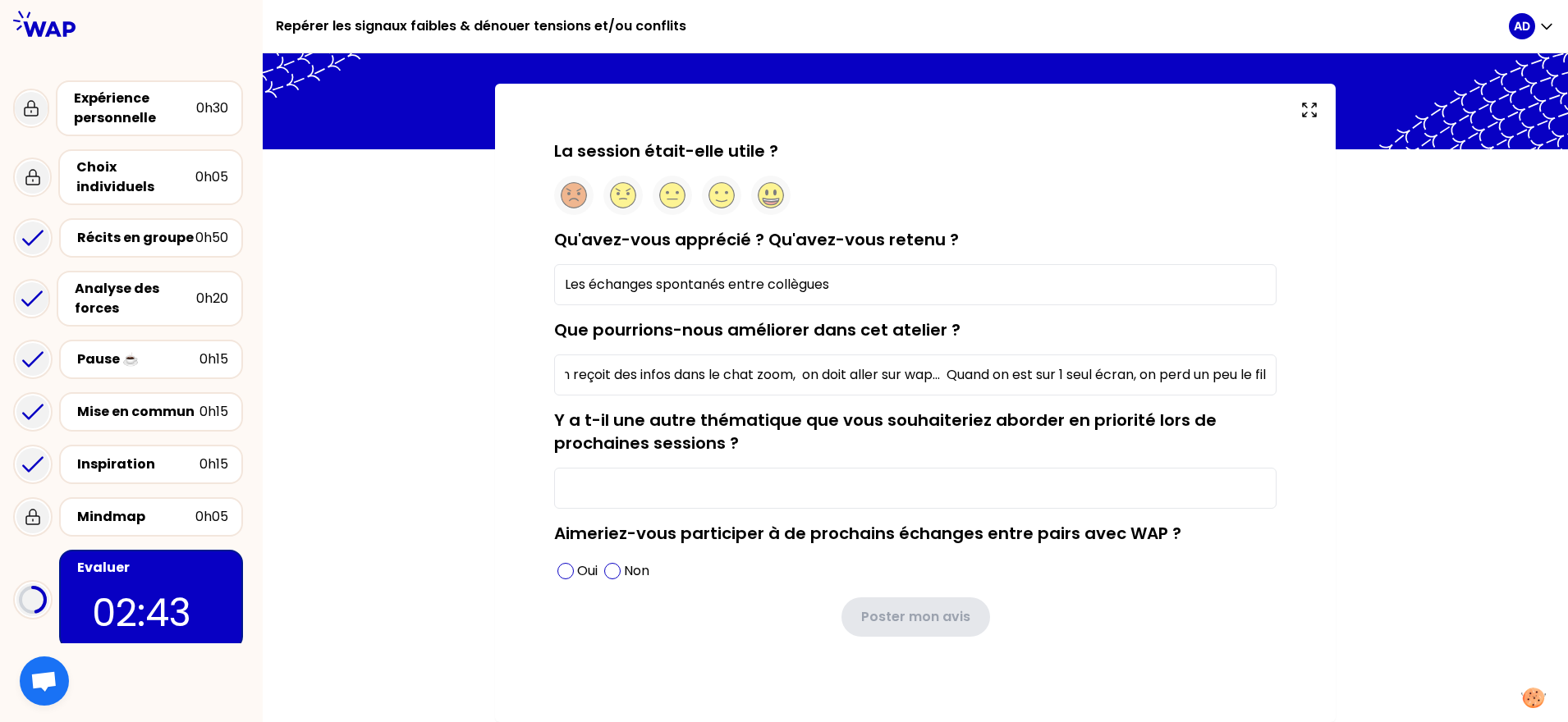 click on "On multiplie les canaux au début : on se connecte sur zoom, on reçoit des infos dans le chat zoom,  on doit aller sur wap...  Quand on est sur 1 seul écran, on perd un peu le fil" at bounding box center [915, 375] 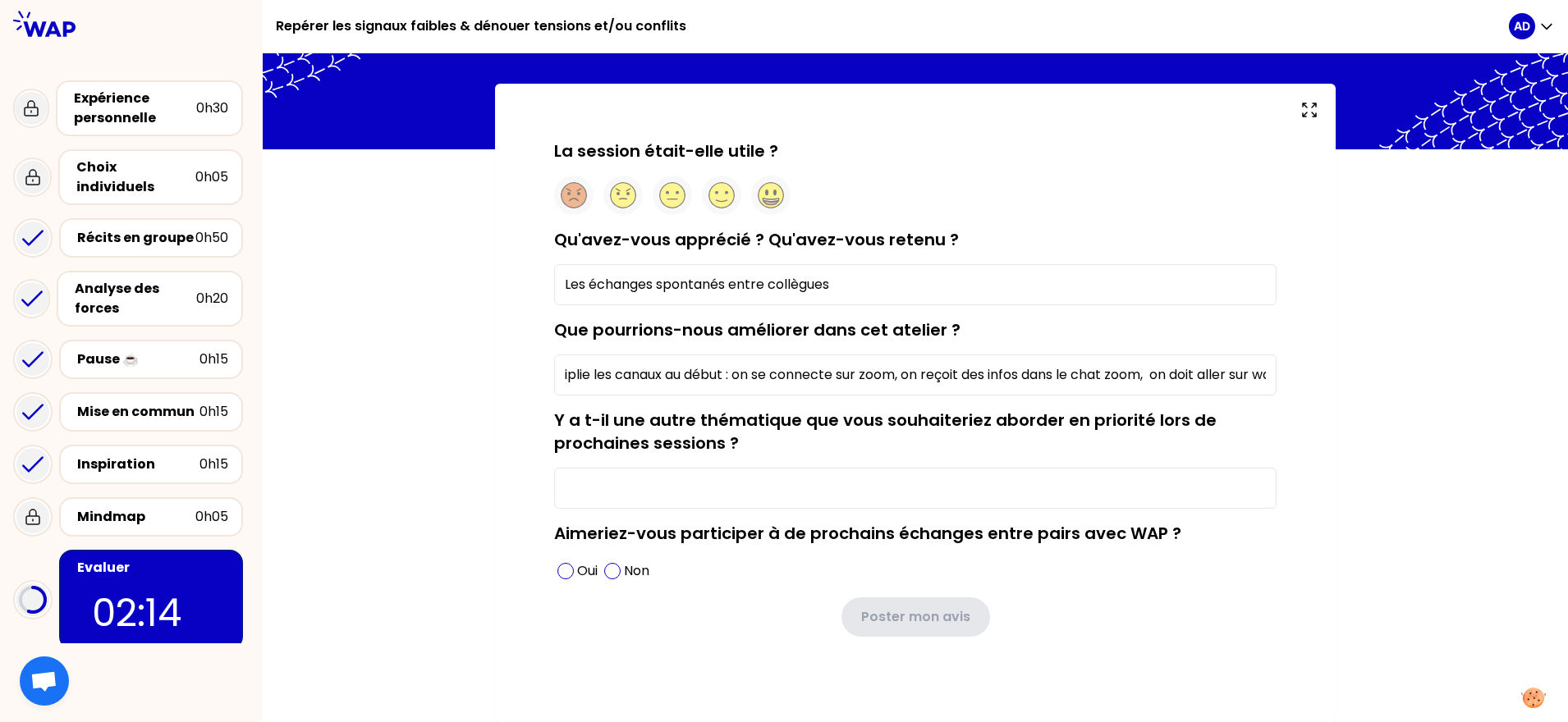 scroll, scrollTop: 0, scrollLeft: 0, axis: both 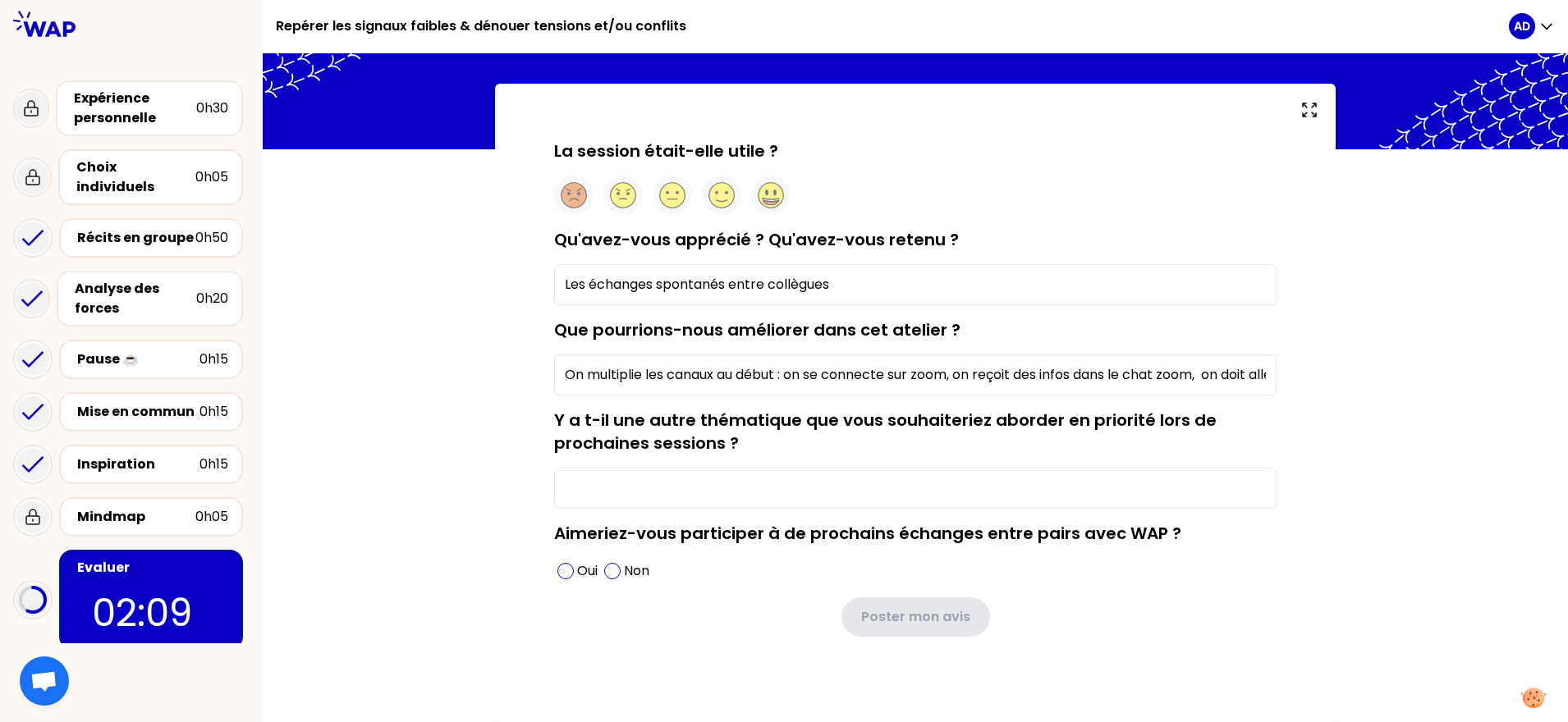 type on "On multiplie les canaux au début : on se connecte sur zoom, on reçoit des infos dans le chat zoom,  on doit aller sur wap...  Quand on est sur 1 seul écran, on perd un peu le fil" 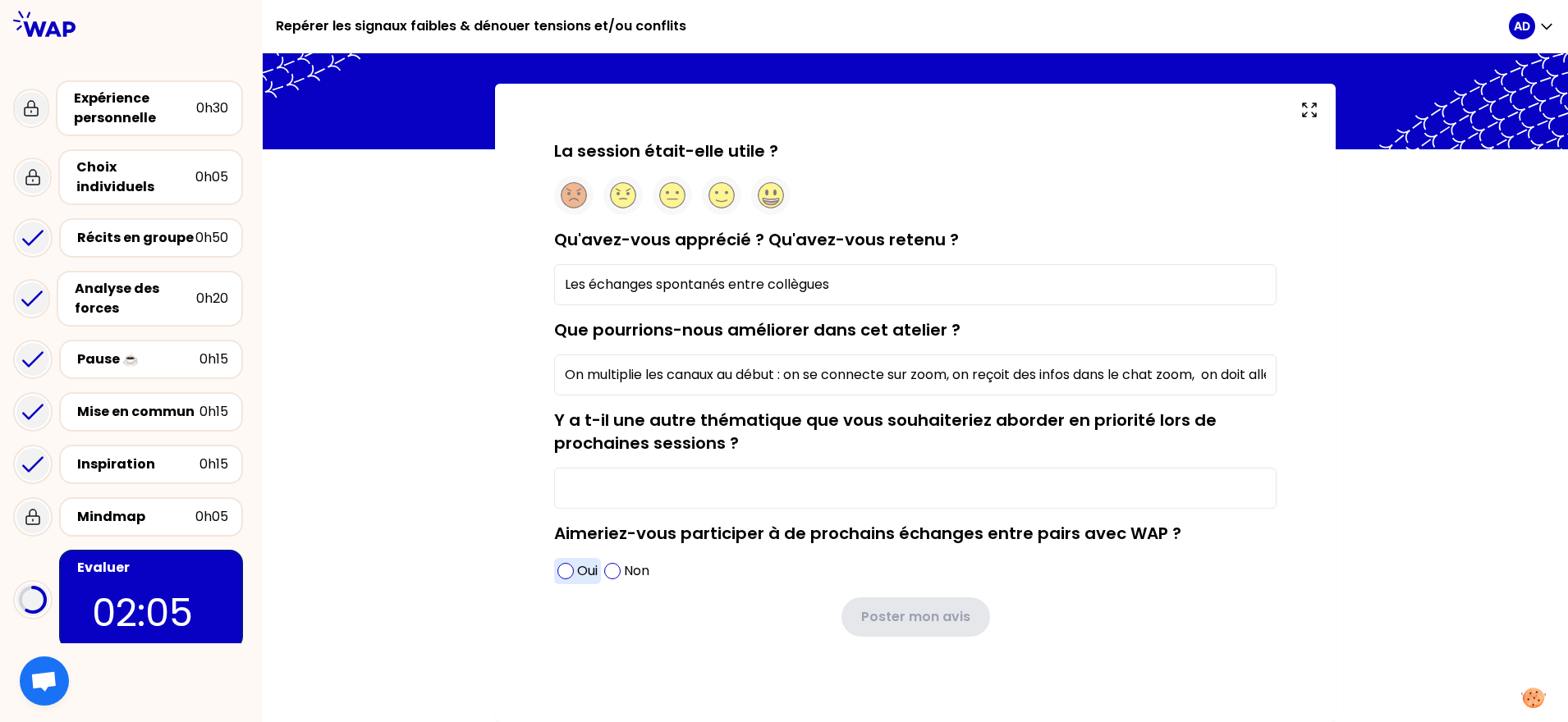 click at bounding box center [566, 571] 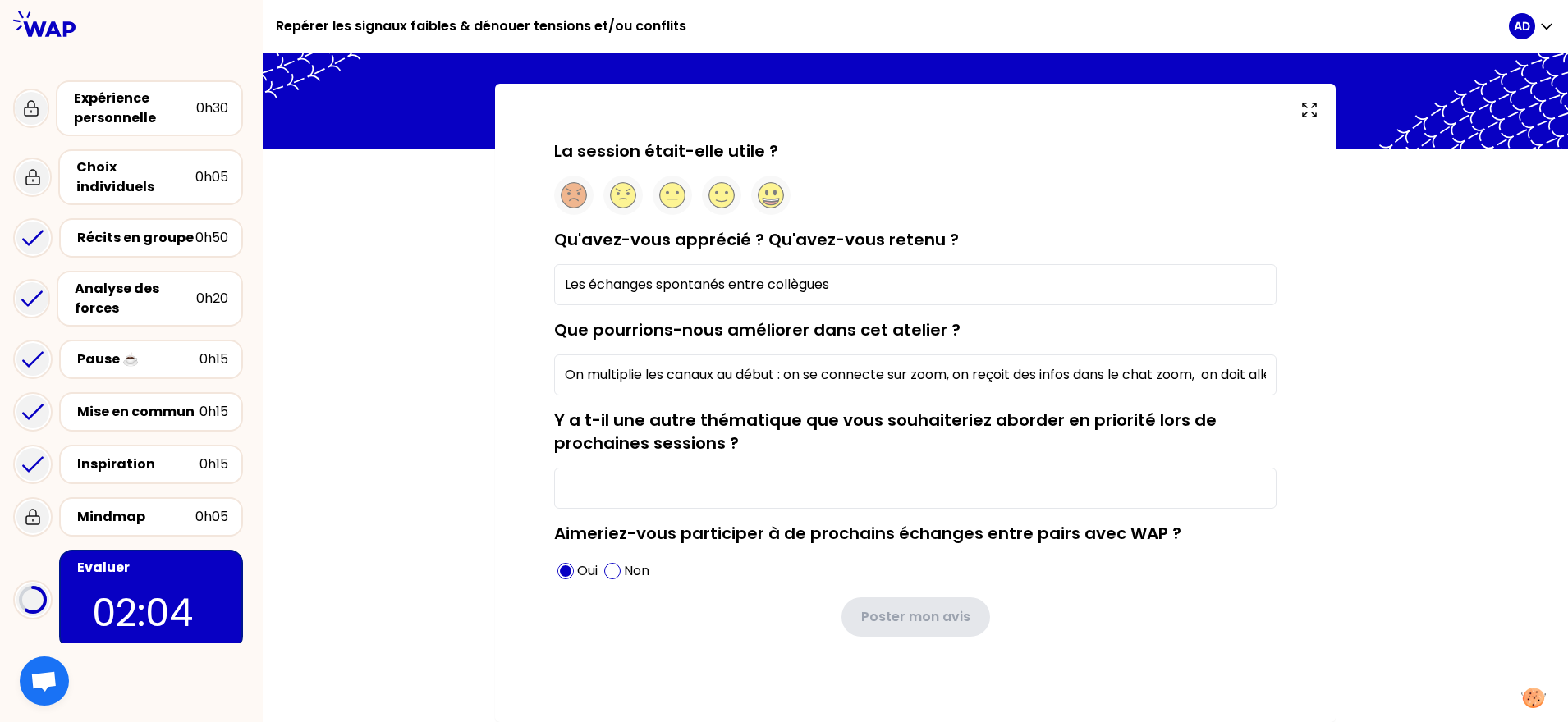 click on "Y a t-il une autre thématique que vous souhaiteriez aborder en priorité lors de prochaines sessions ?" at bounding box center [915, 488] 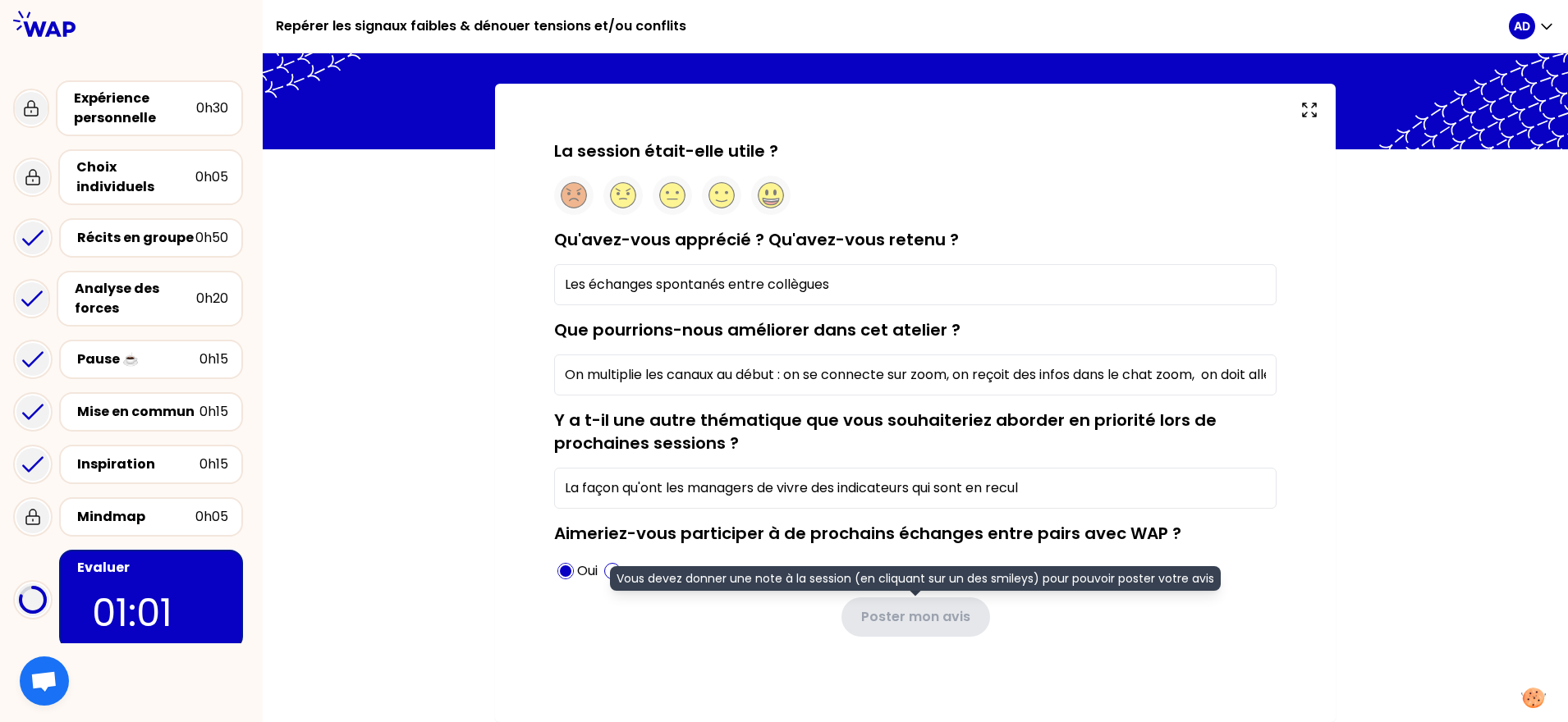 type on "La façon qu'ont les managers de vivre des indicateurs qui sont en recul" 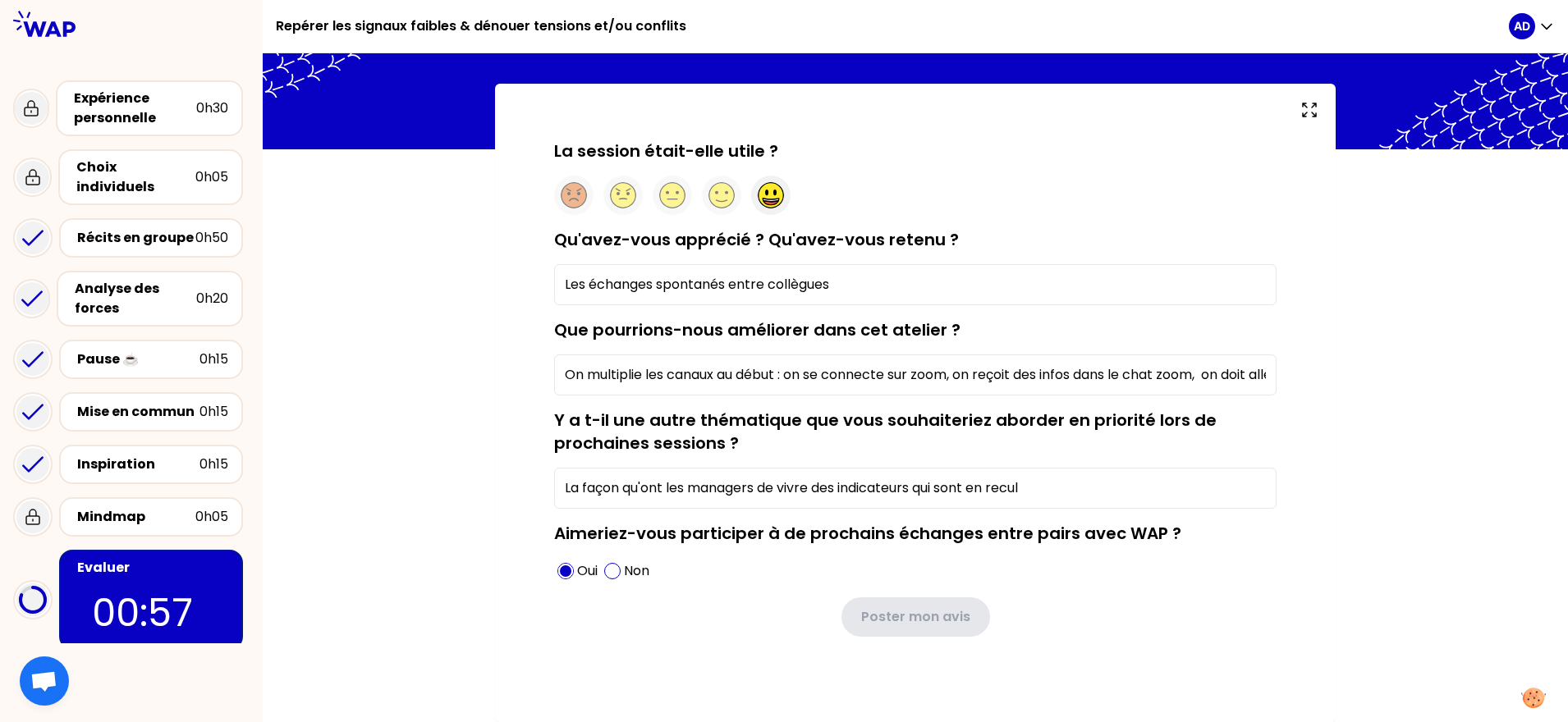 click 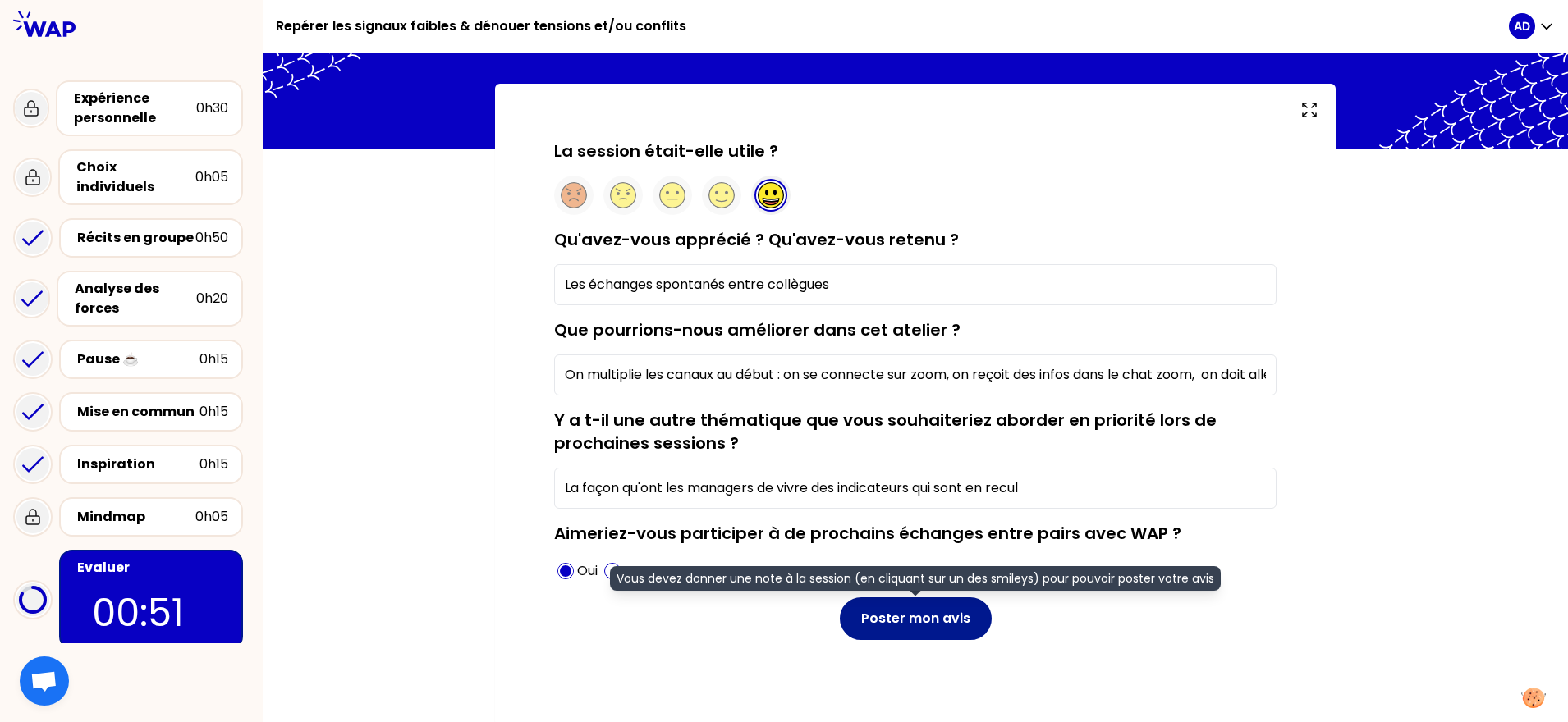 click on "Poster mon avis" at bounding box center [915, 619] 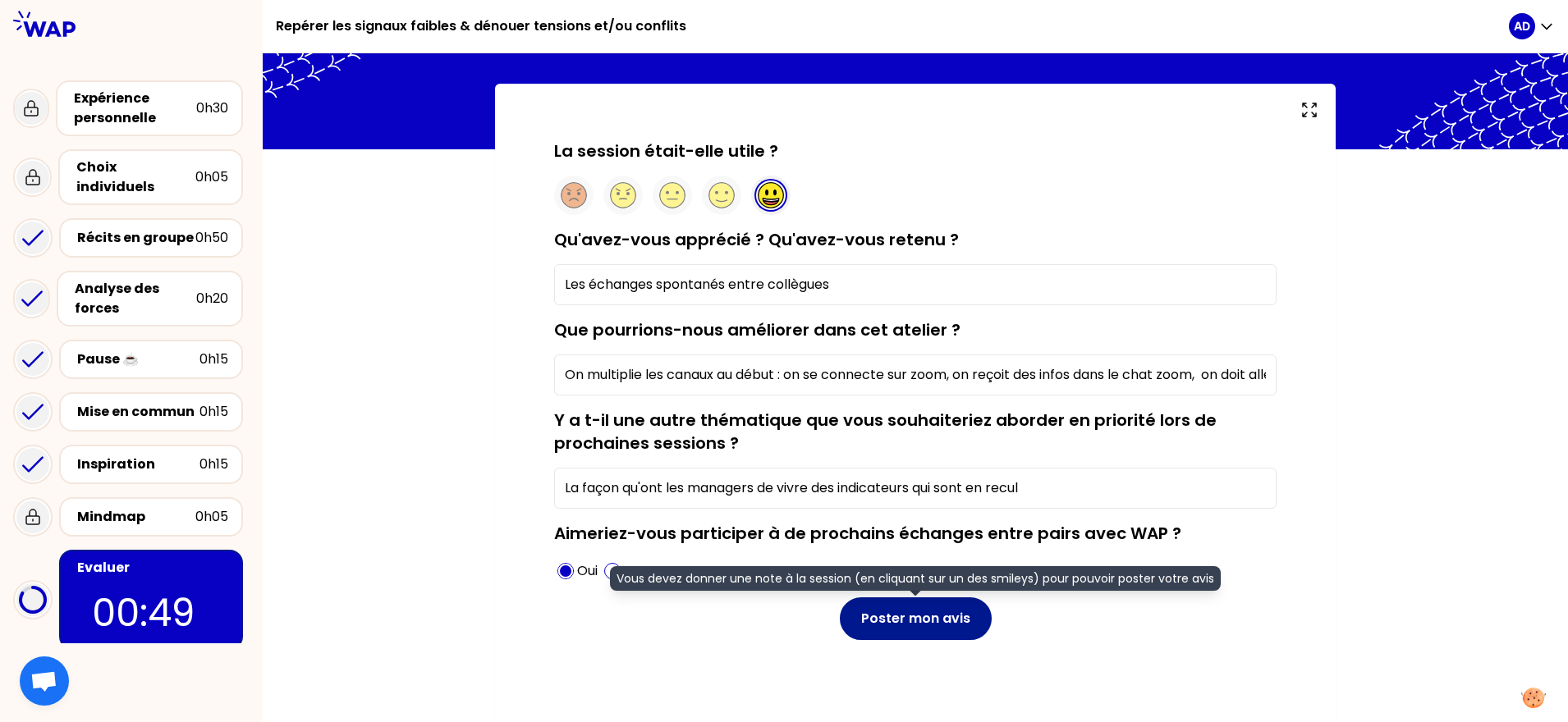 click on "Poster mon avis" at bounding box center (915, 619) 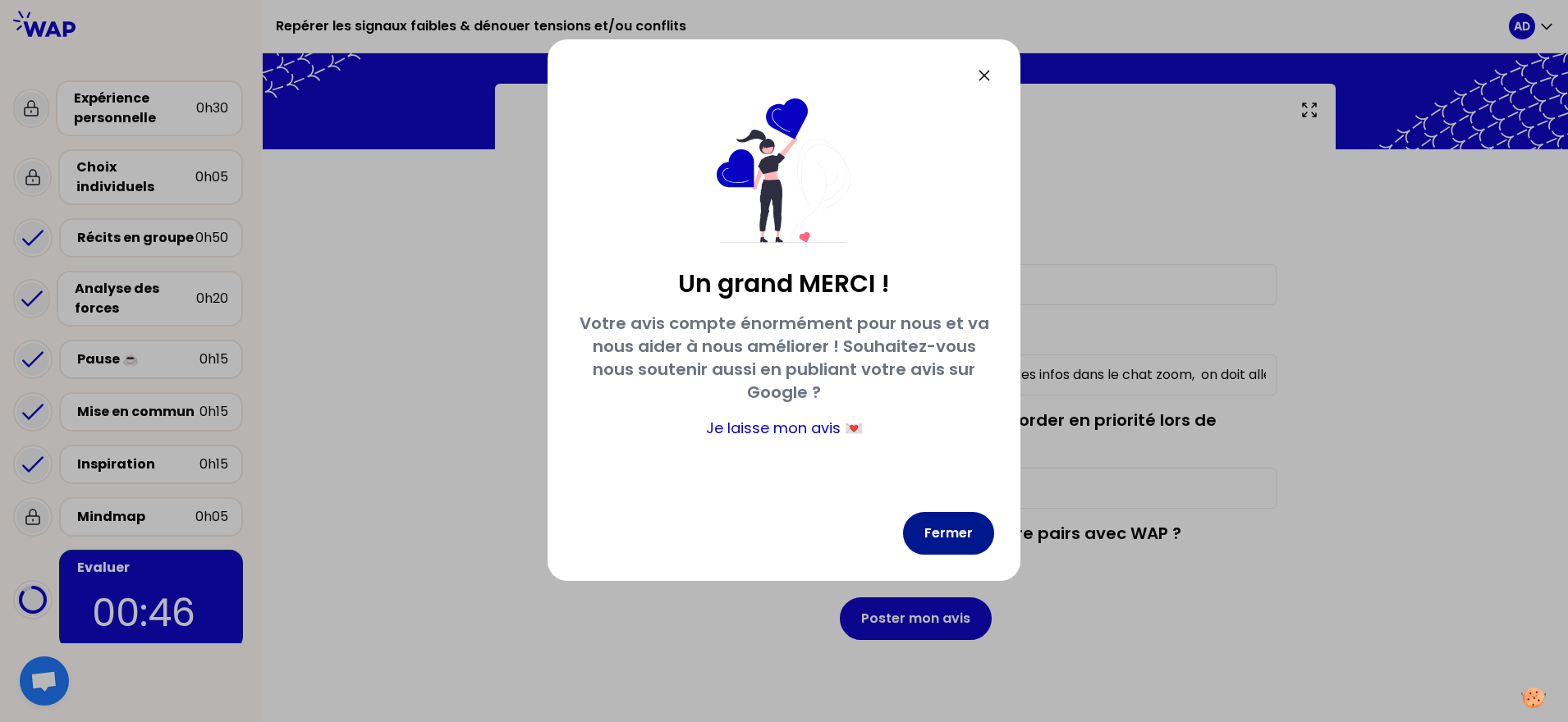 click on "Fermer" at bounding box center [948, 533] 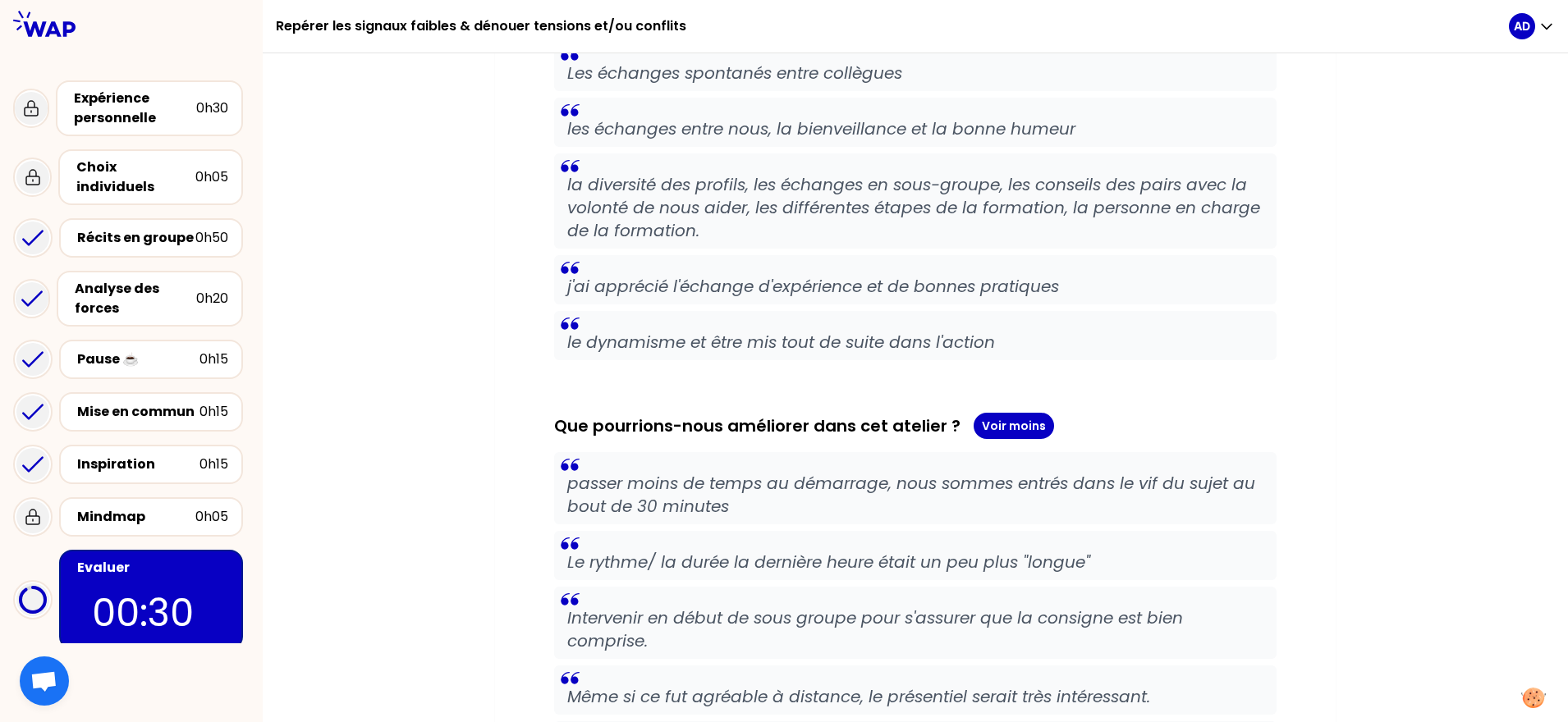 scroll, scrollTop: 779, scrollLeft: 0, axis: vertical 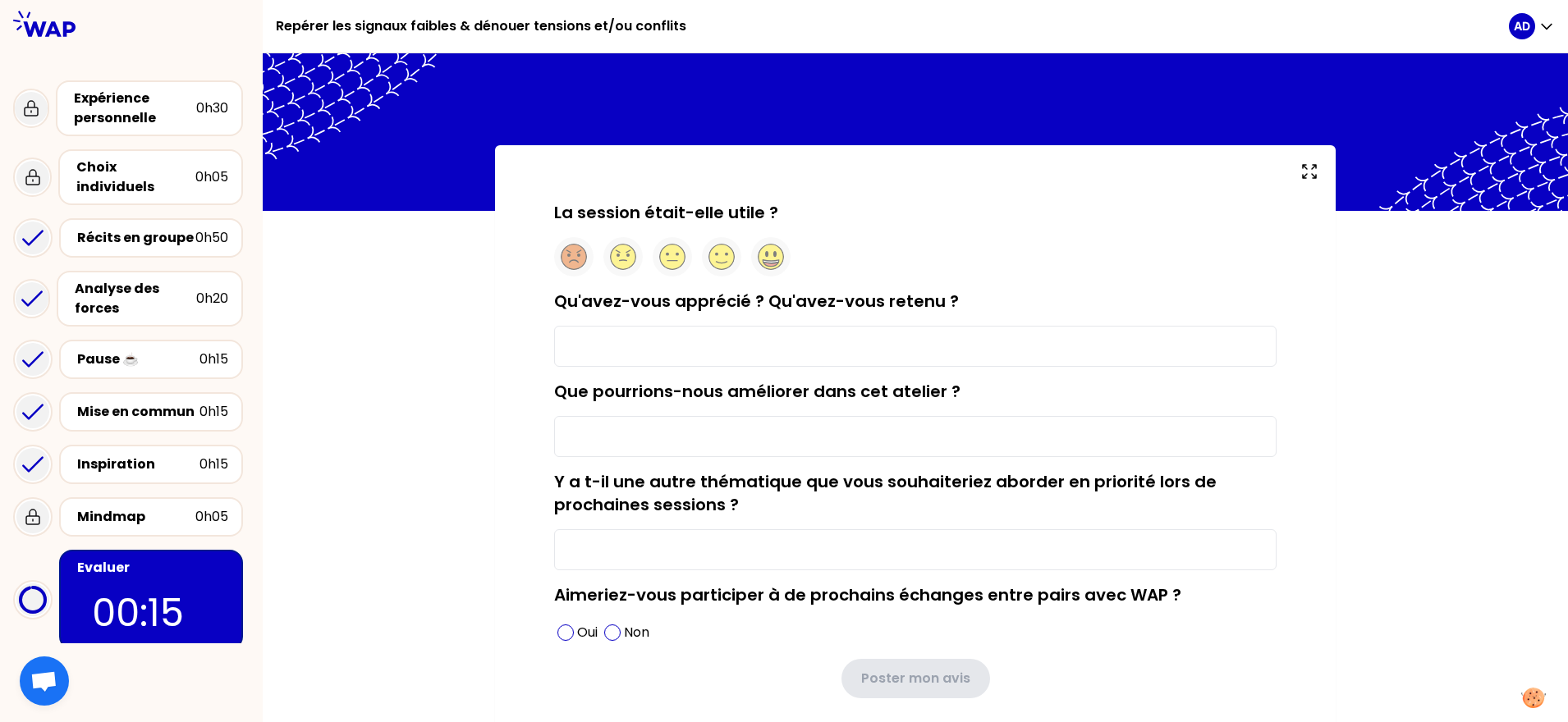 type on "Les échanges spontanés entre collègues" 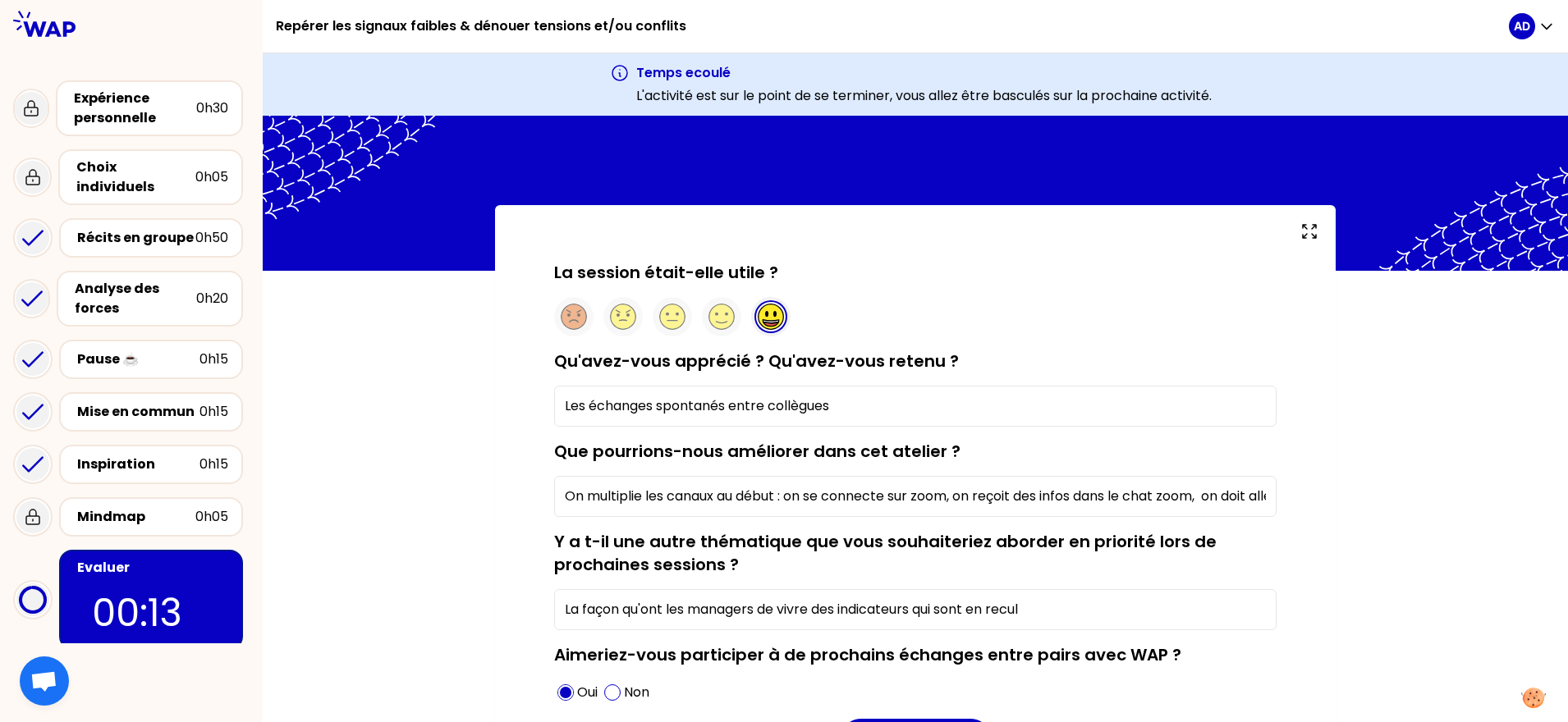 scroll, scrollTop: 0, scrollLeft: 0, axis: both 